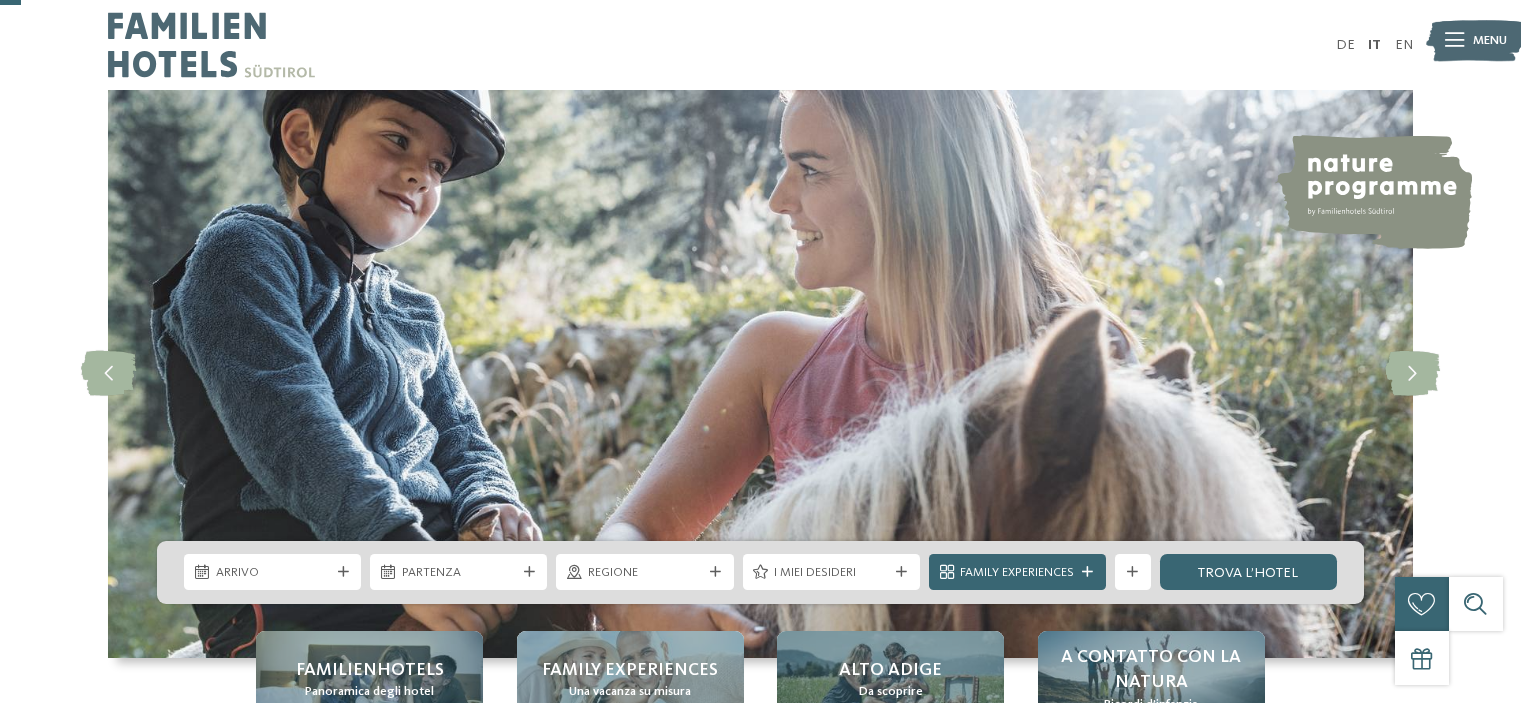 scroll, scrollTop: 107, scrollLeft: 0, axis: vertical 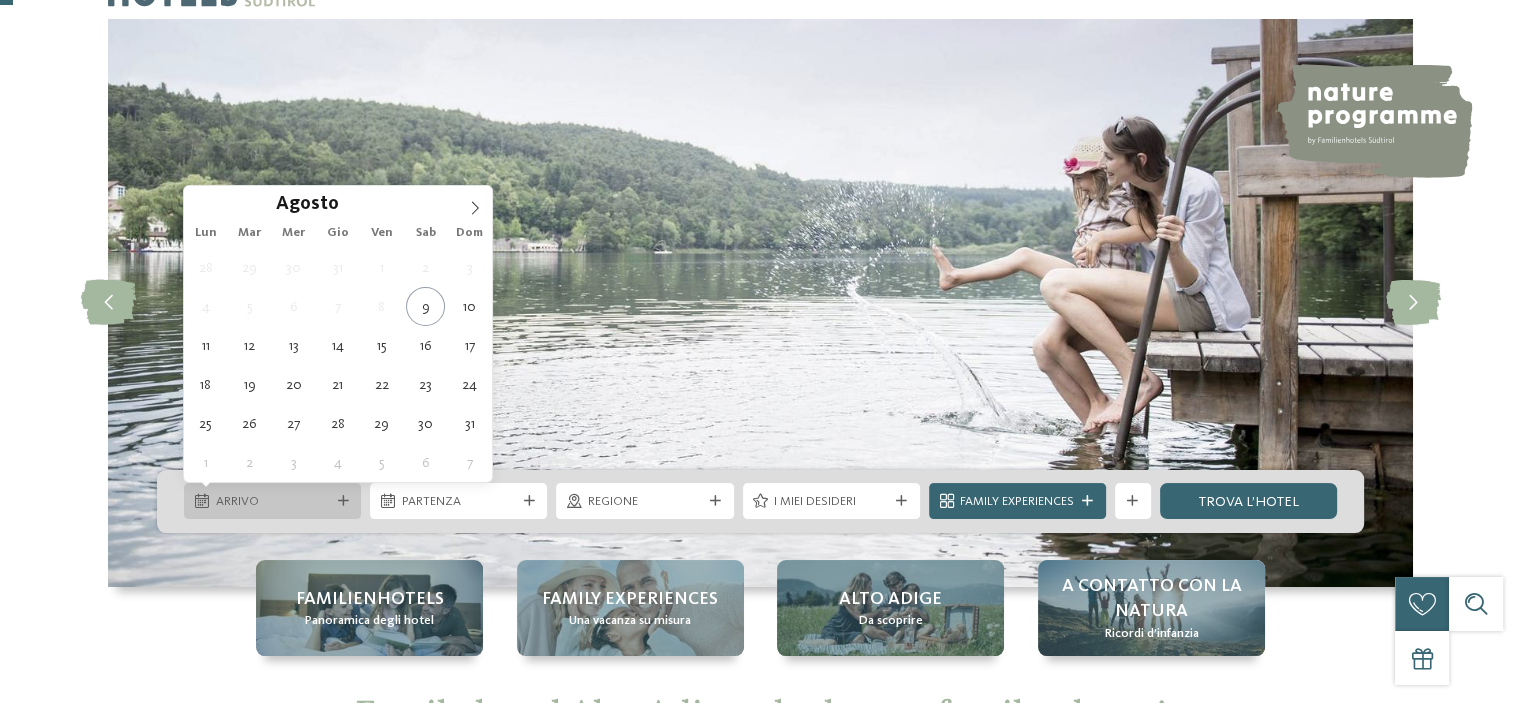 click on "Arrivo" at bounding box center (272, 501) 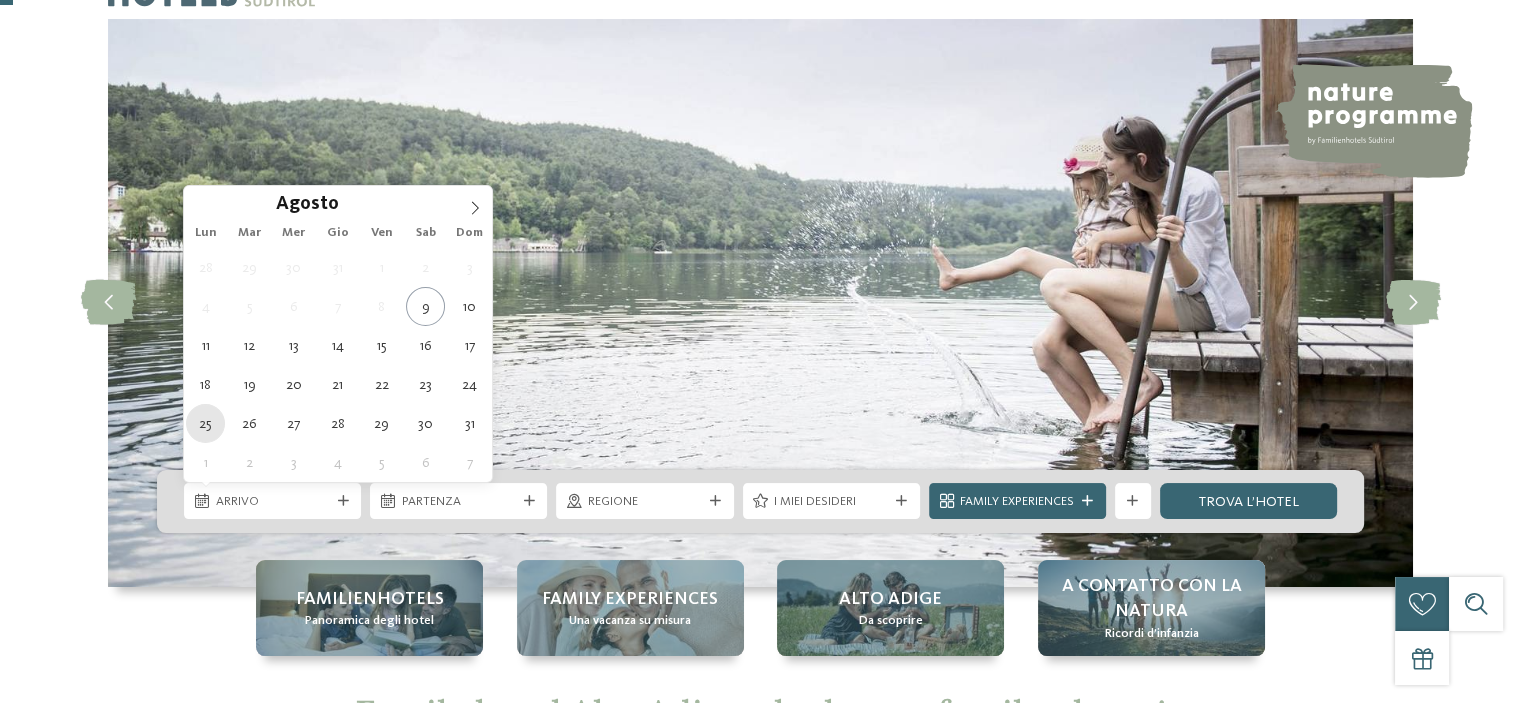 type on "25.08.2025" 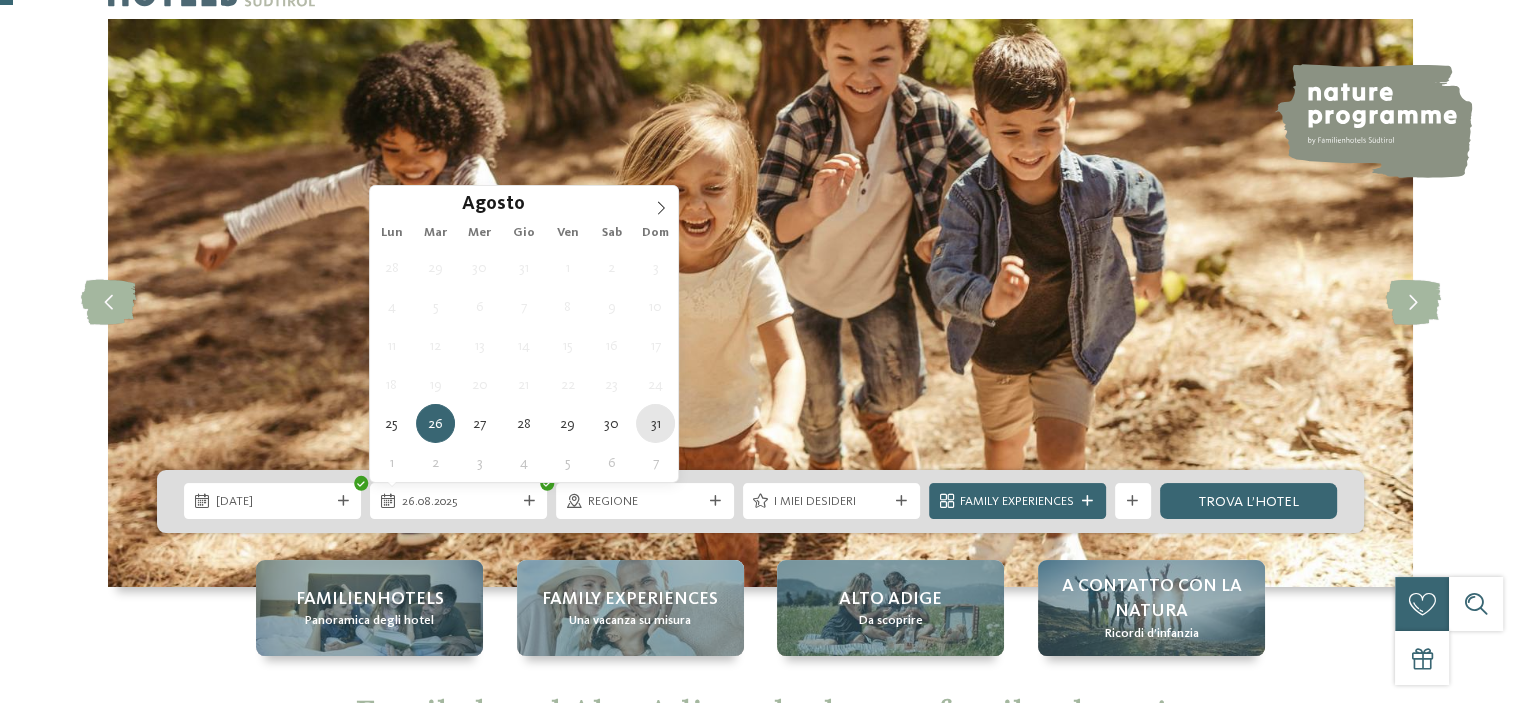 type on "31.08.2025" 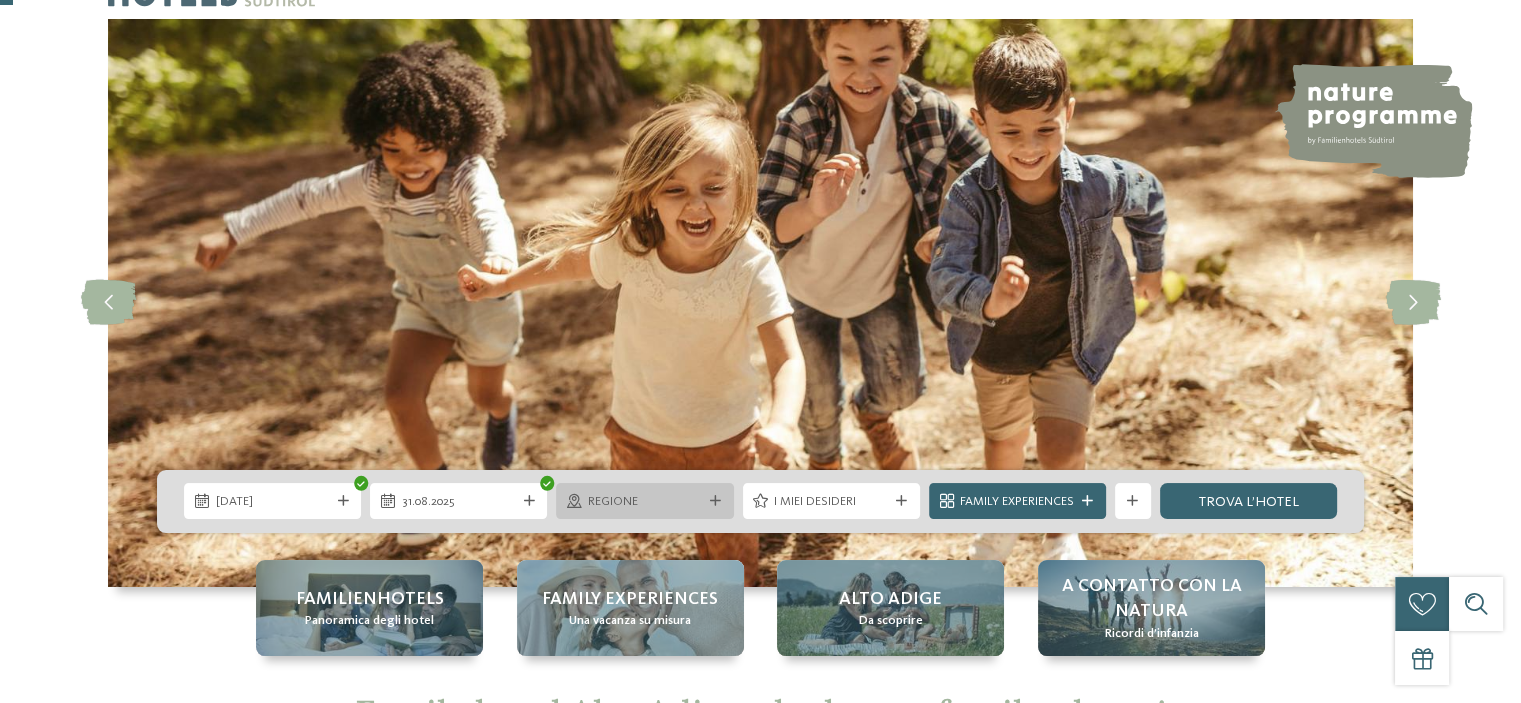 click on "Regione" at bounding box center [645, 502] 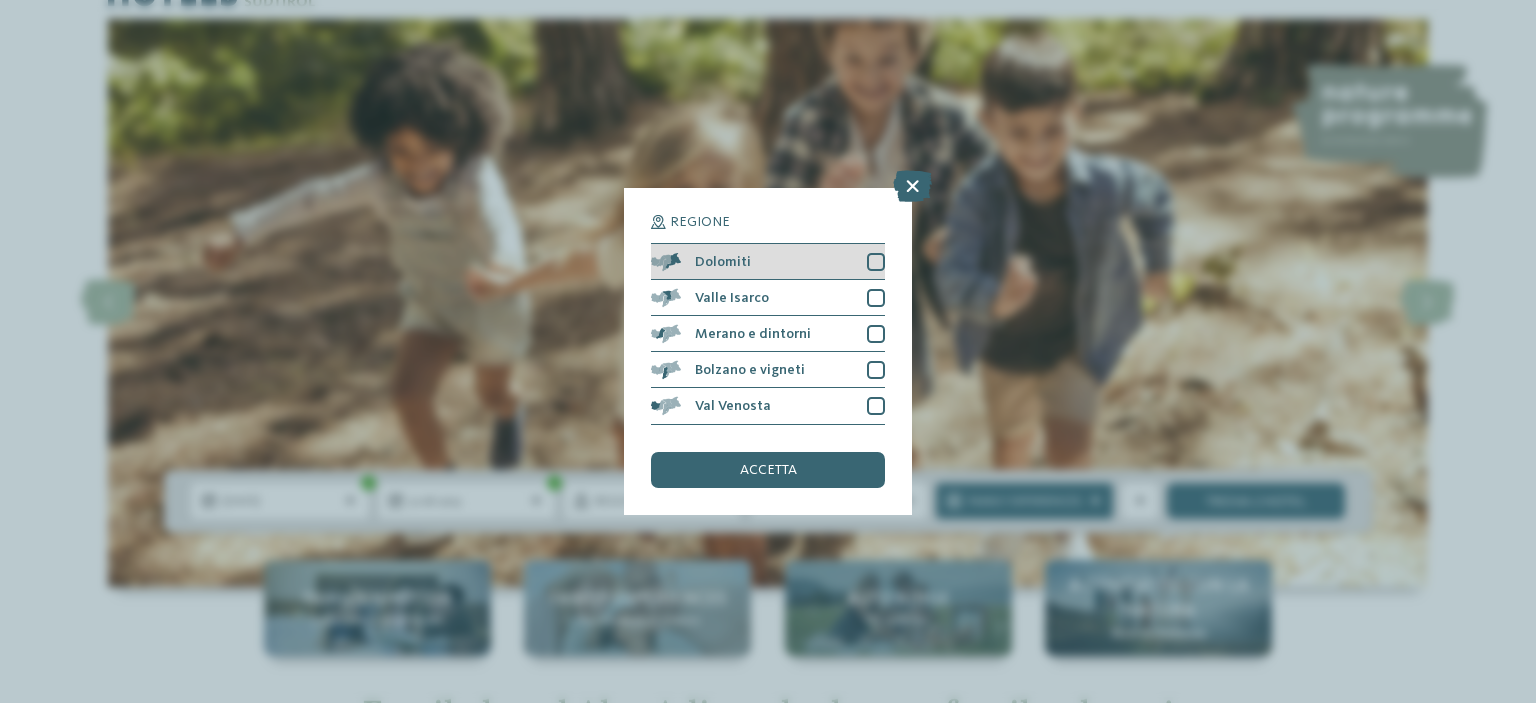 click on "Dolomiti" at bounding box center (768, 262) 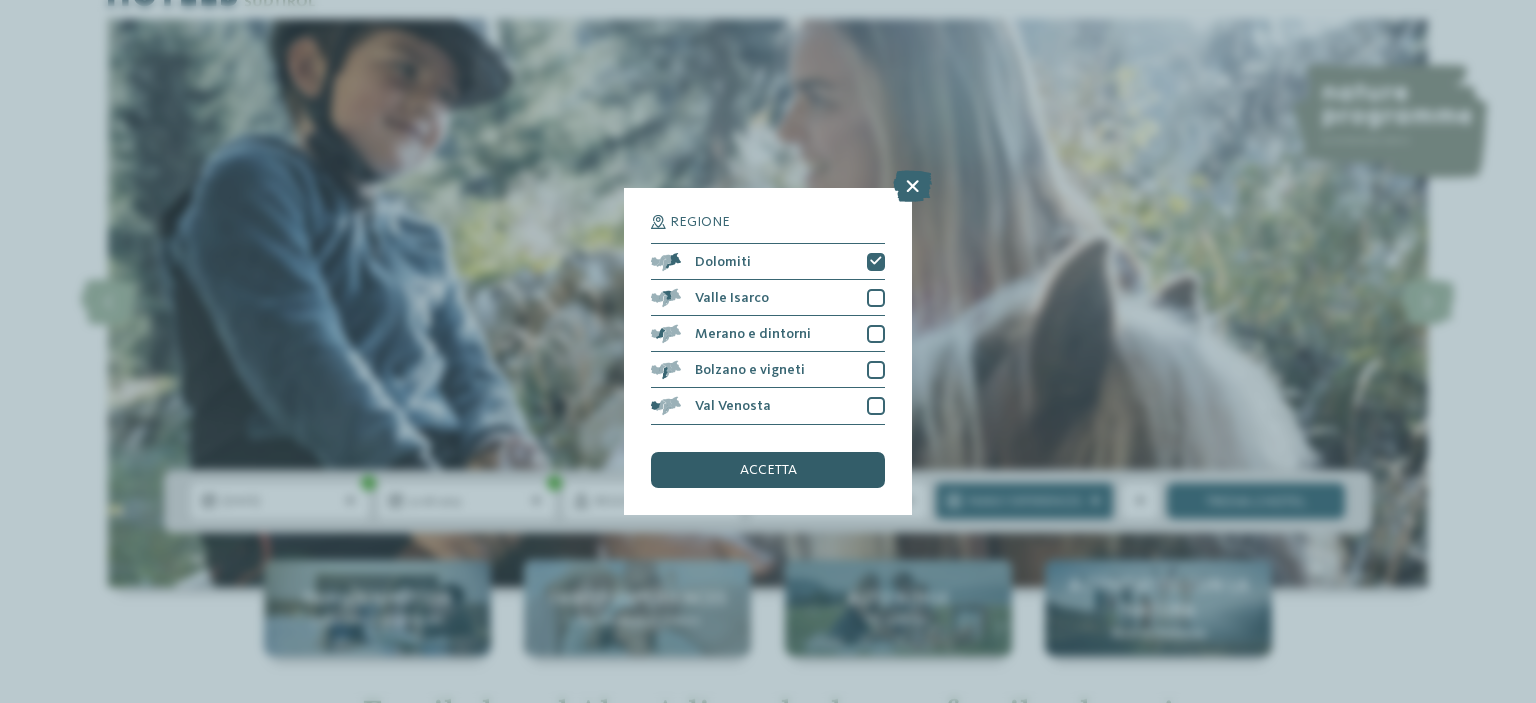 click on "accetta" at bounding box center [768, 470] 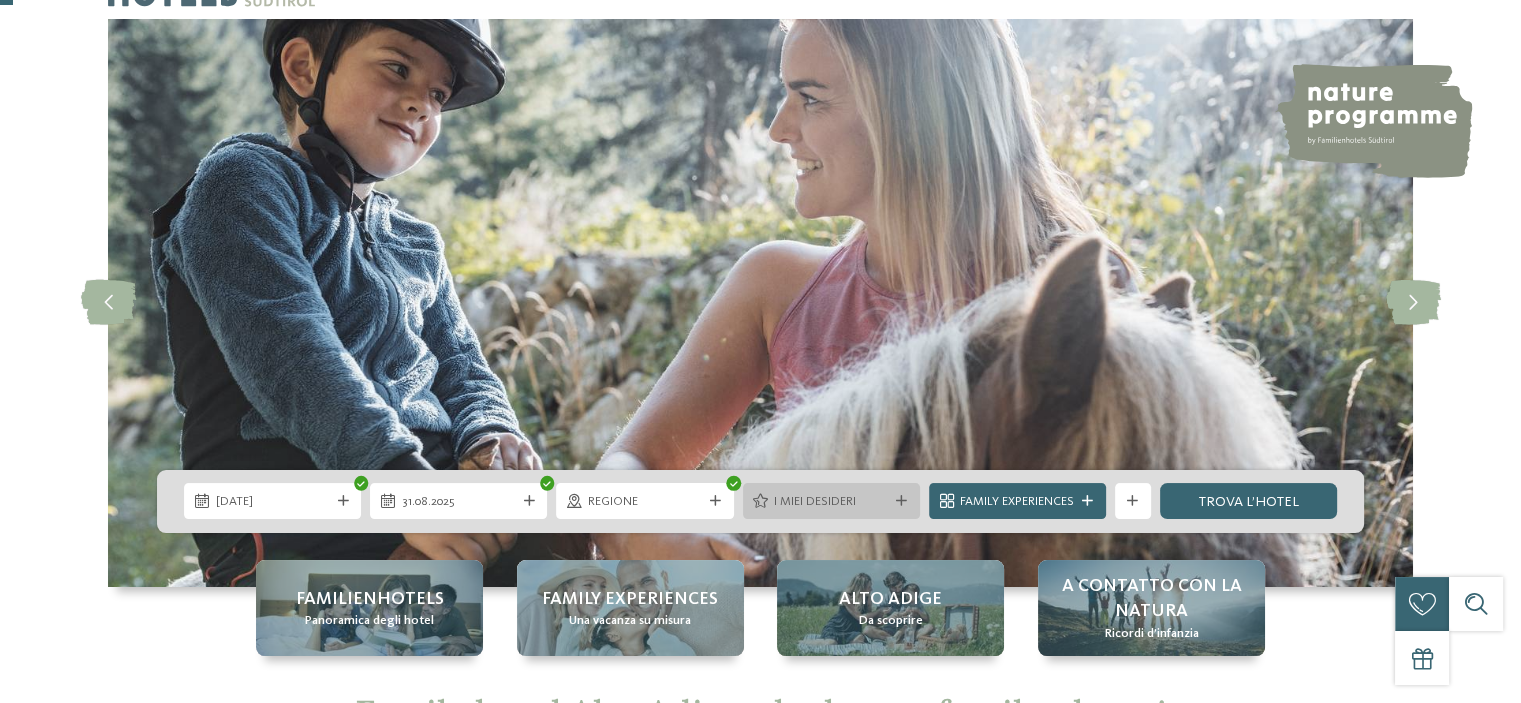click on "I miei desideri" at bounding box center [831, 502] 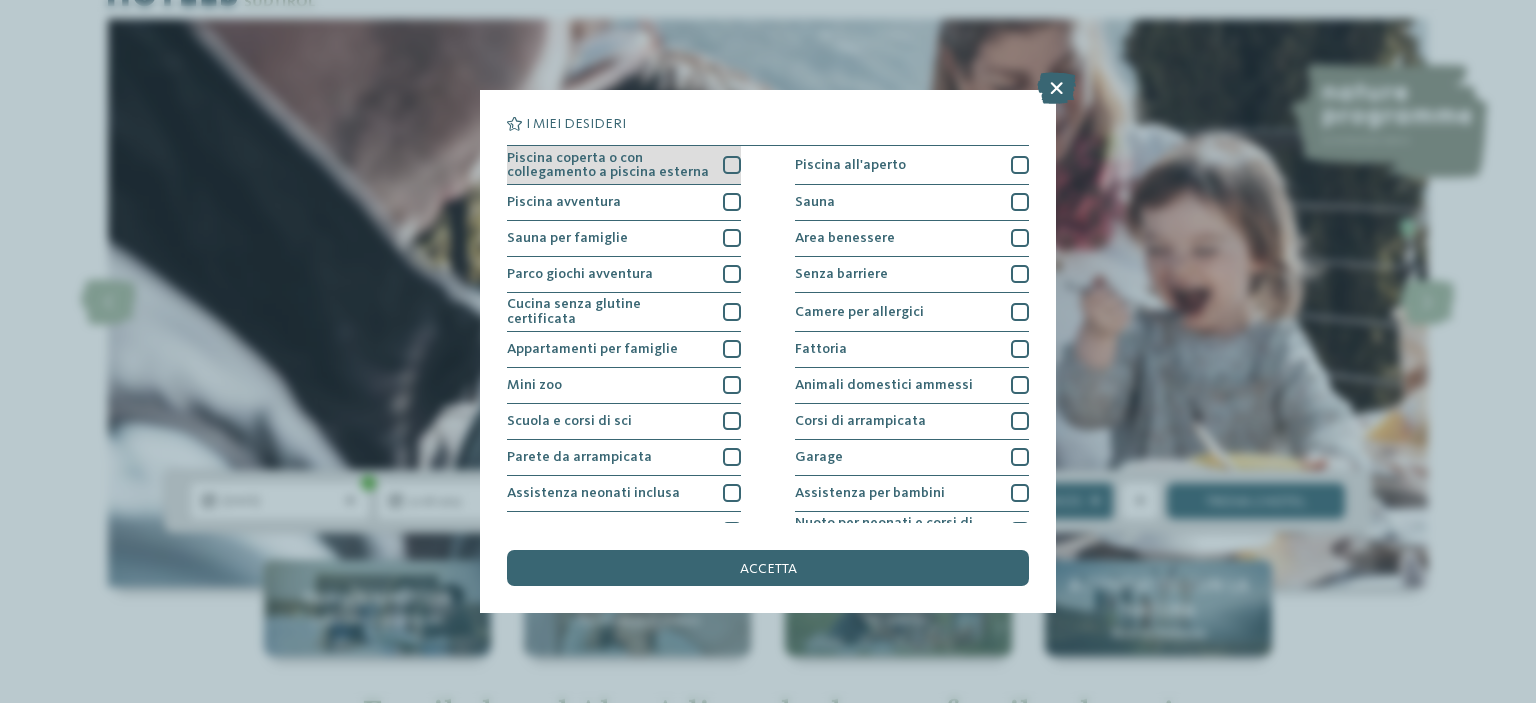 click at bounding box center [732, 165] 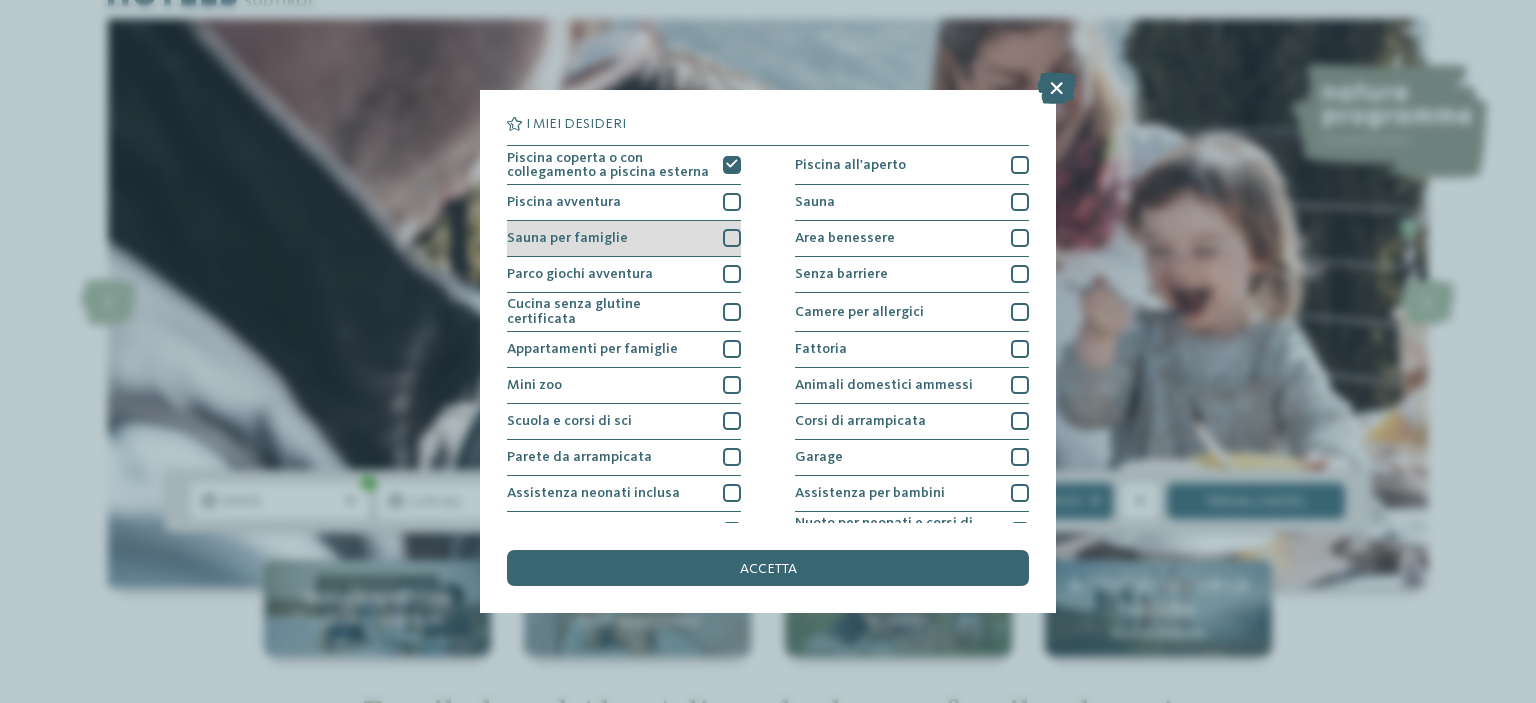 click at bounding box center [732, 238] 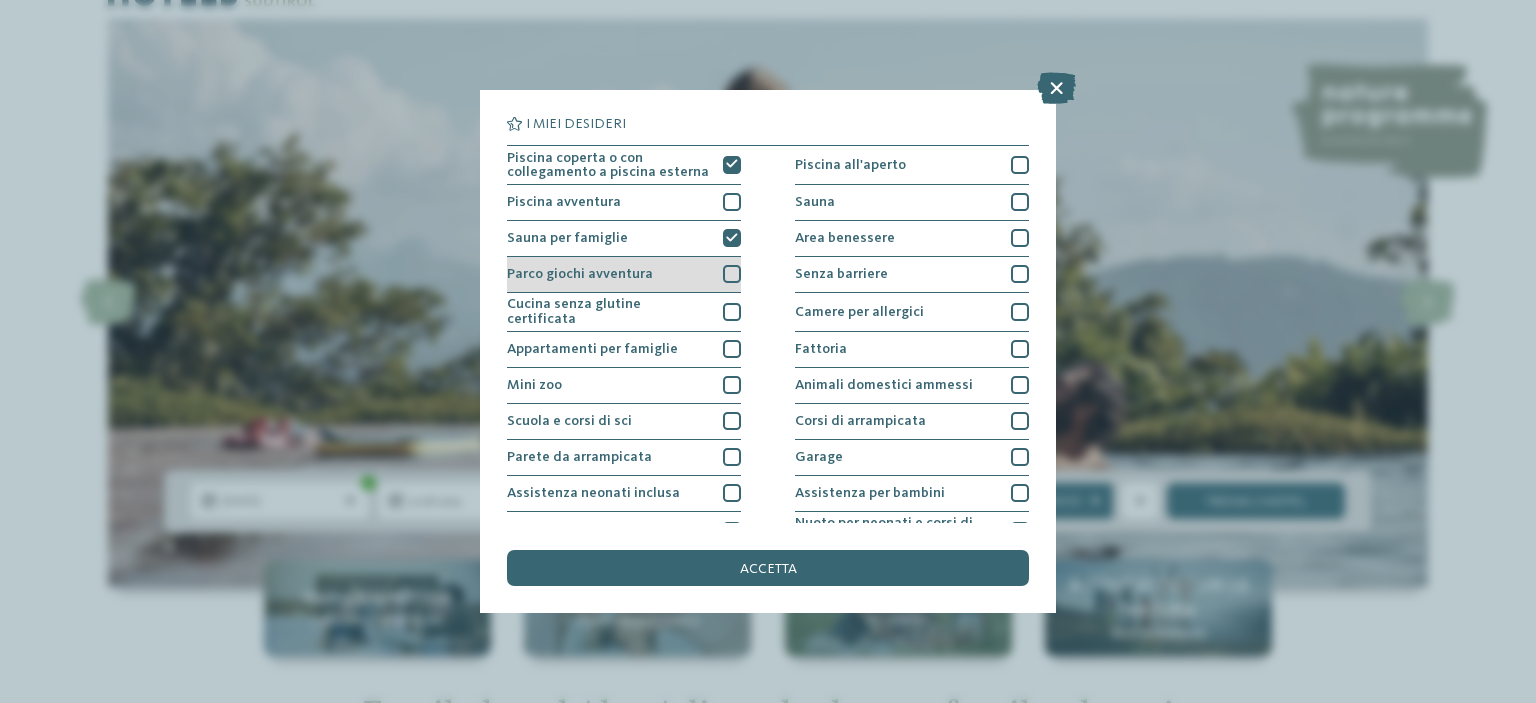 click on "Parco giochi avventura" at bounding box center [624, 275] 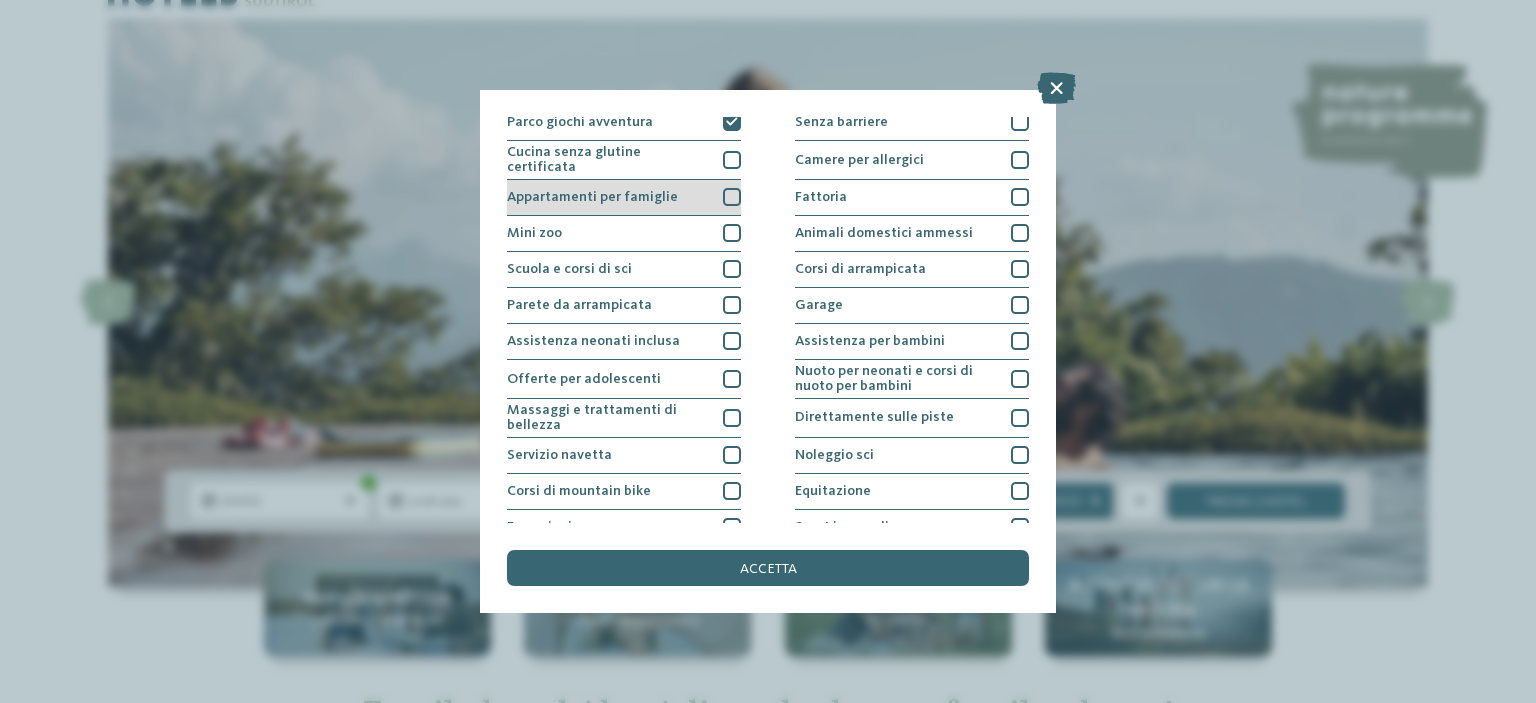 scroll, scrollTop: 156, scrollLeft: 0, axis: vertical 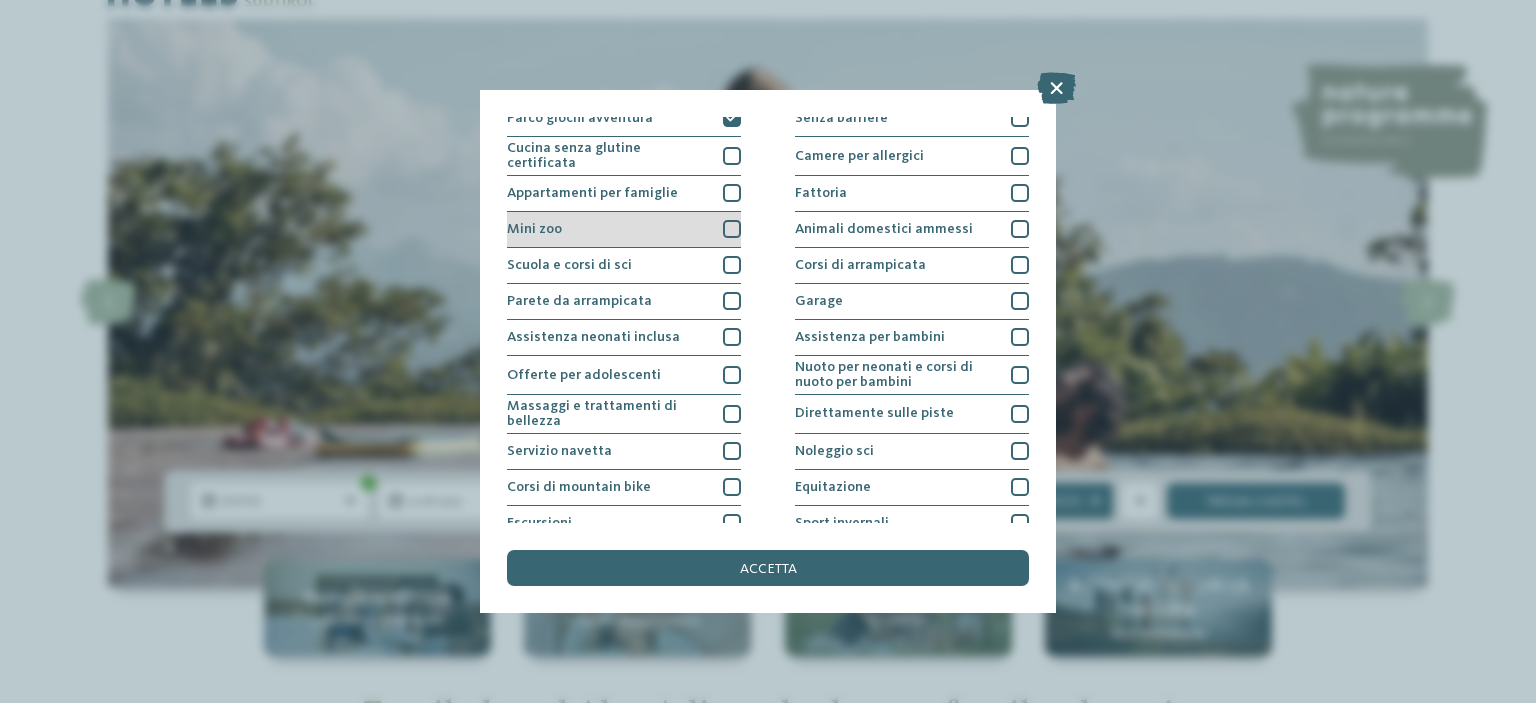 click at bounding box center [732, 229] 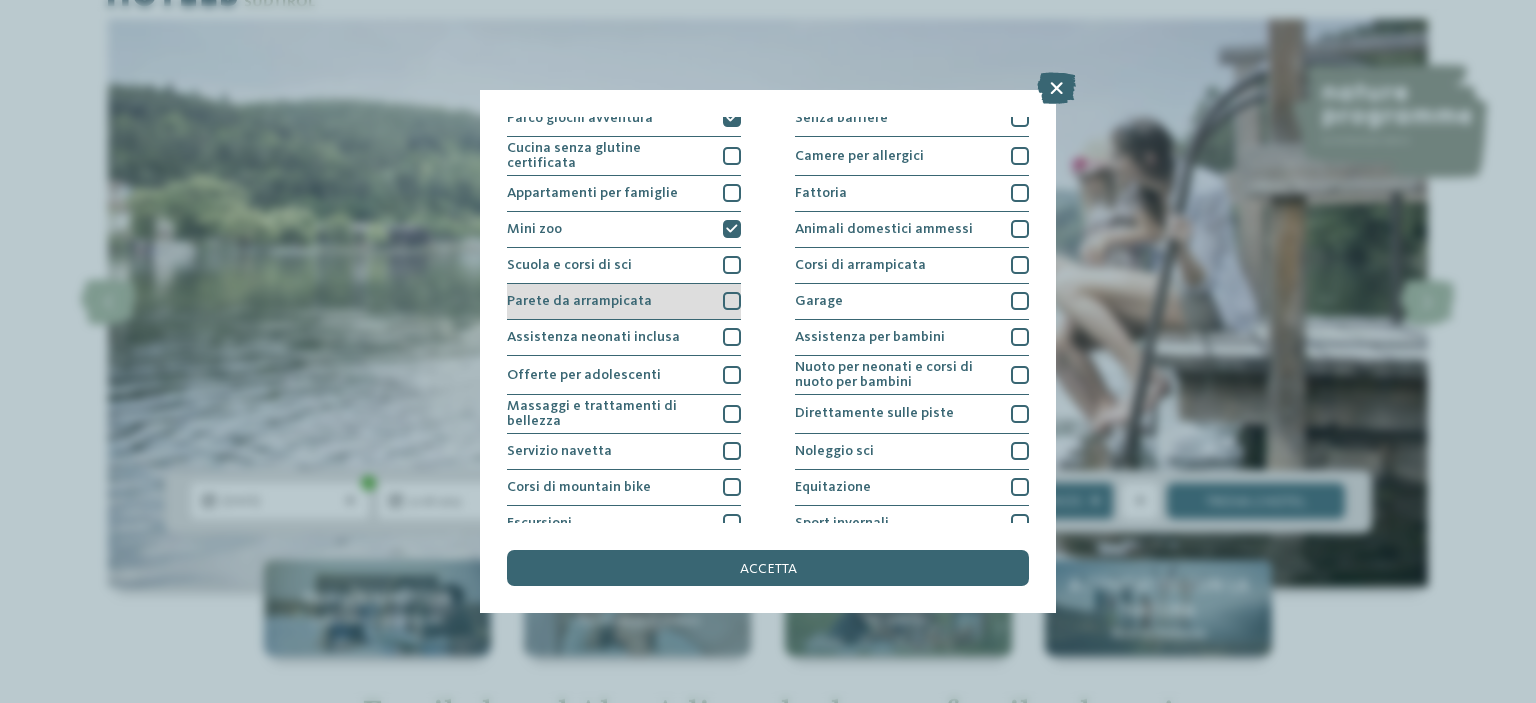 click at bounding box center [732, 301] 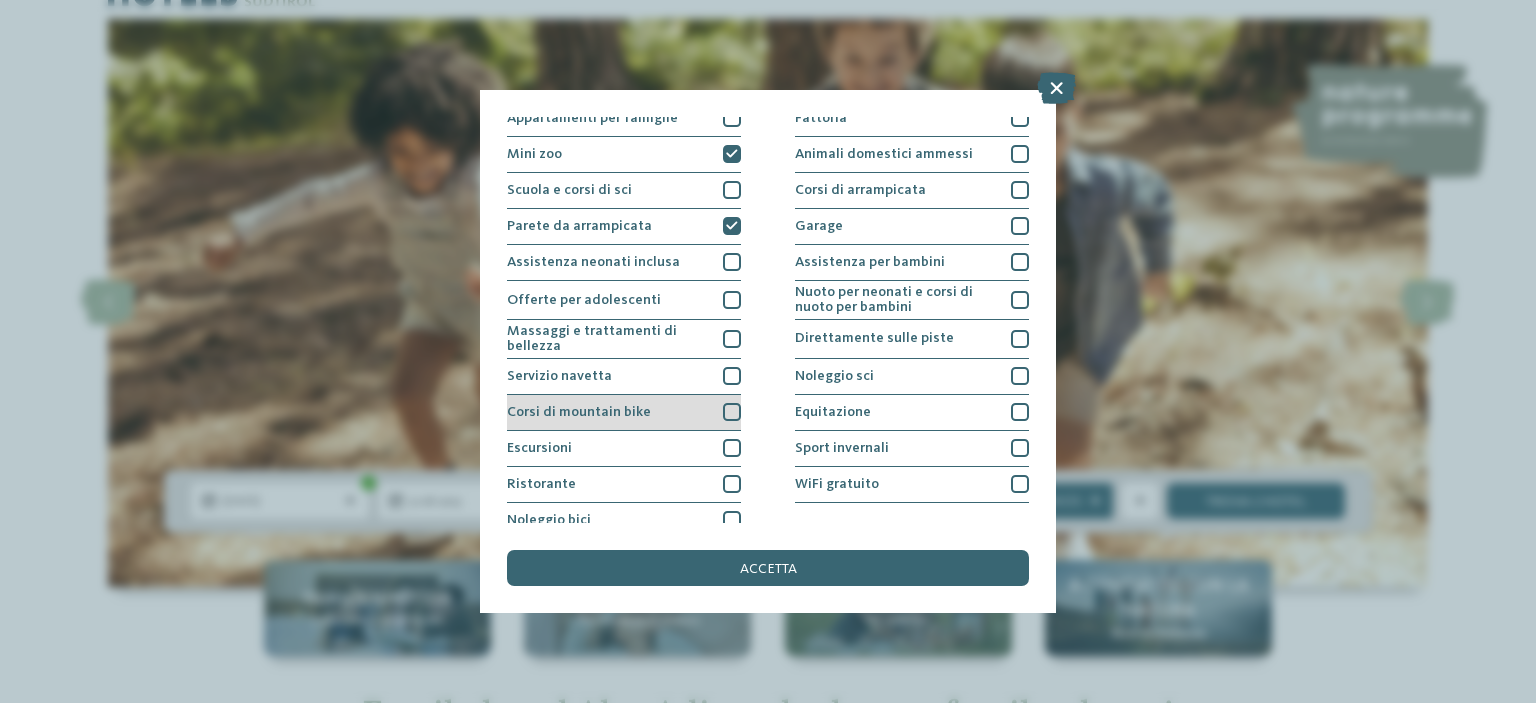 scroll, scrollTop: 243, scrollLeft: 0, axis: vertical 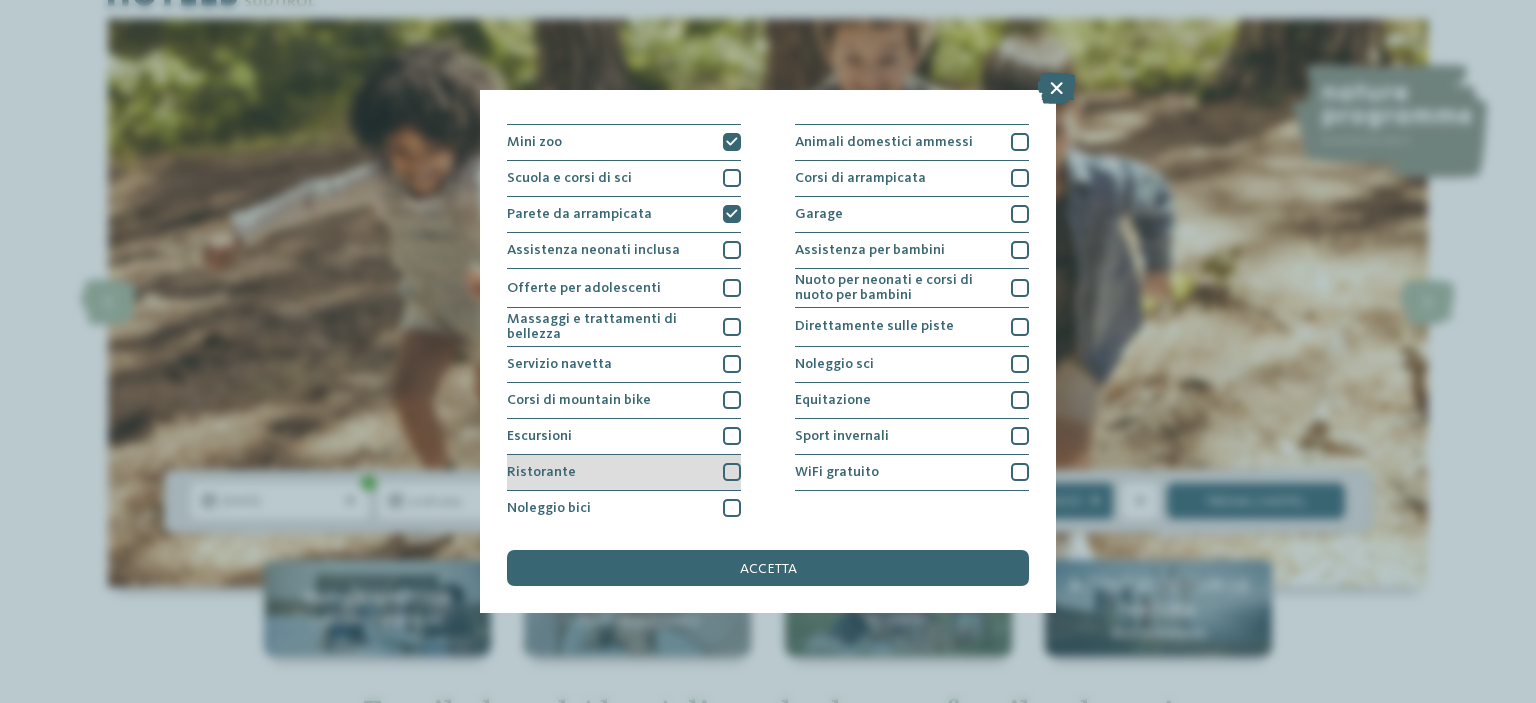 click at bounding box center (732, 472) 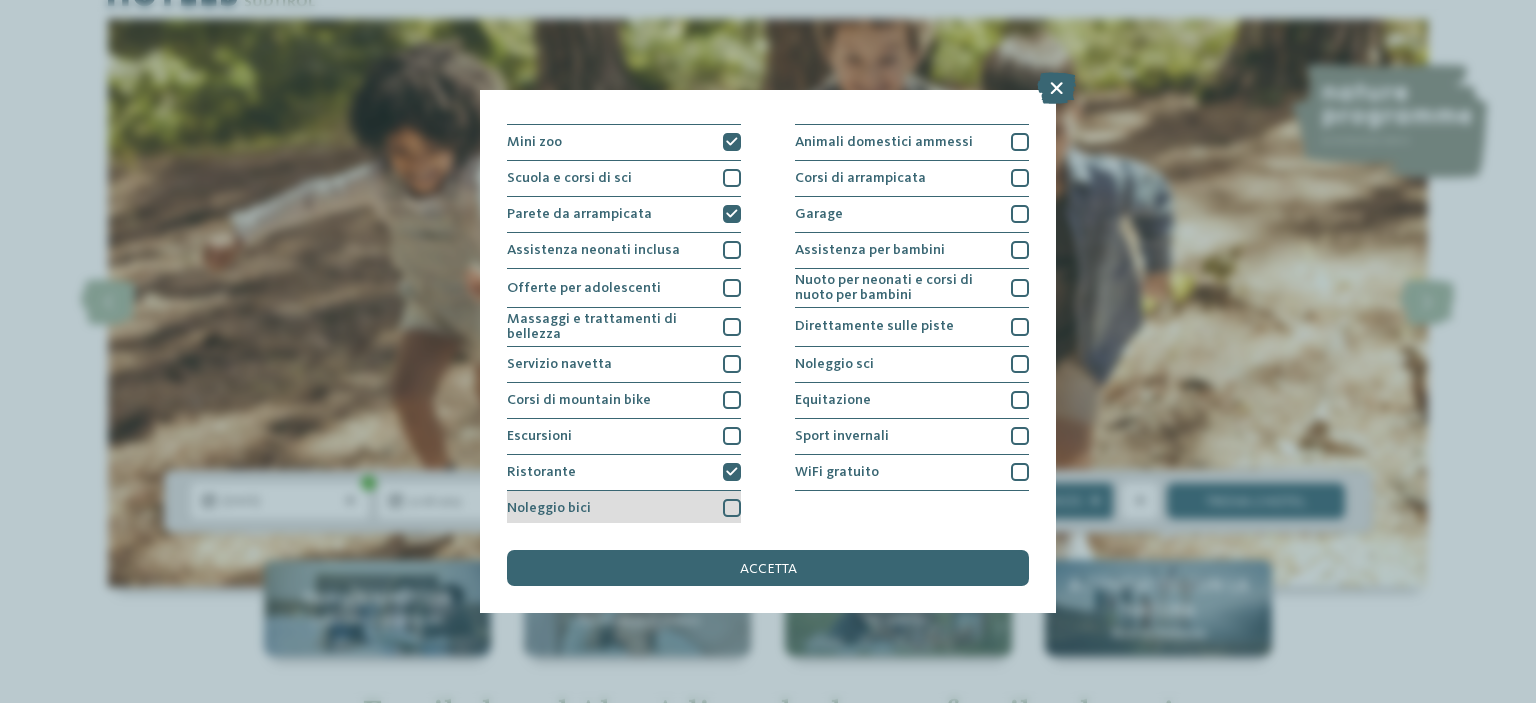 click at bounding box center (732, 508) 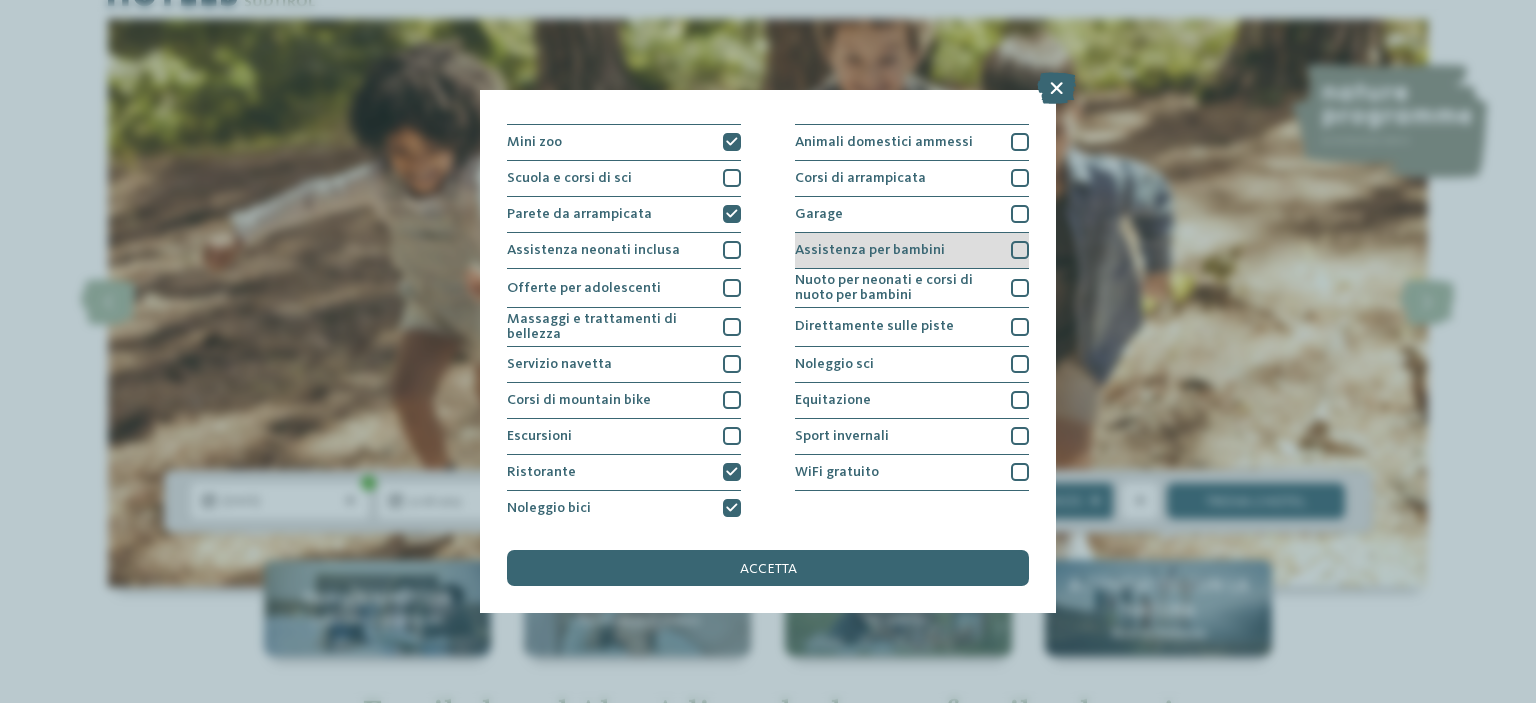 scroll, scrollTop: 0, scrollLeft: 0, axis: both 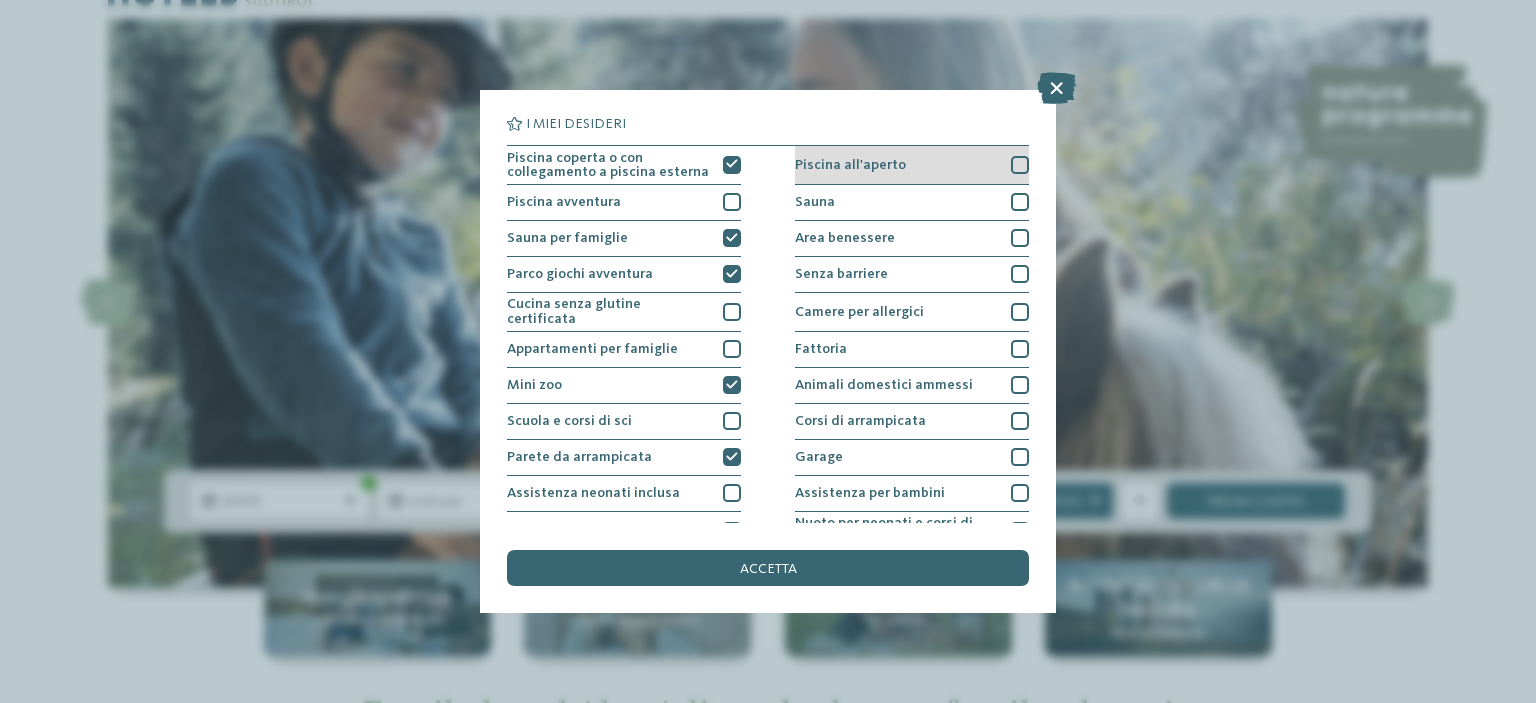 click on "Piscina all'aperto" at bounding box center (912, 165) 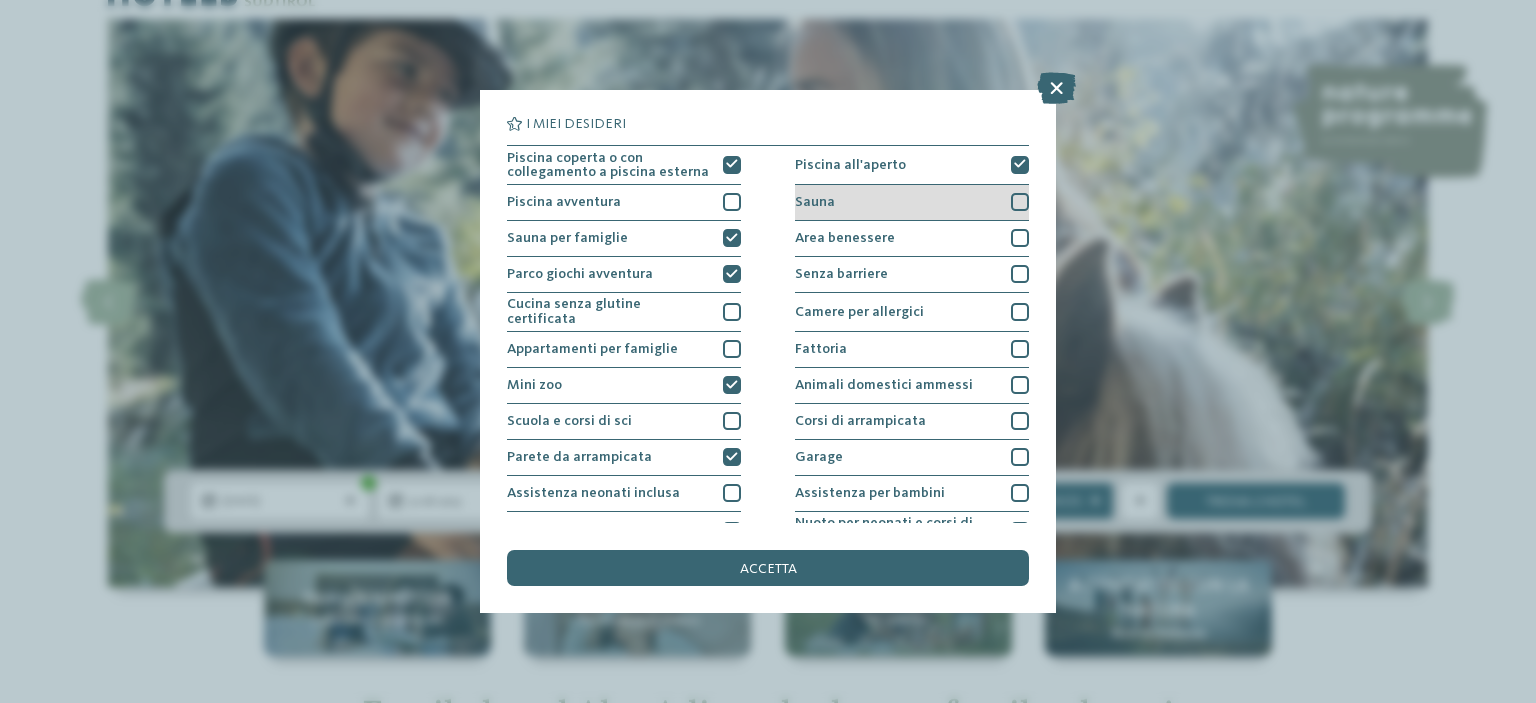 click on "Sauna" at bounding box center (912, 203) 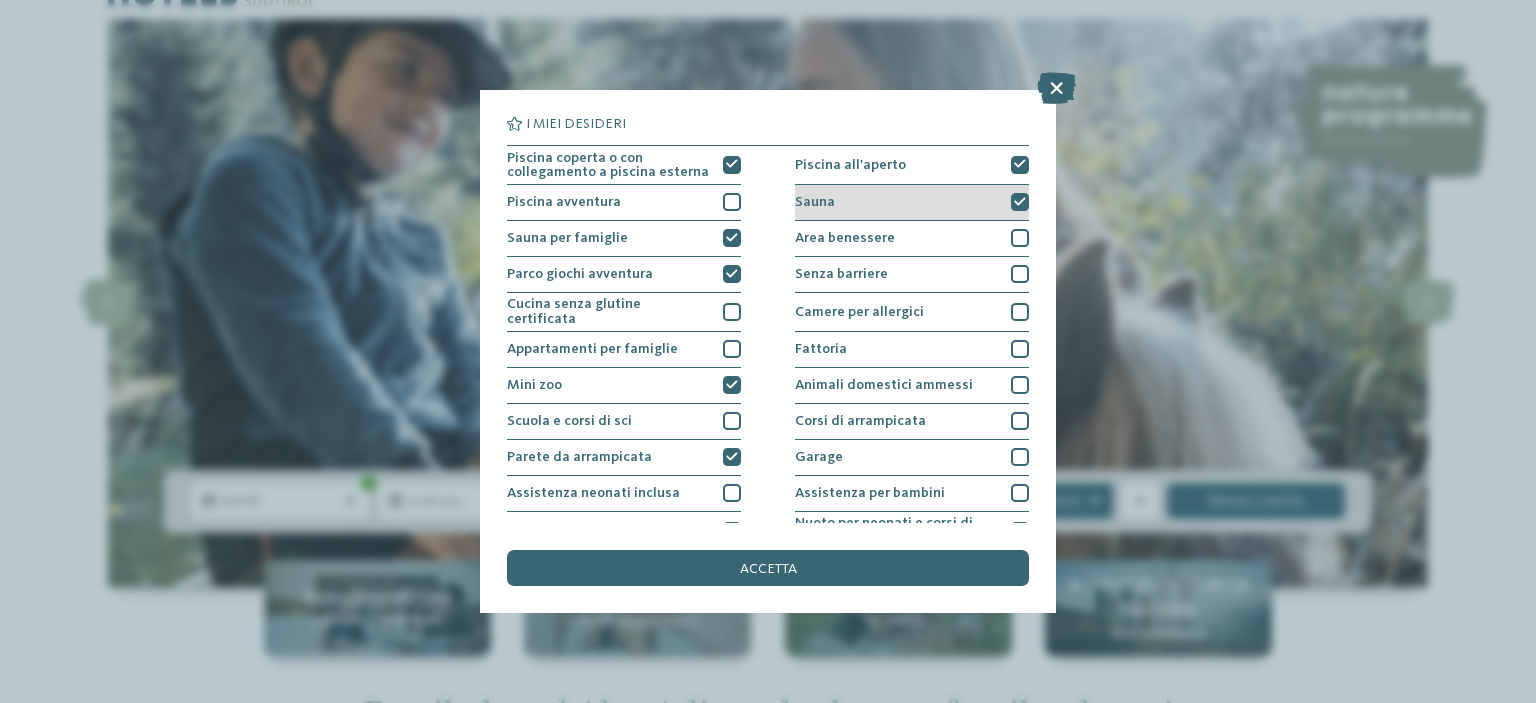 click on "Sauna" at bounding box center (912, 203) 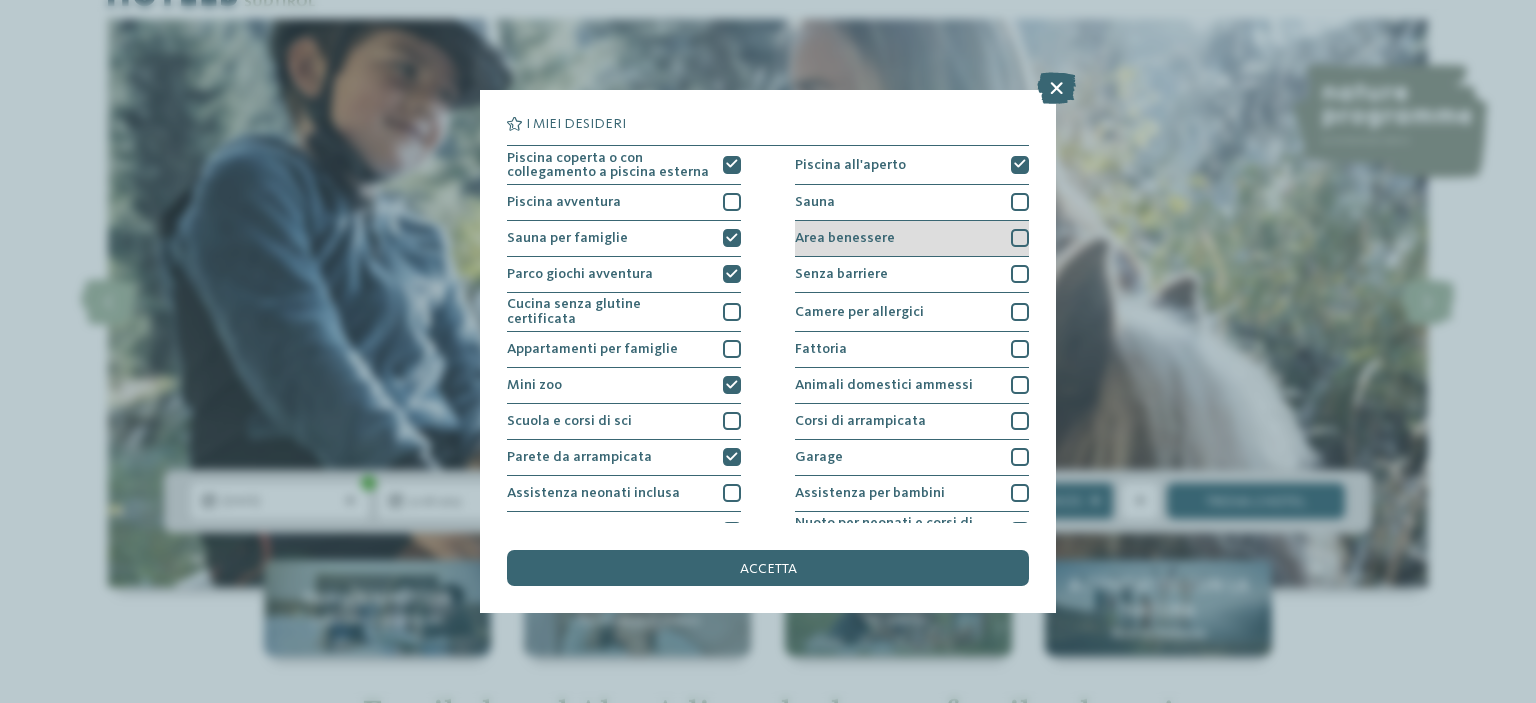 click on "Area benessere" at bounding box center (912, 239) 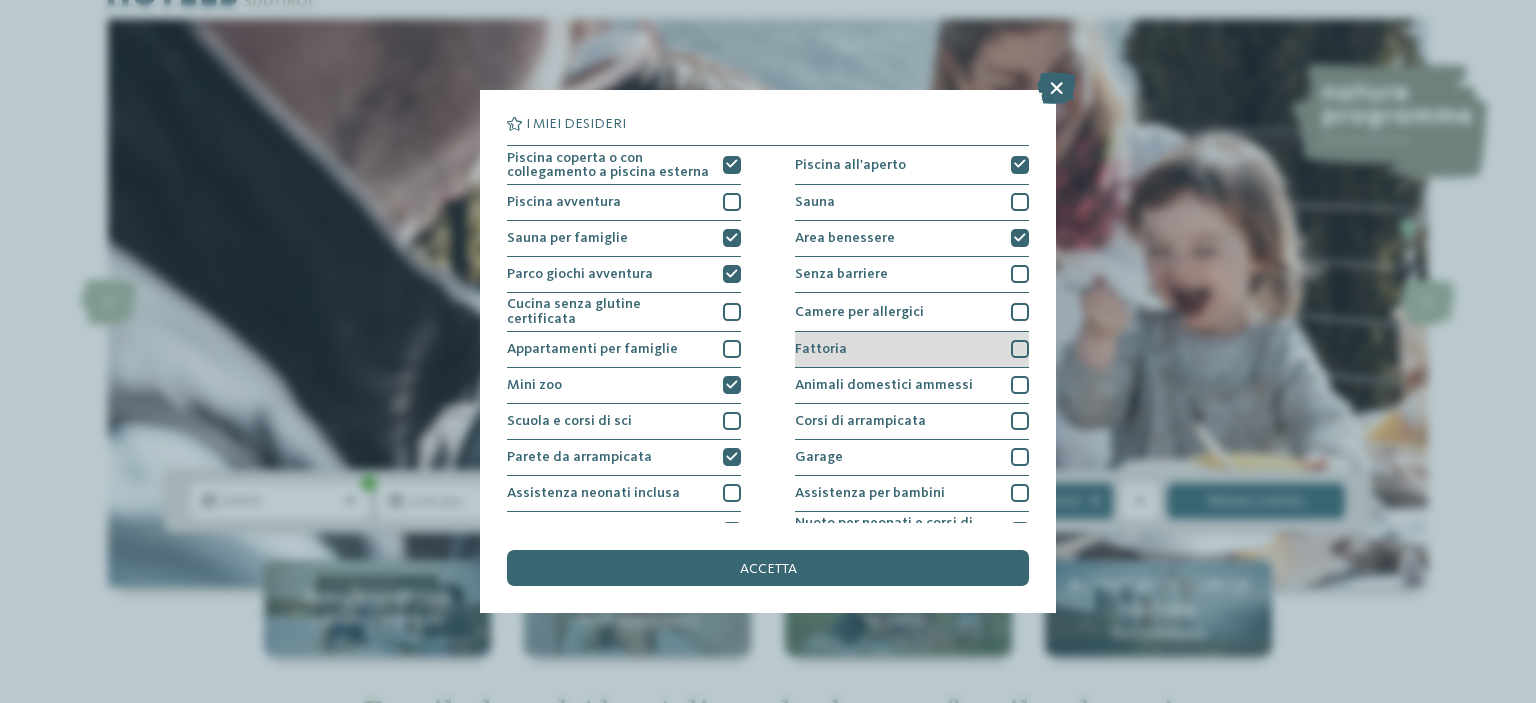 click on "Fattoria" at bounding box center (912, 350) 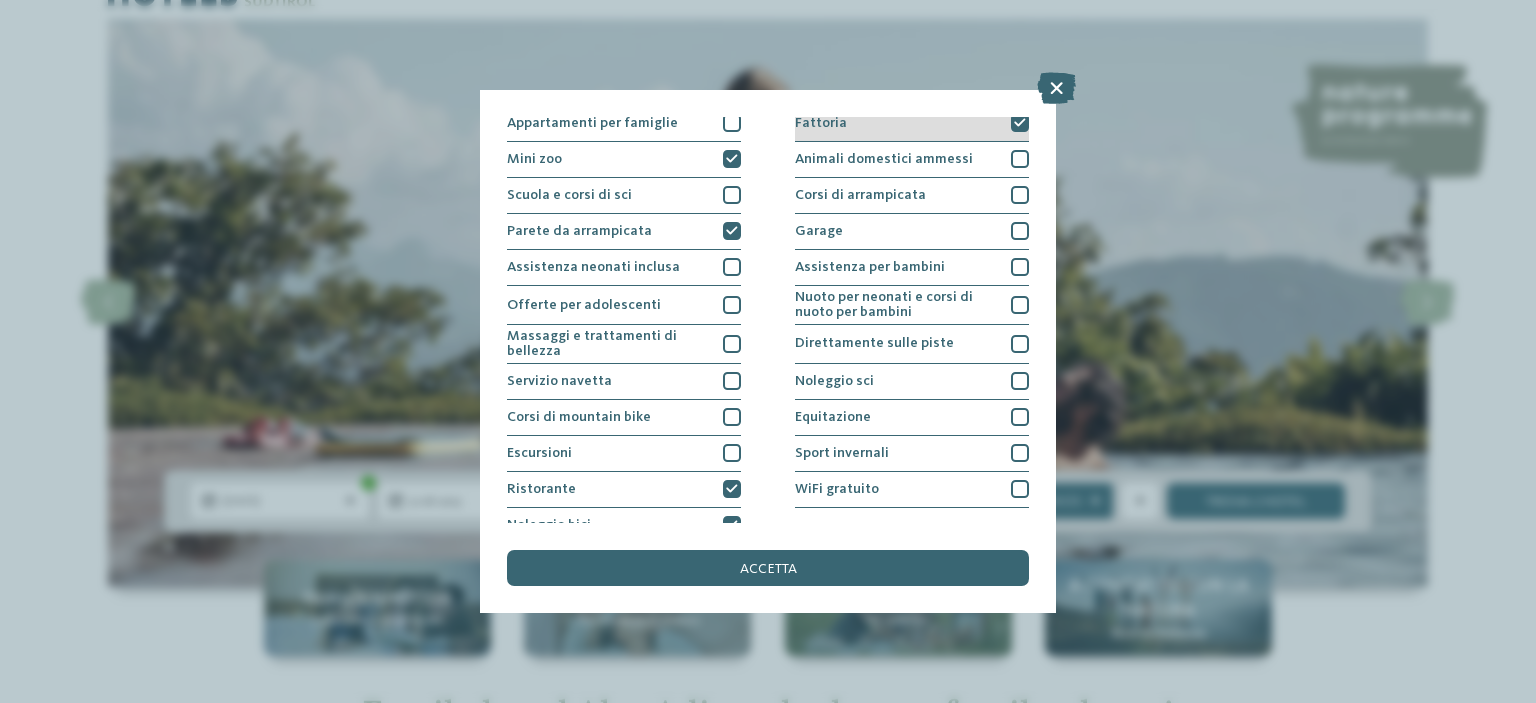 scroll, scrollTop: 231, scrollLeft: 0, axis: vertical 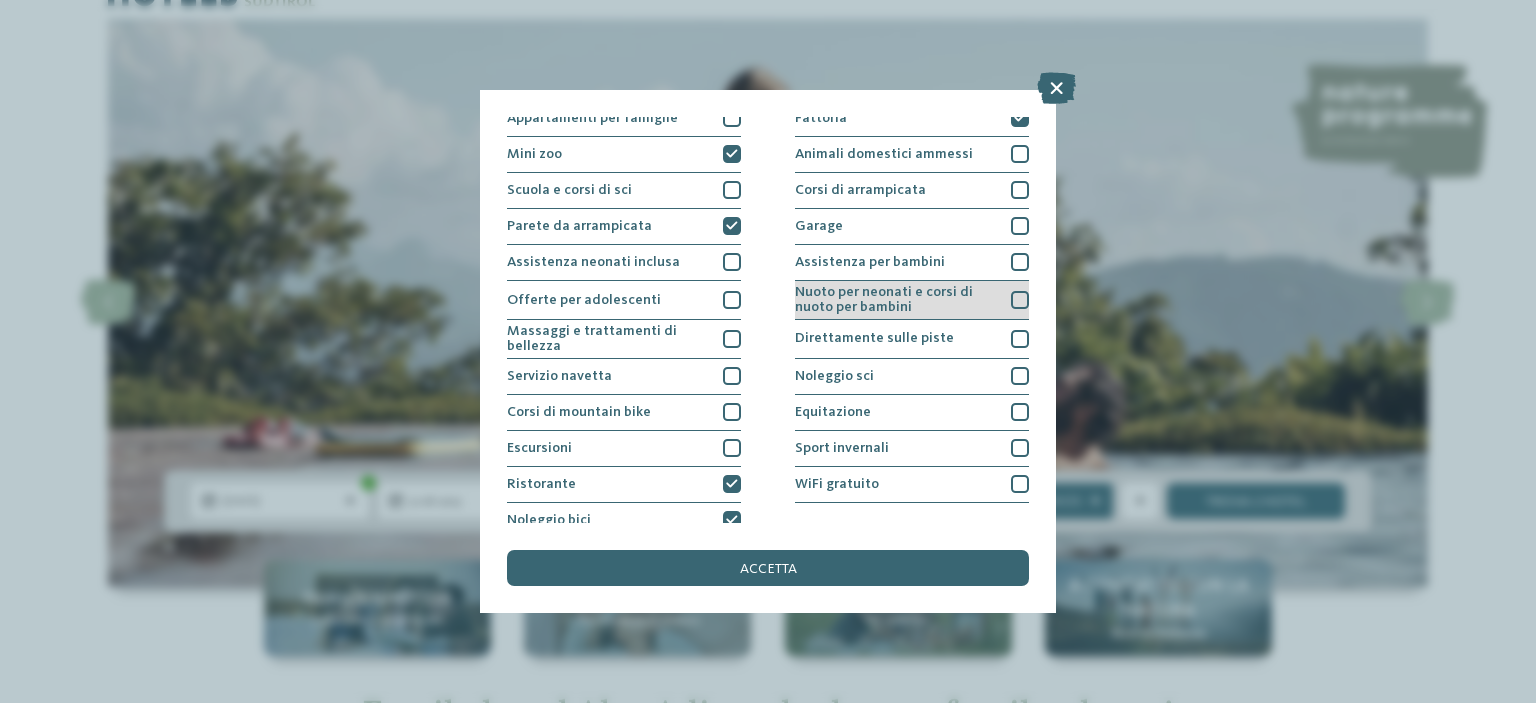 click on "Nuoto per neonati e corsi di nuoto per bambini" at bounding box center (896, 299) 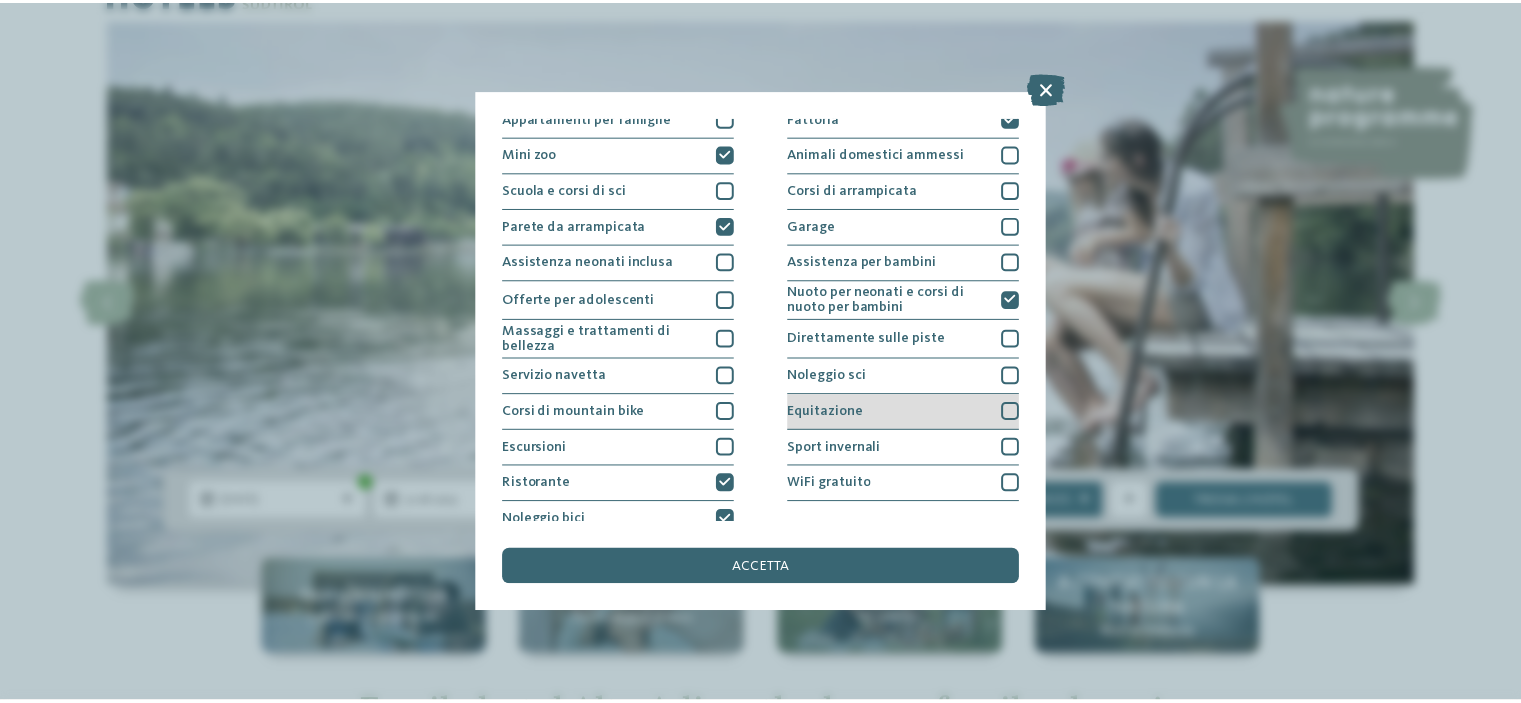 scroll, scrollTop: 243, scrollLeft: 0, axis: vertical 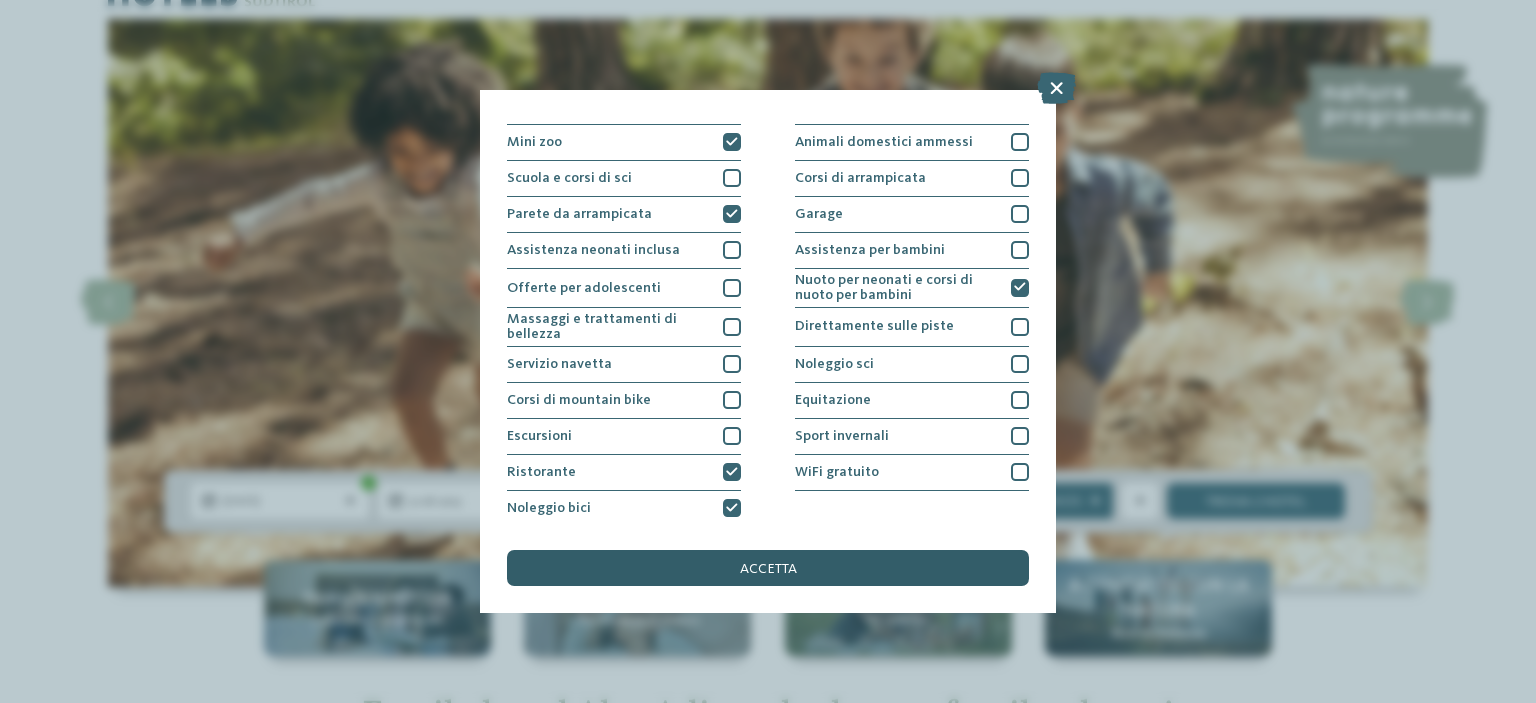 click on "accetta" at bounding box center (768, 568) 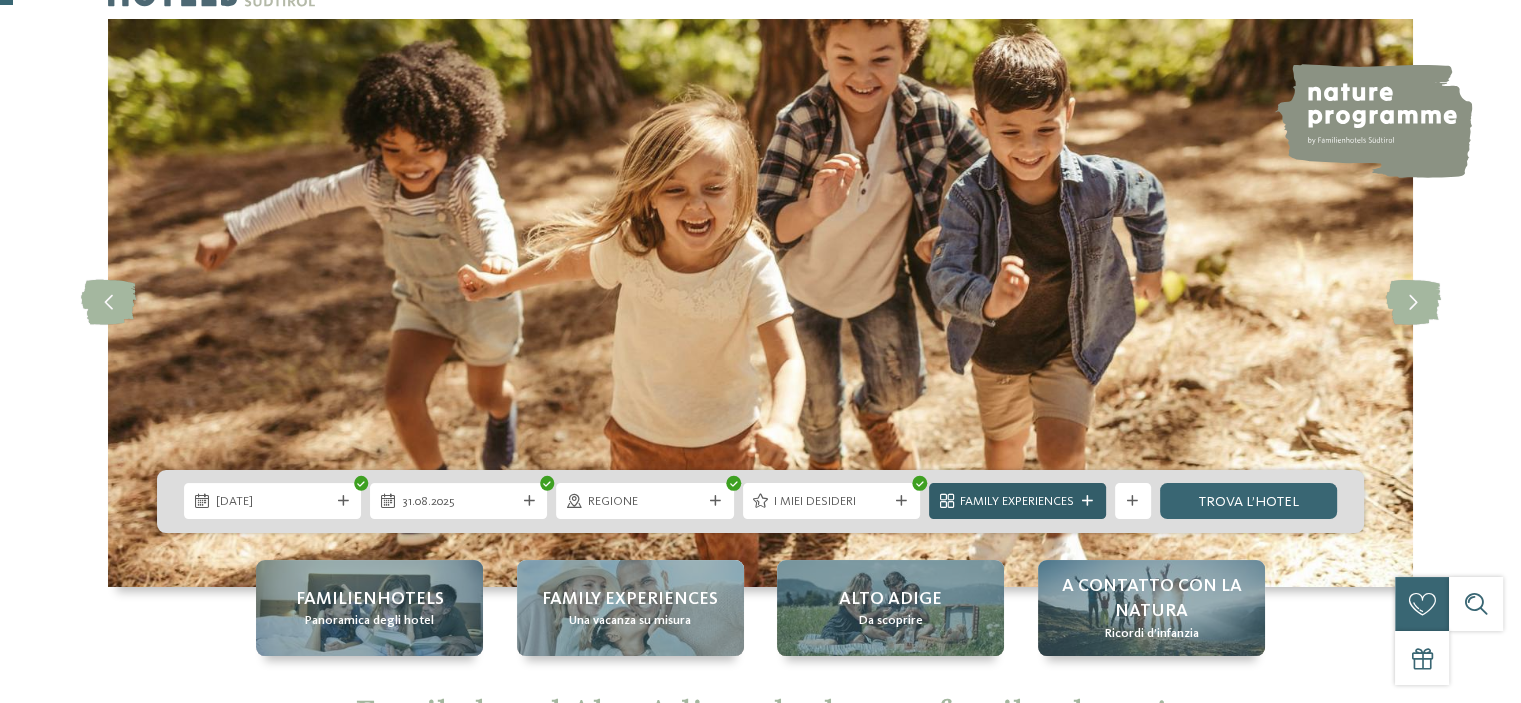 click on "Family Experiences" at bounding box center [1017, 502] 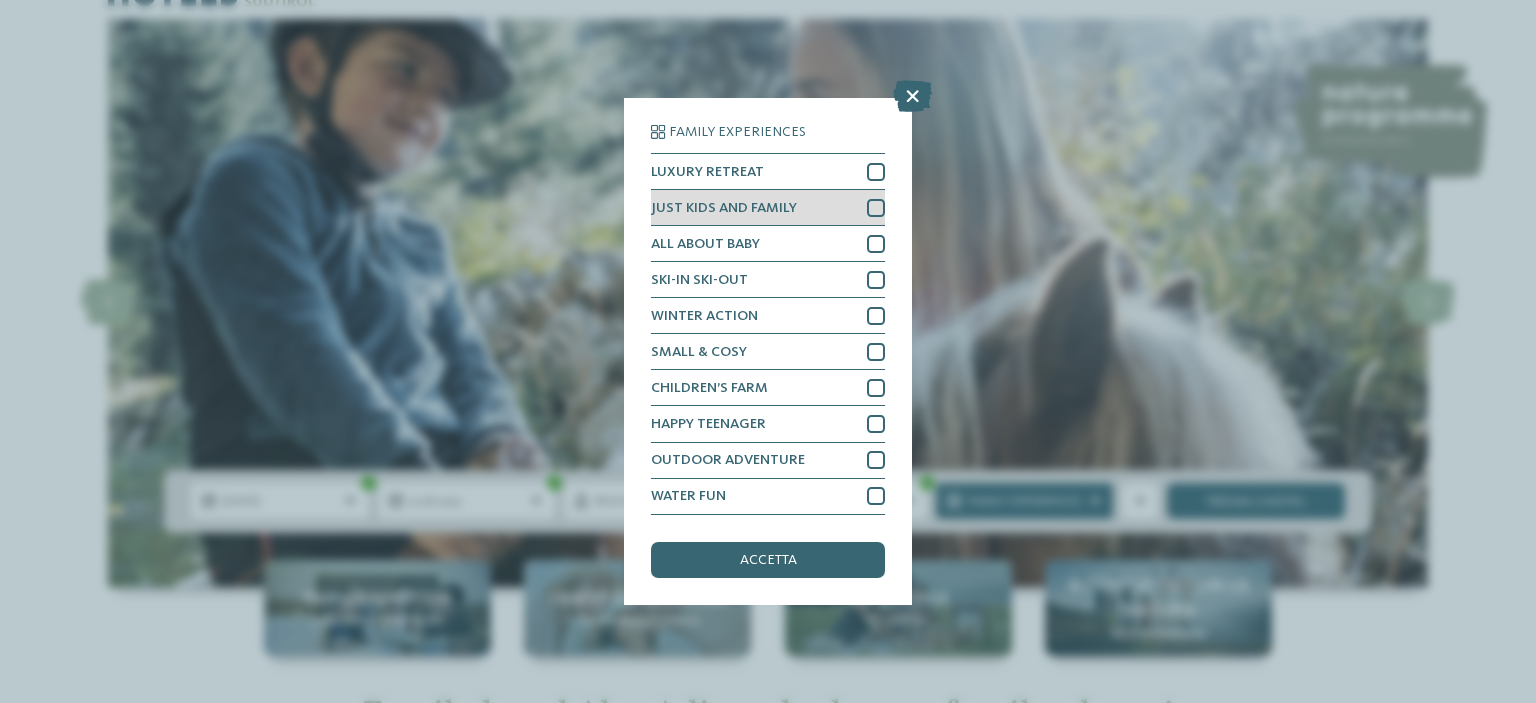click on "JUST KIDS AND FAMILY" at bounding box center (768, 208) 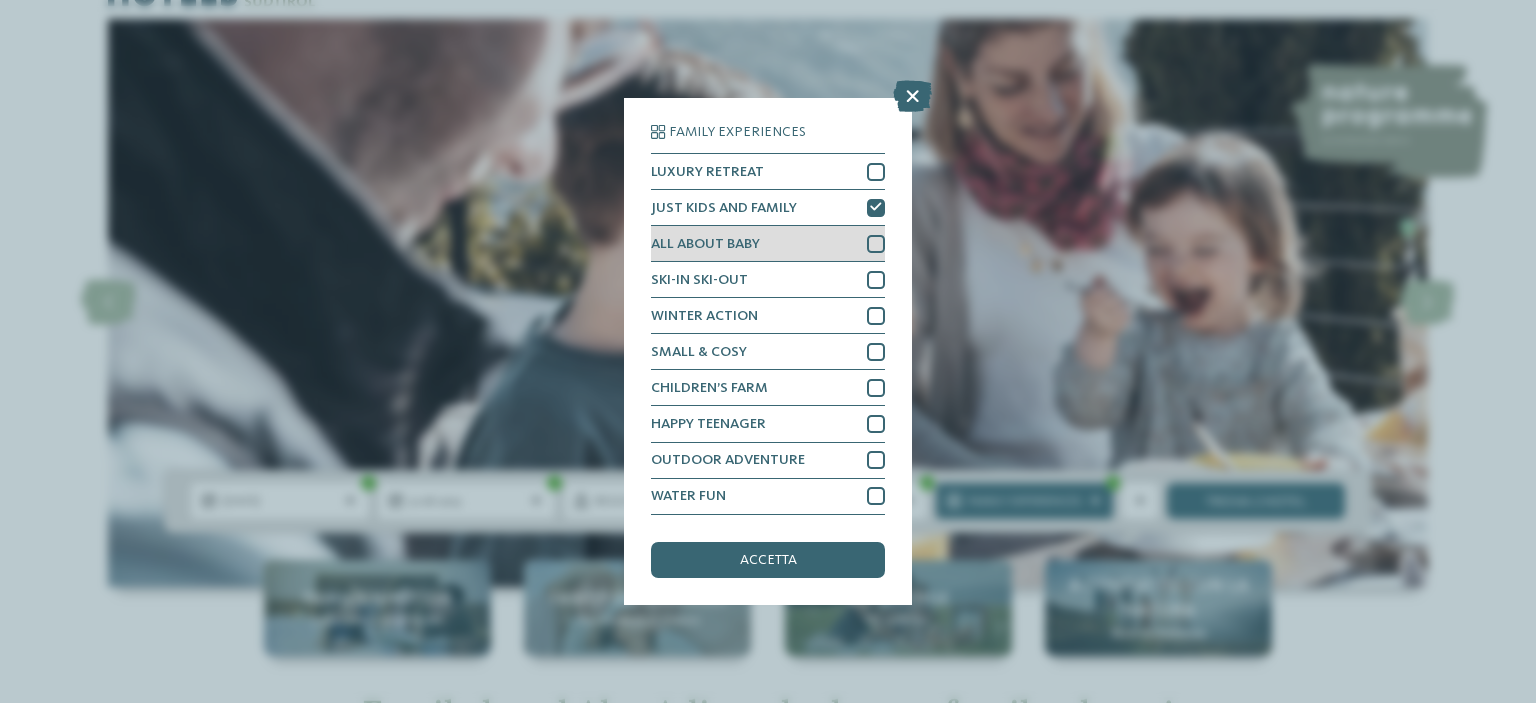 click on "ALL ABOUT BABY" at bounding box center [768, 244] 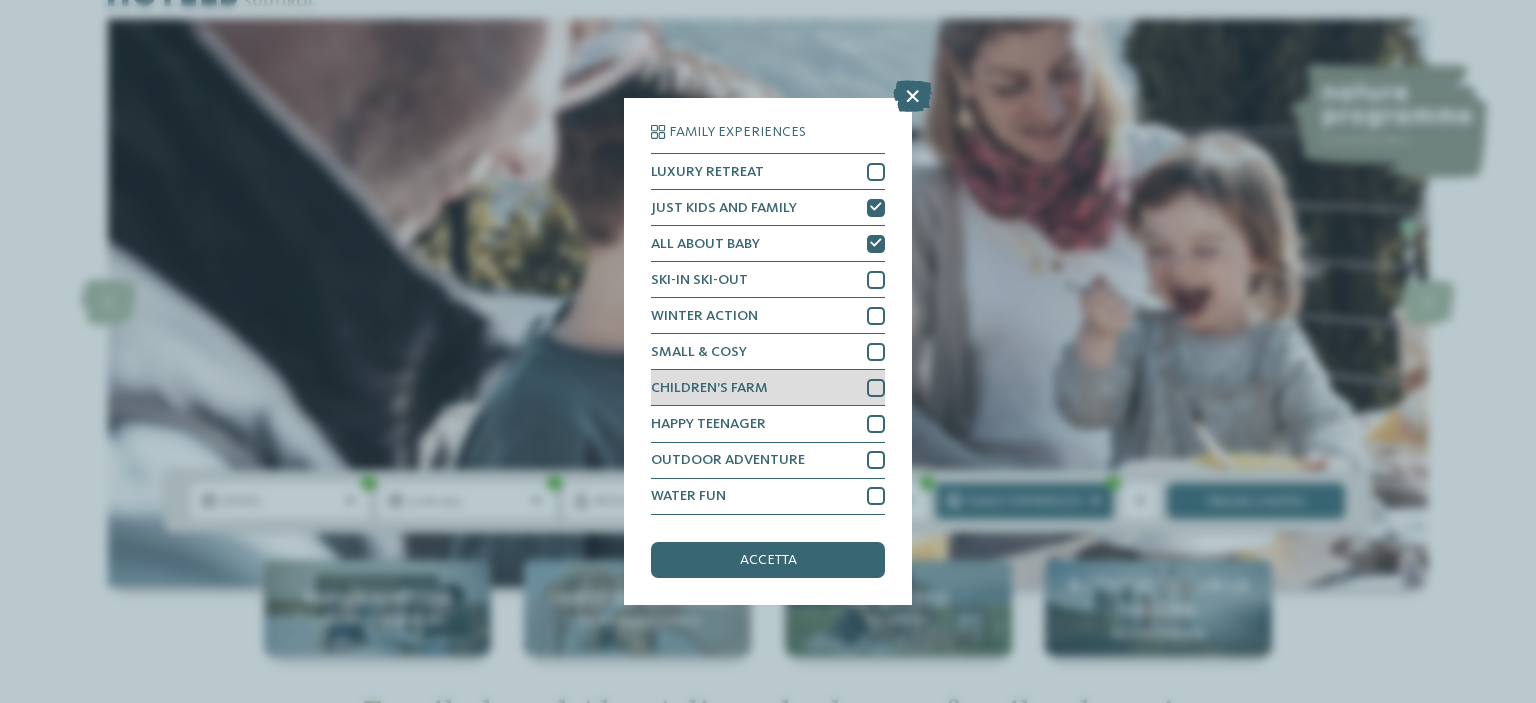 click on "CHILDREN’S FARM" at bounding box center [768, 388] 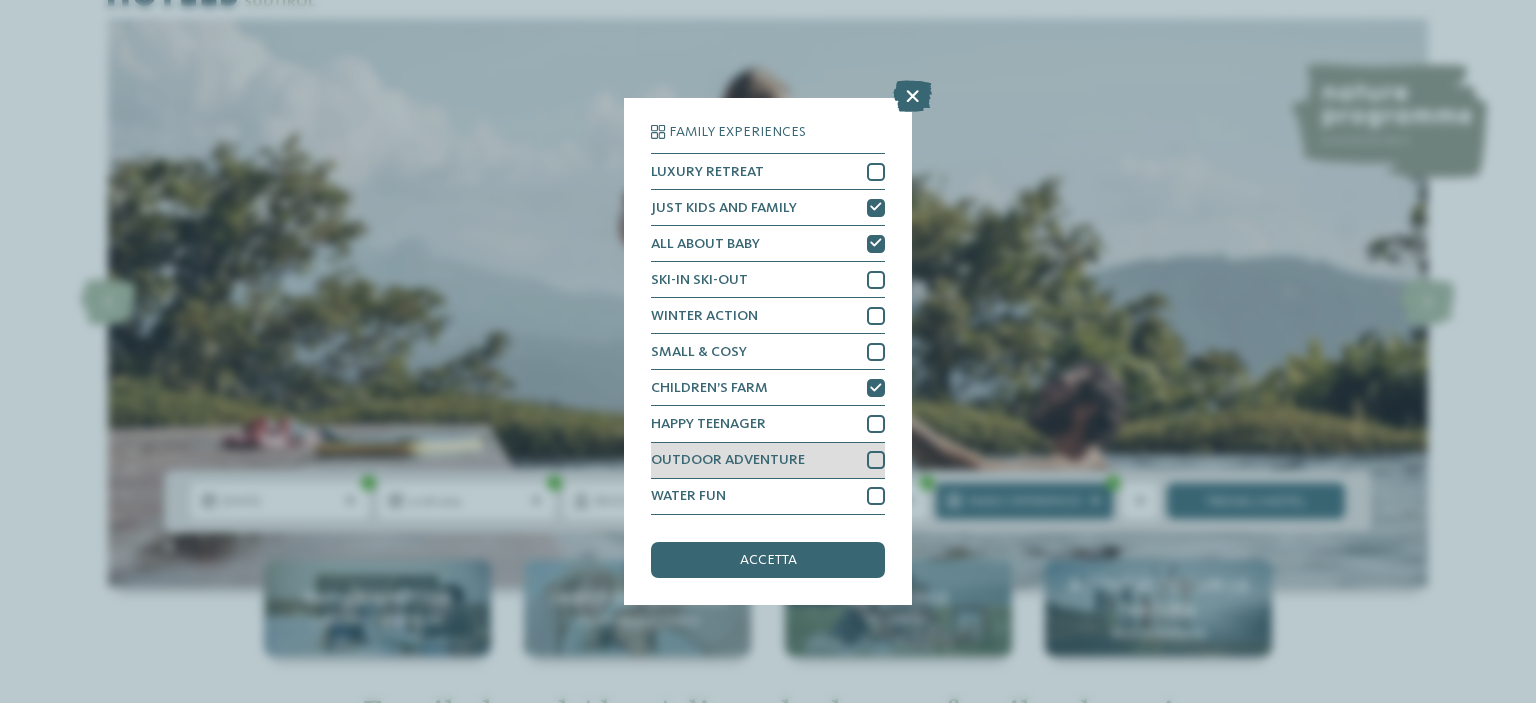 click on "OUTDOOR ADVENTURE" at bounding box center (728, 460) 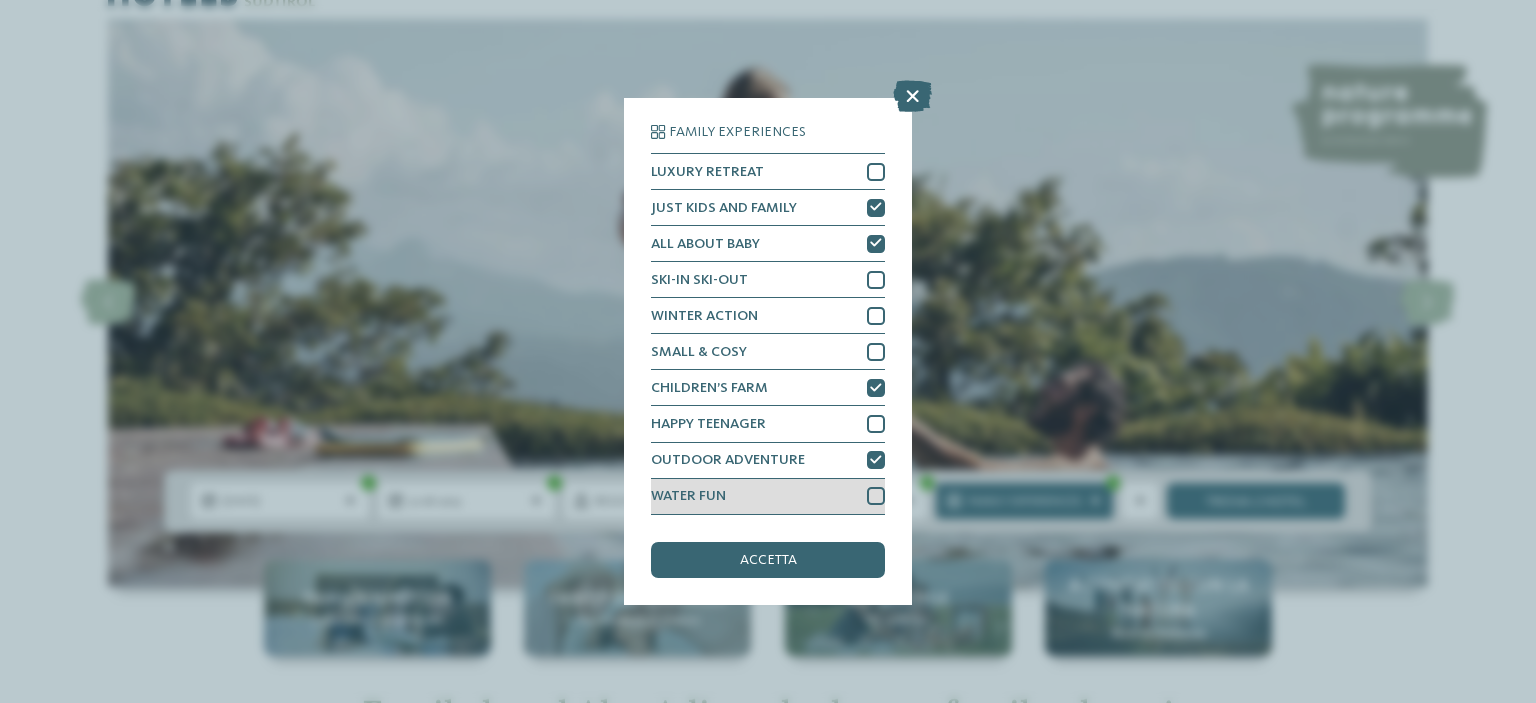 click on "WATER FUN" at bounding box center (768, 497) 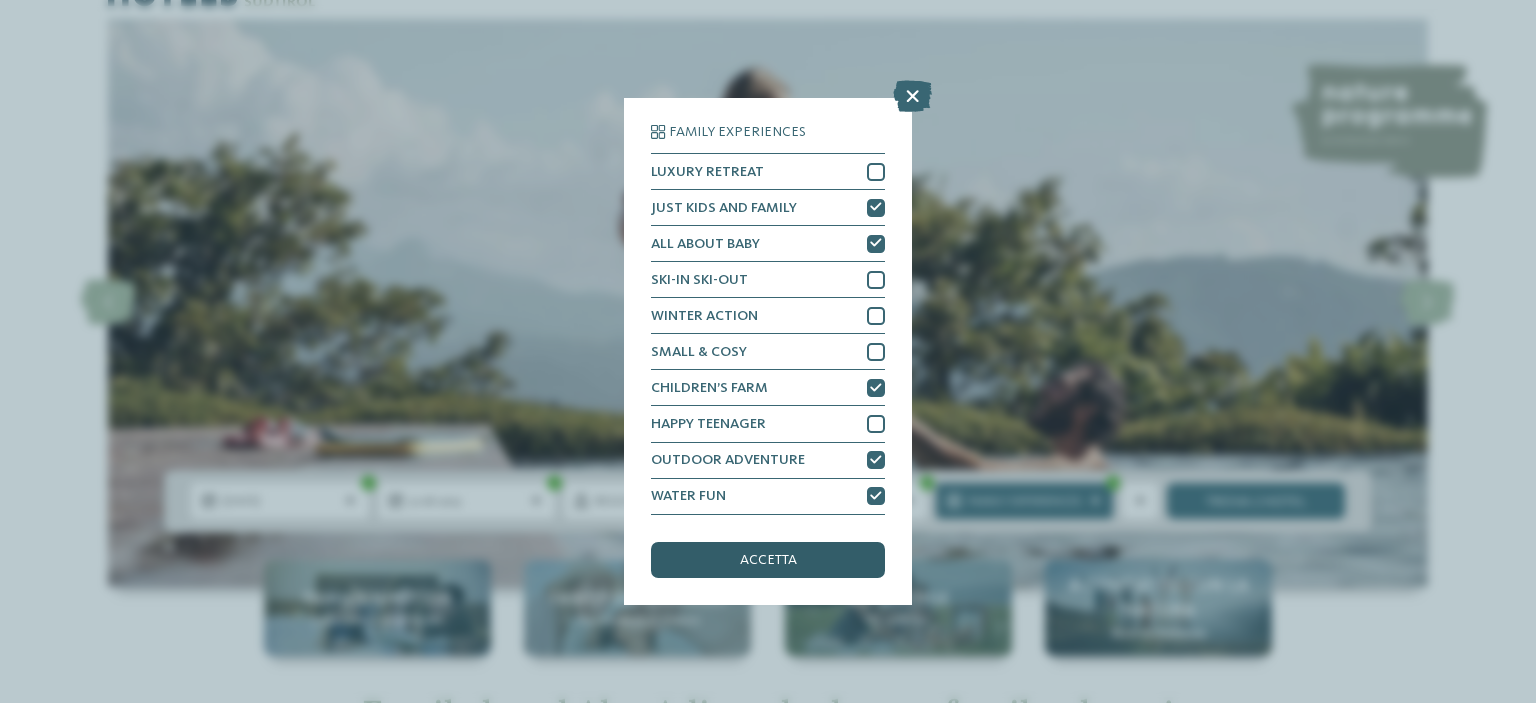 click on "accetta" at bounding box center [768, 560] 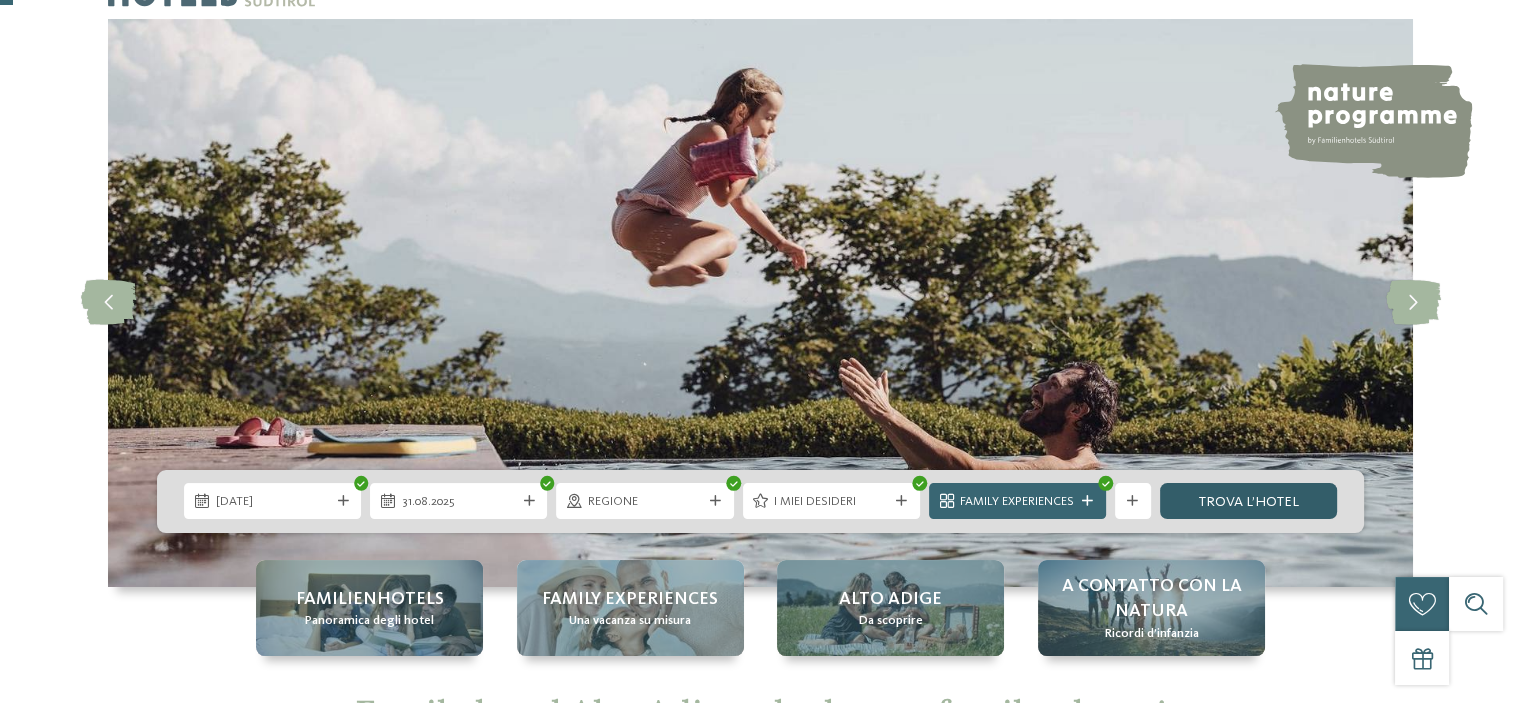 click on "trova l’hotel" at bounding box center (1248, 501) 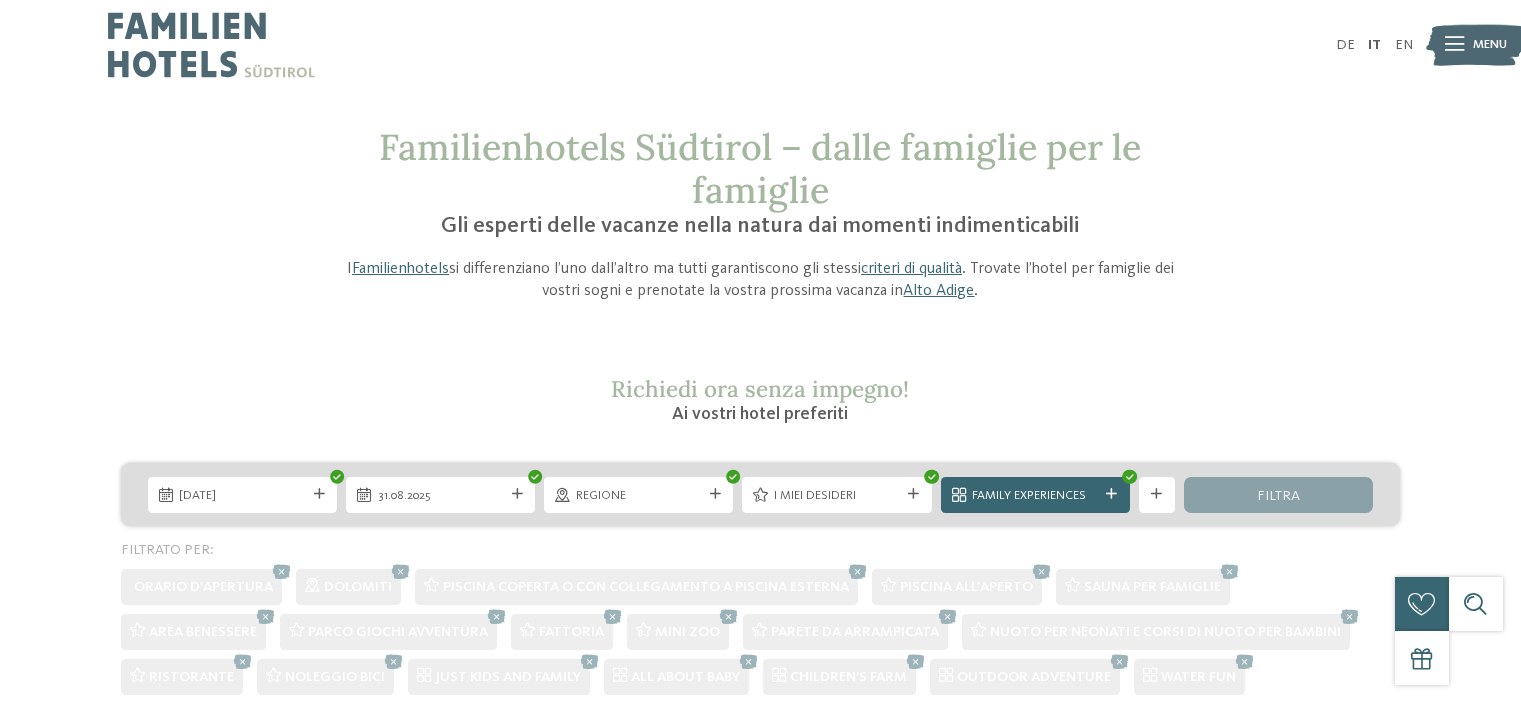 scroll, scrollTop: 0, scrollLeft: 0, axis: both 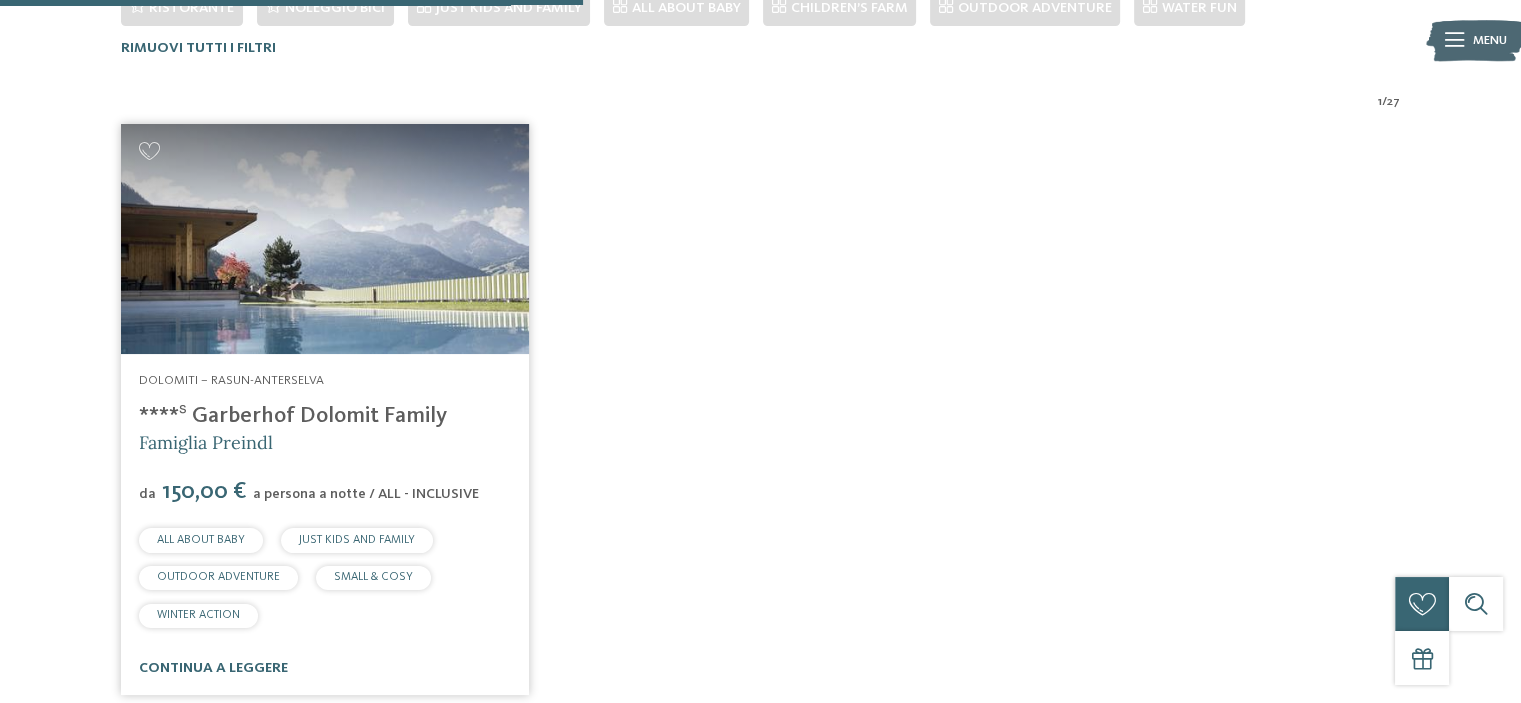 click at bounding box center (325, 239) 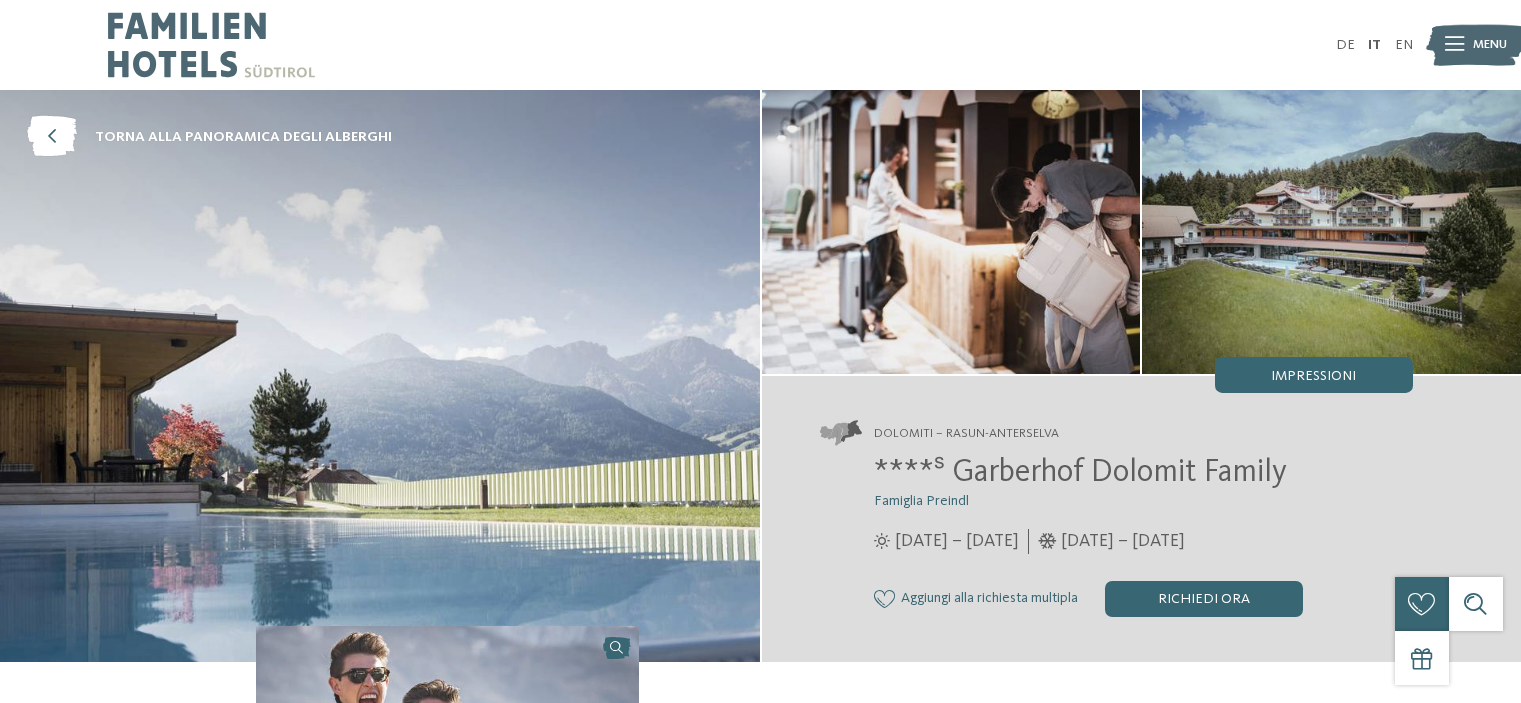 scroll, scrollTop: 0, scrollLeft: 0, axis: both 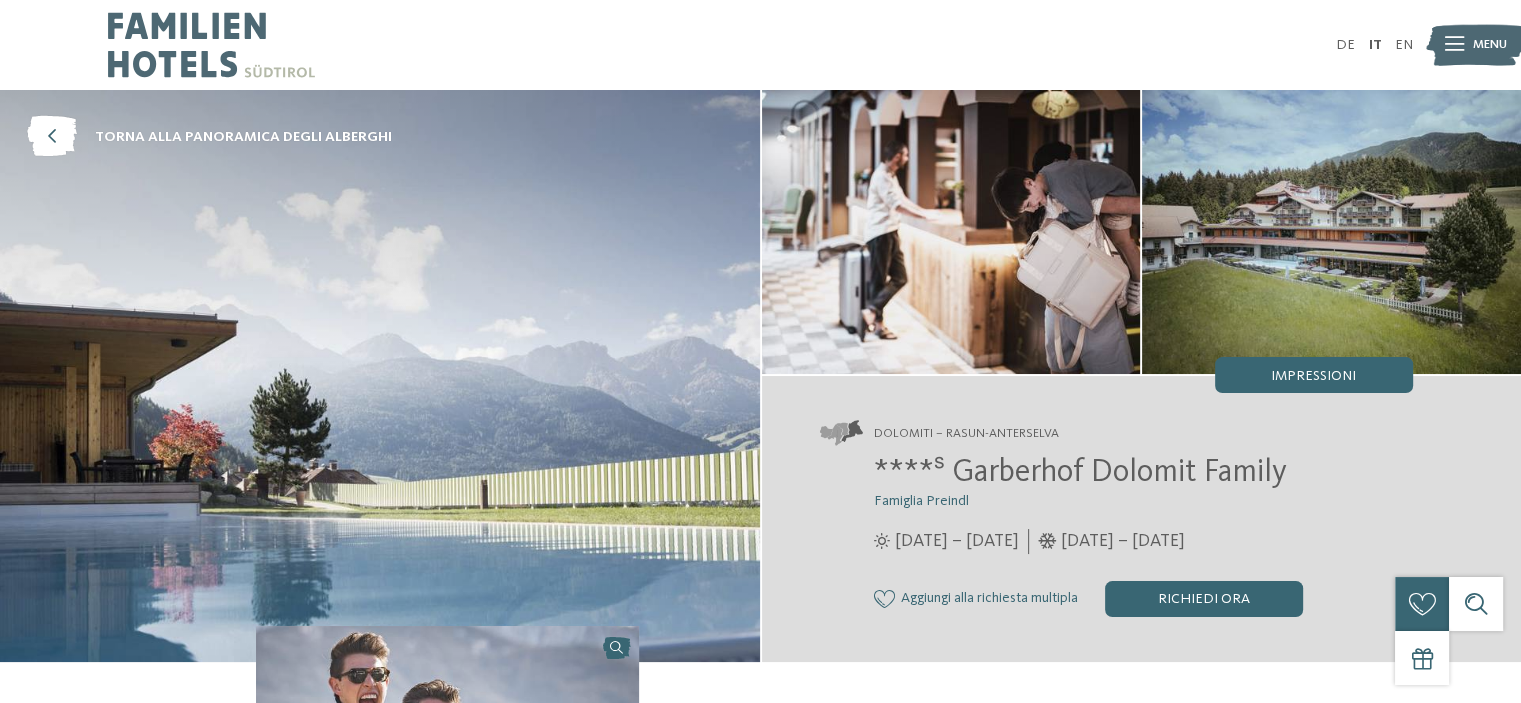 click at bounding box center (380, 376) 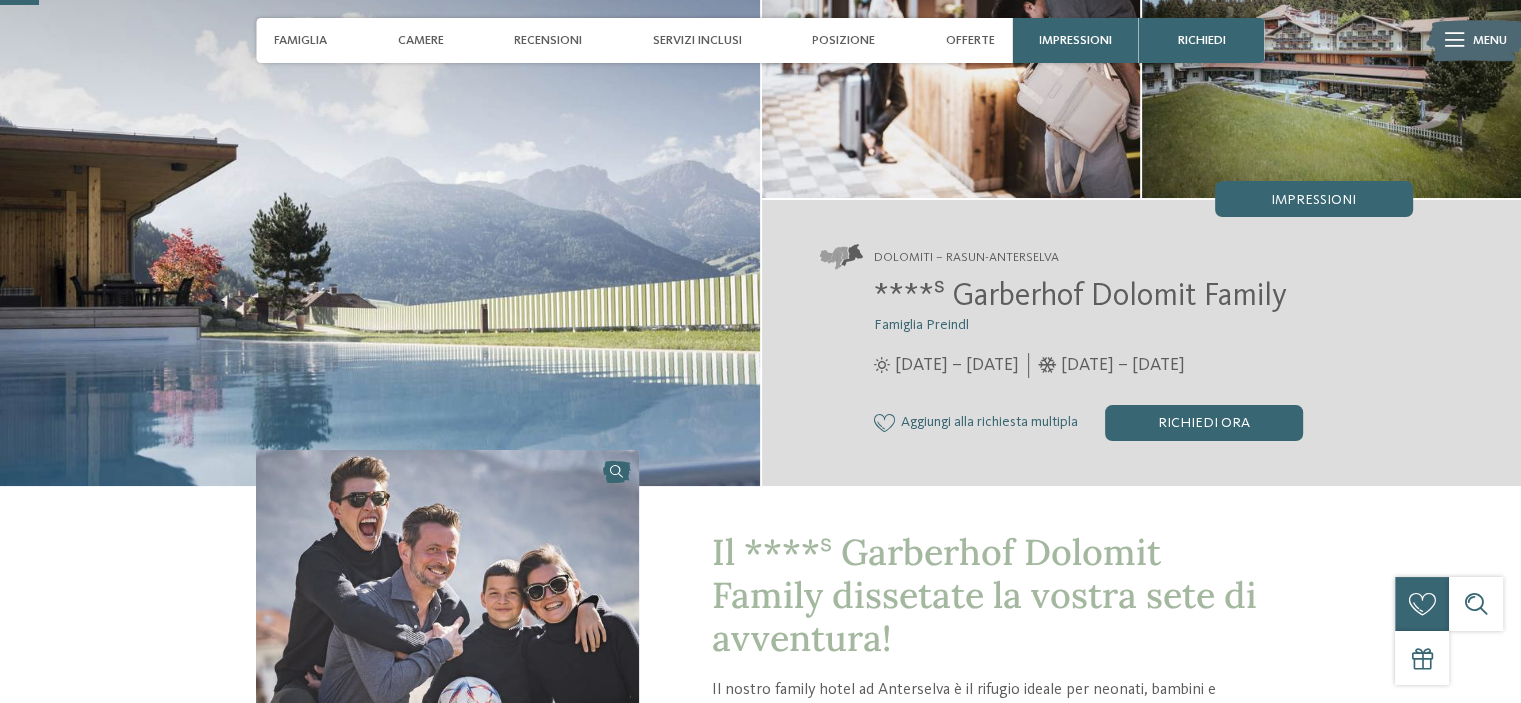 scroll, scrollTop: 180, scrollLeft: 0, axis: vertical 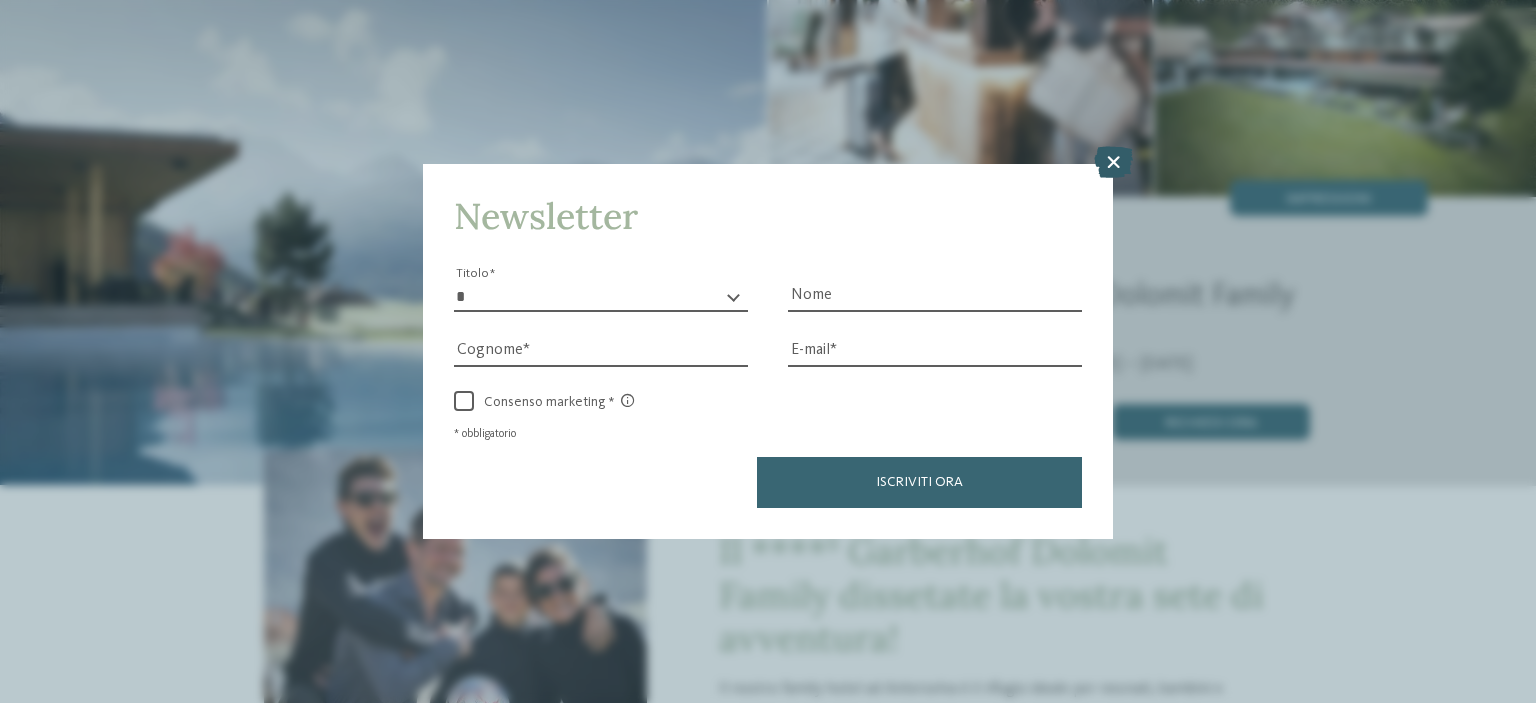 click at bounding box center [1113, 162] 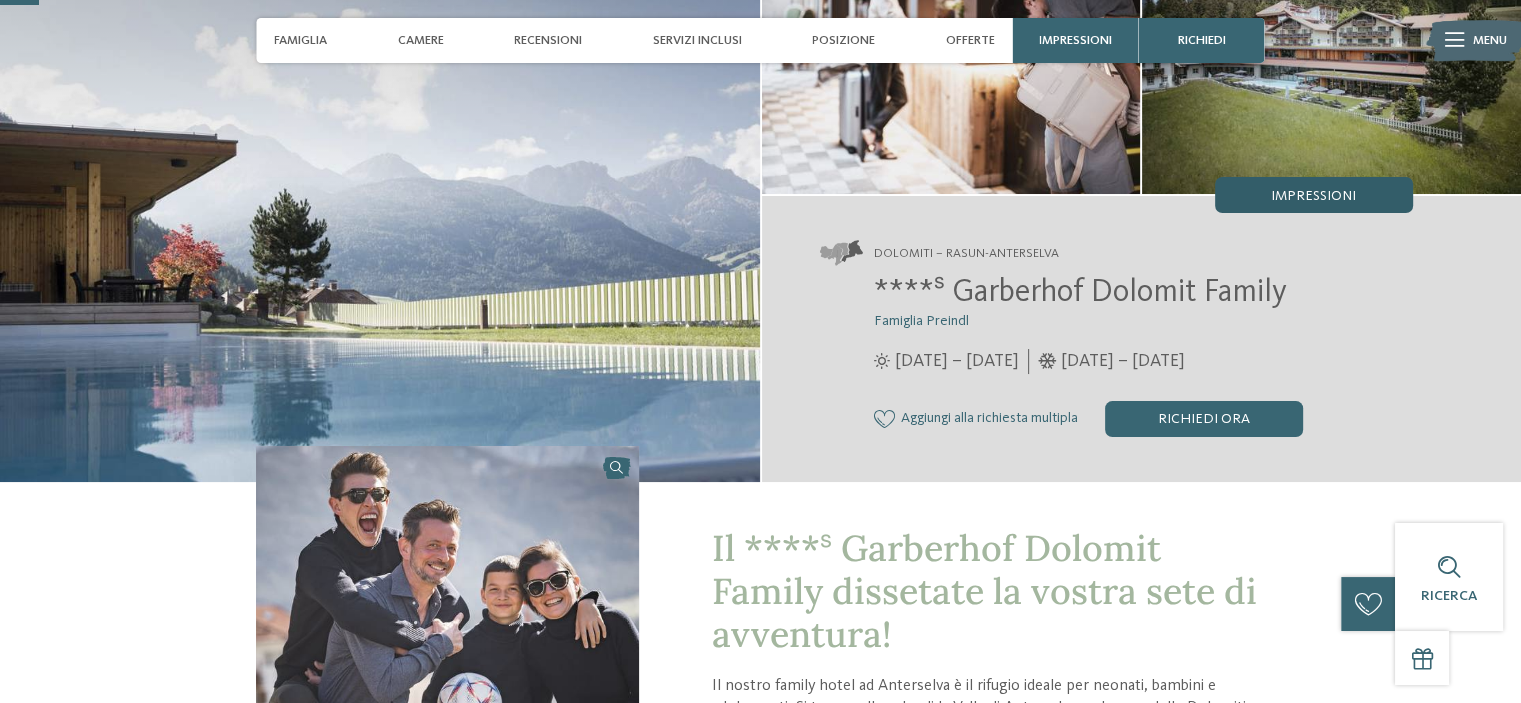 click on "Impressioni" at bounding box center [1313, 196] 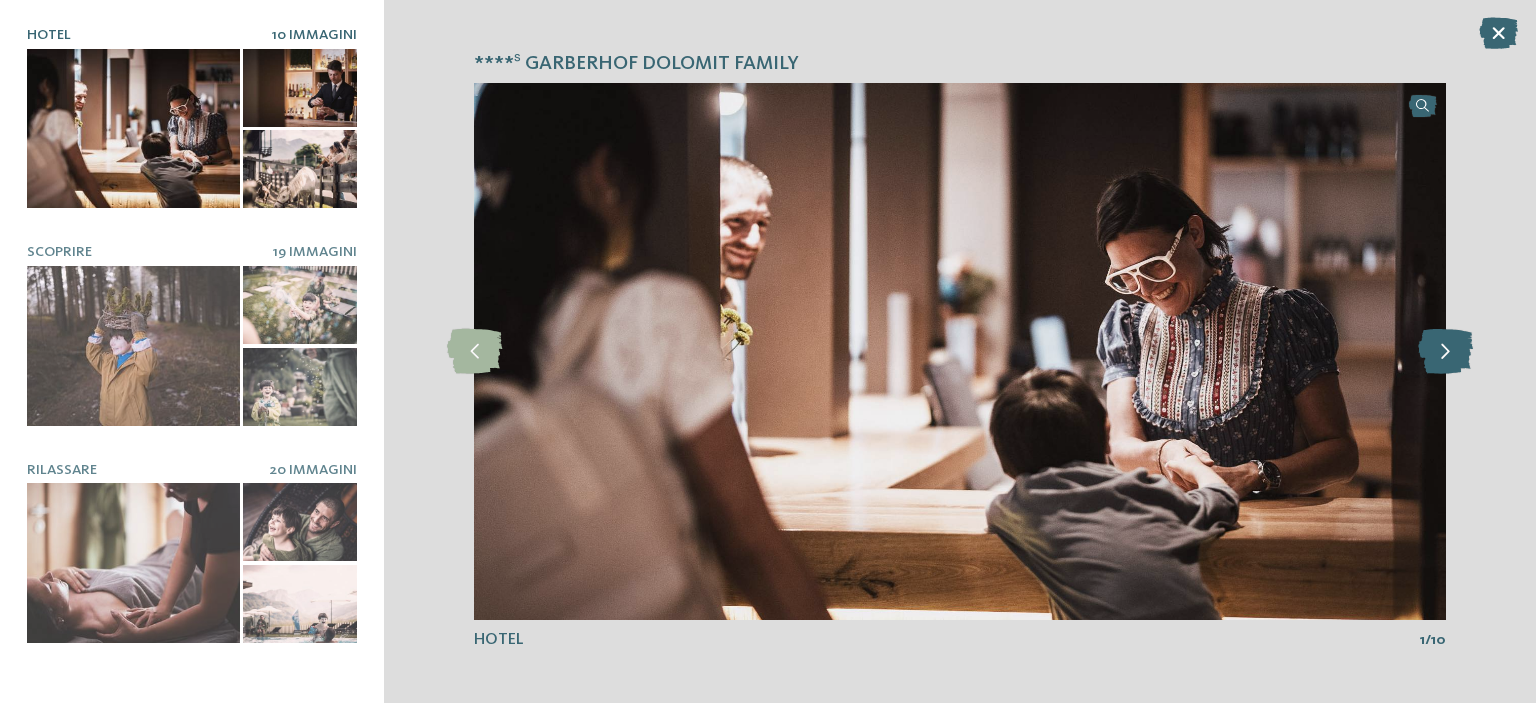 click at bounding box center [1445, 351] 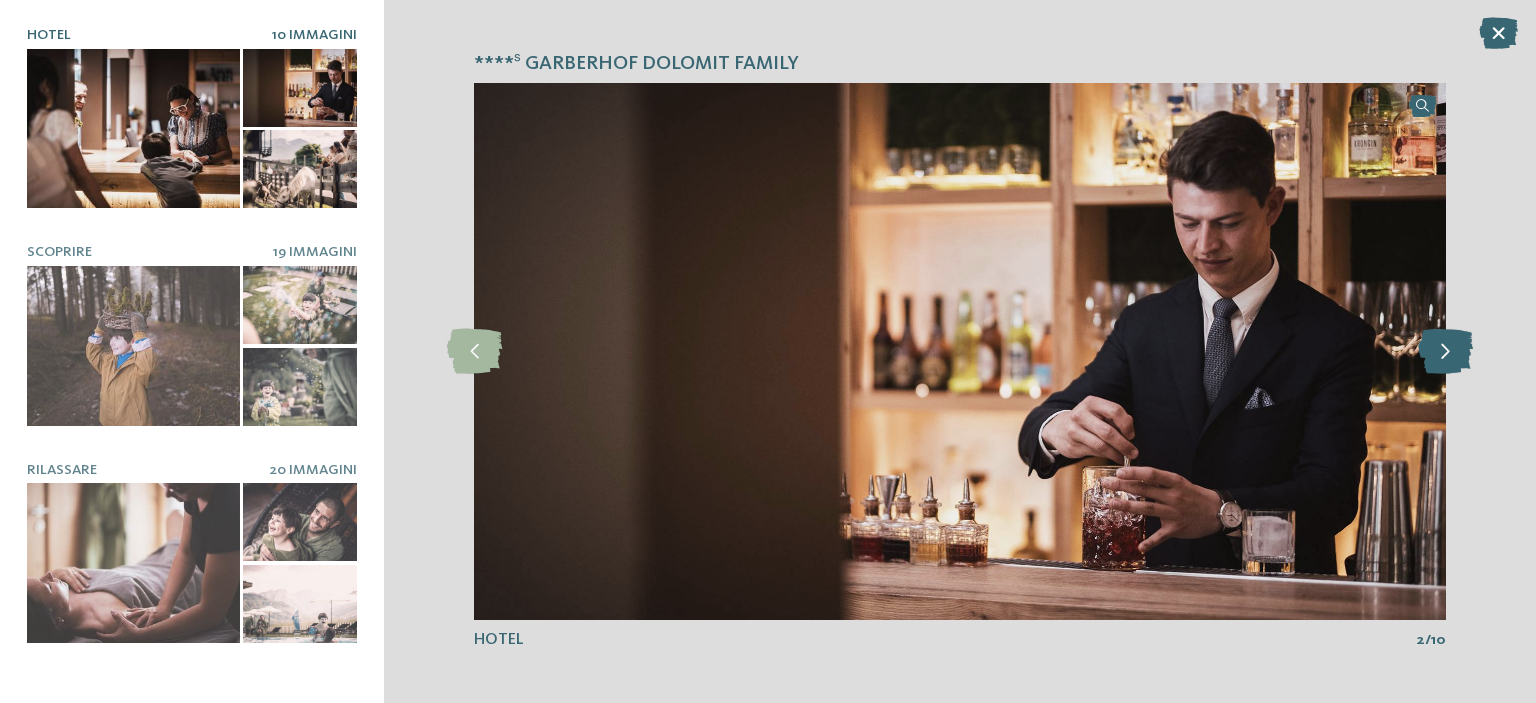 click at bounding box center [1445, 351] 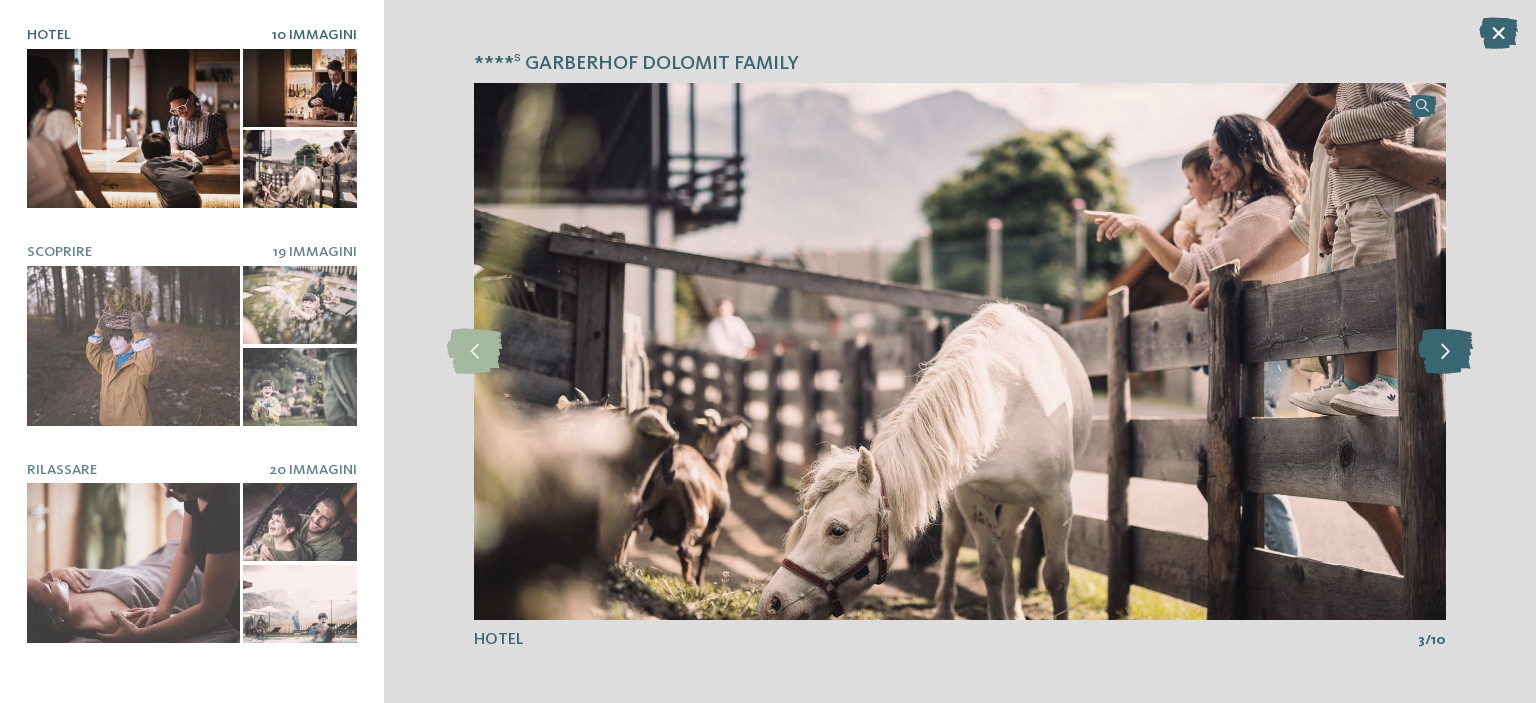 click at bounding box center (1445, 351) 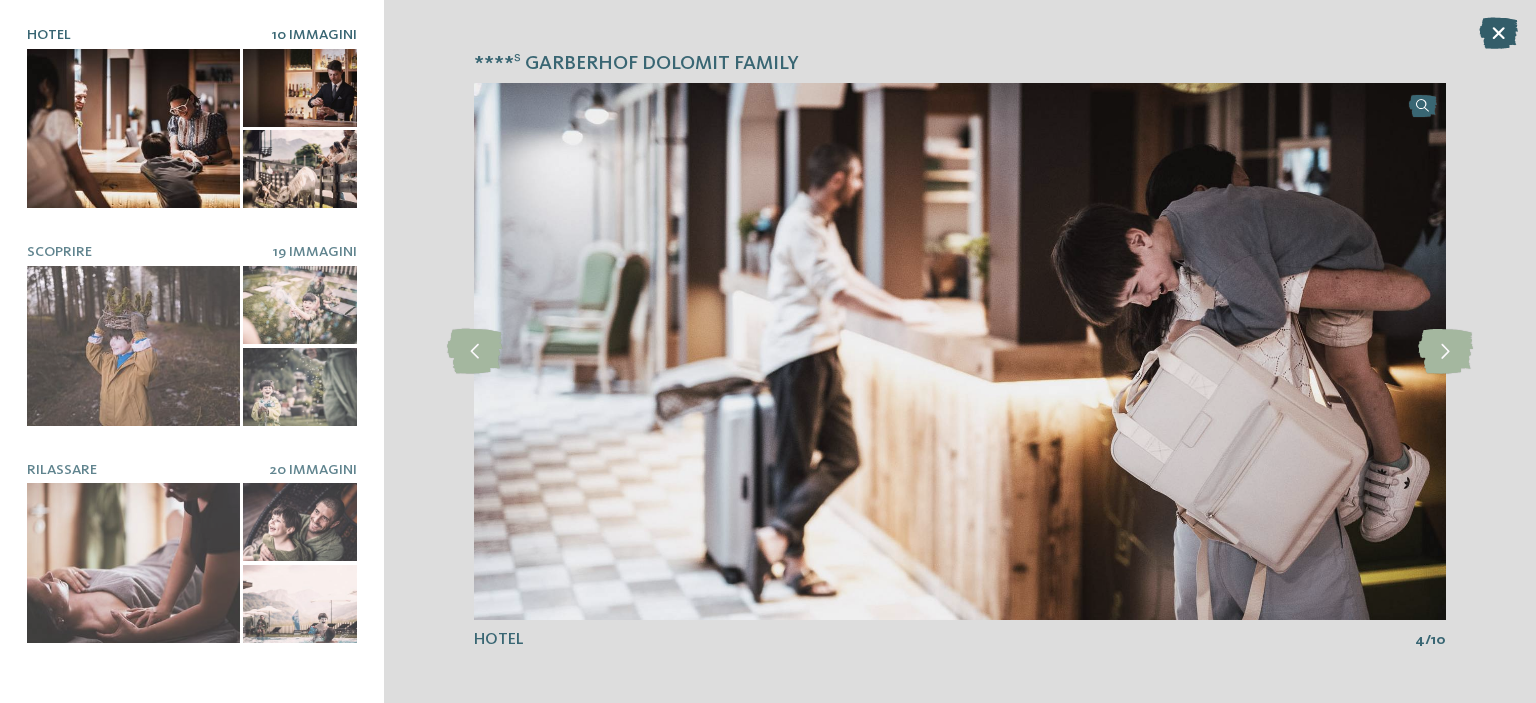 click at bounding box center [1498, 33] 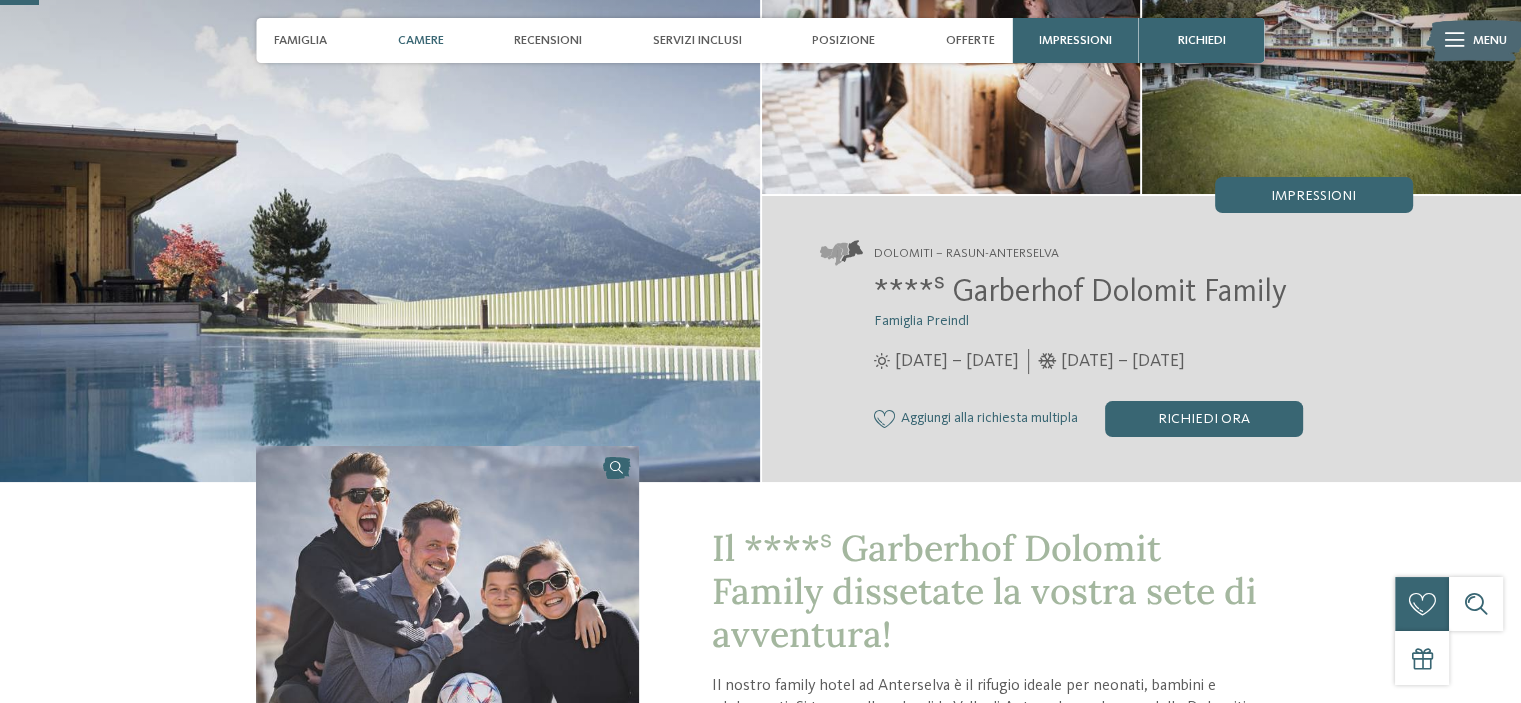 click on "Camere" at bounding box center (421, 40) 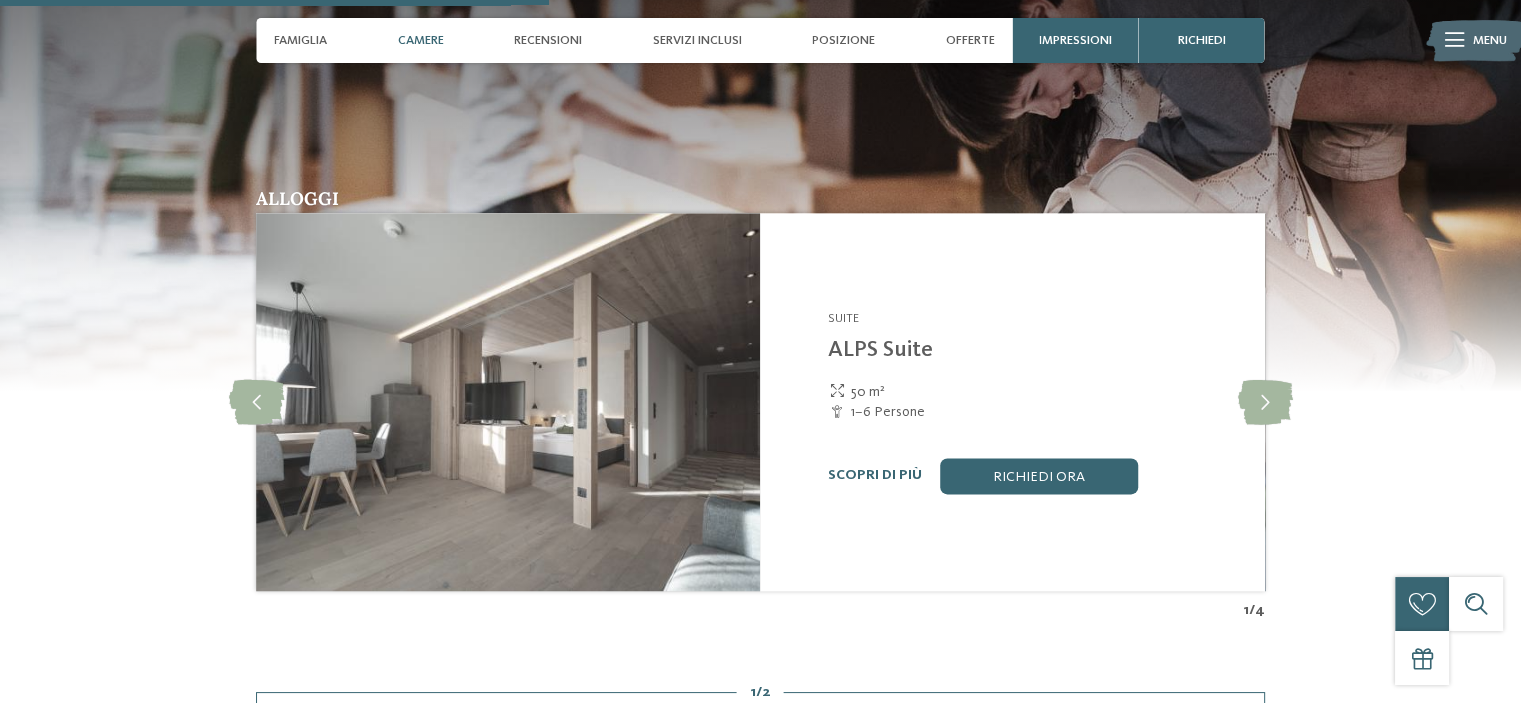 scroll, scrollTop: 2543, scrollLeft: 0, axis: vertical 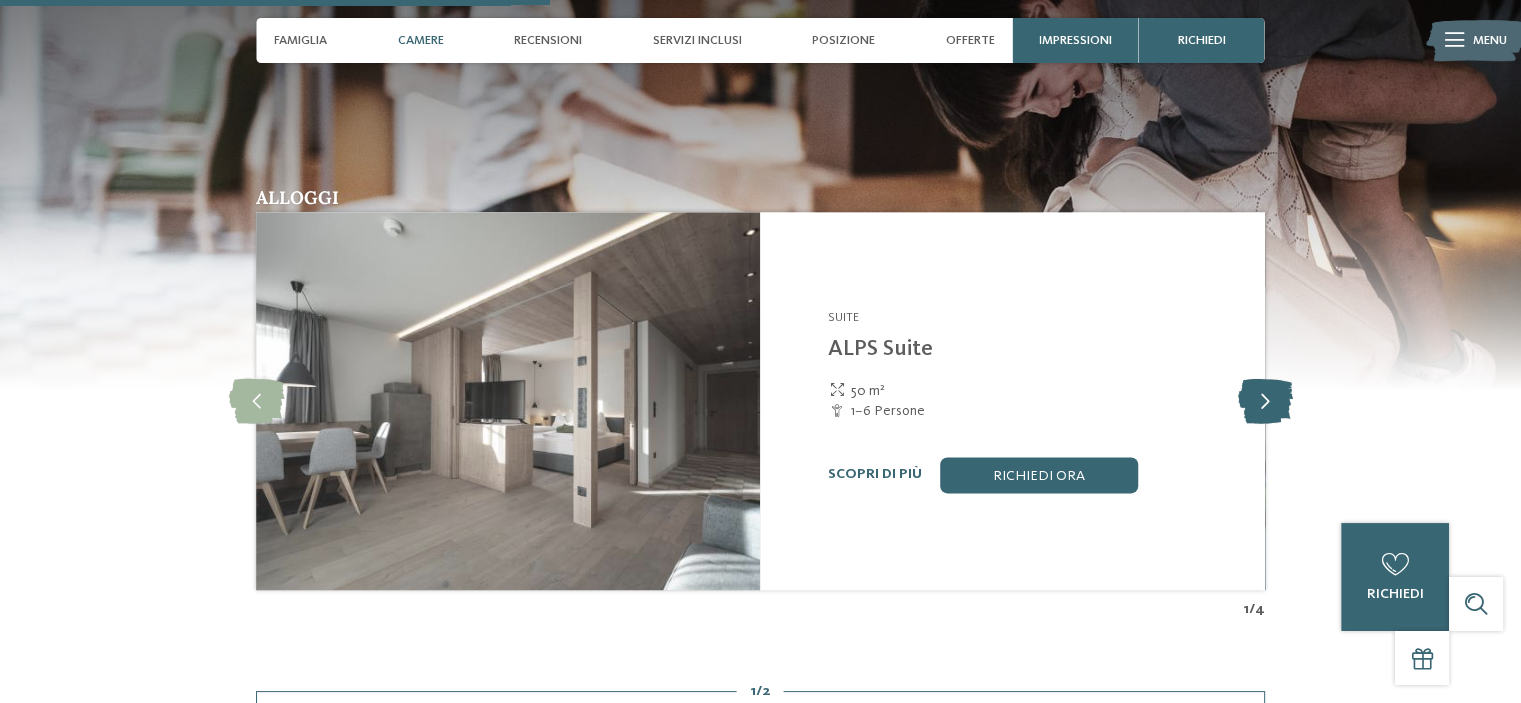 click at bounding box center [1264, 400] 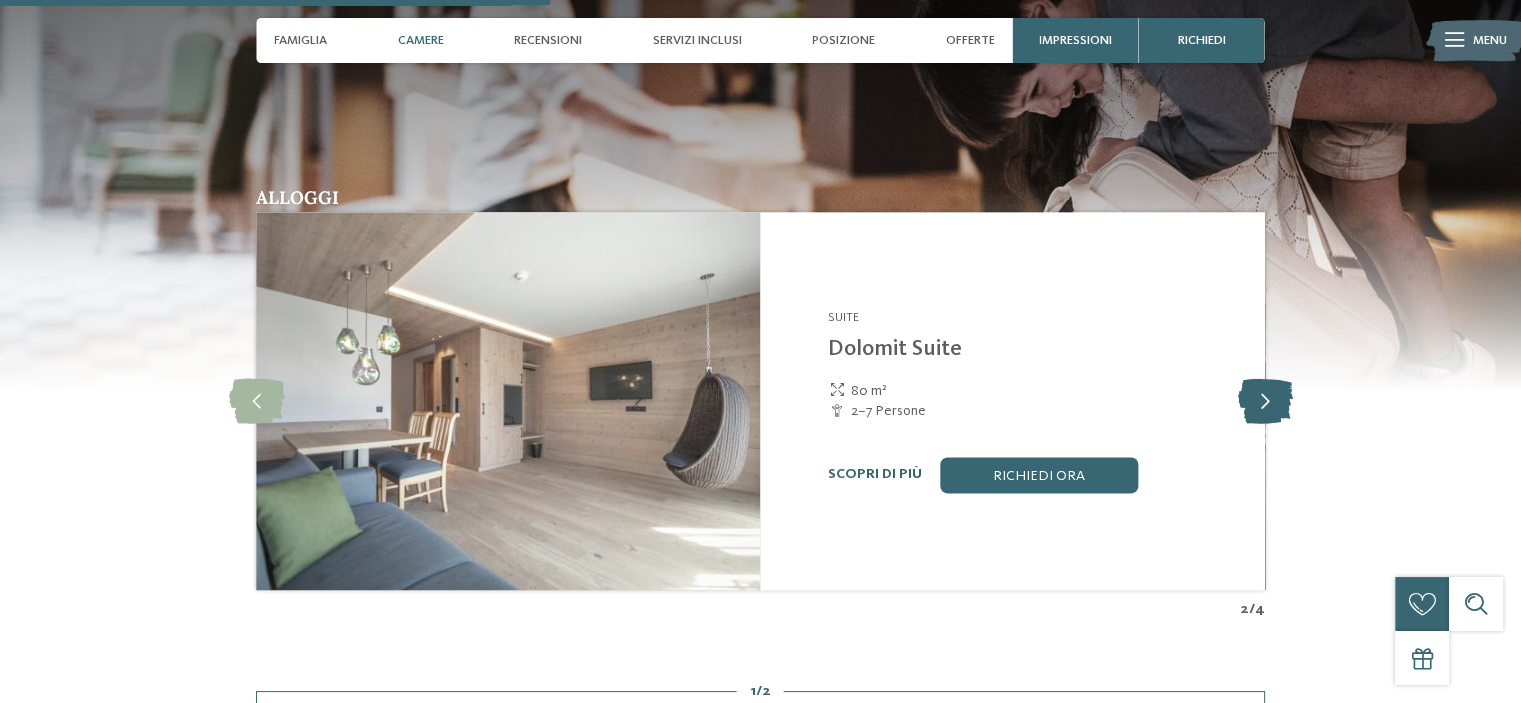 click at bounding box center (1264, 400) 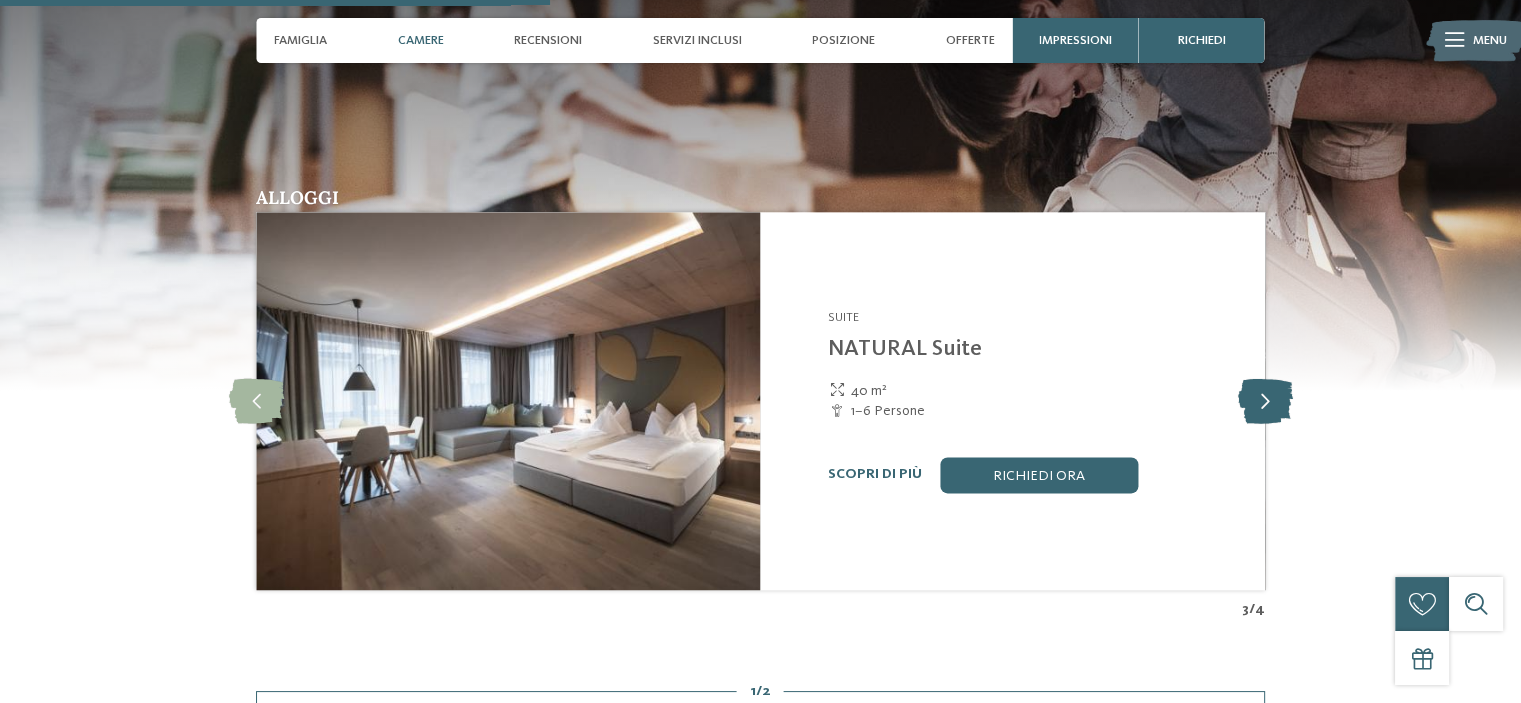 click at bounding box center (1264, 400) 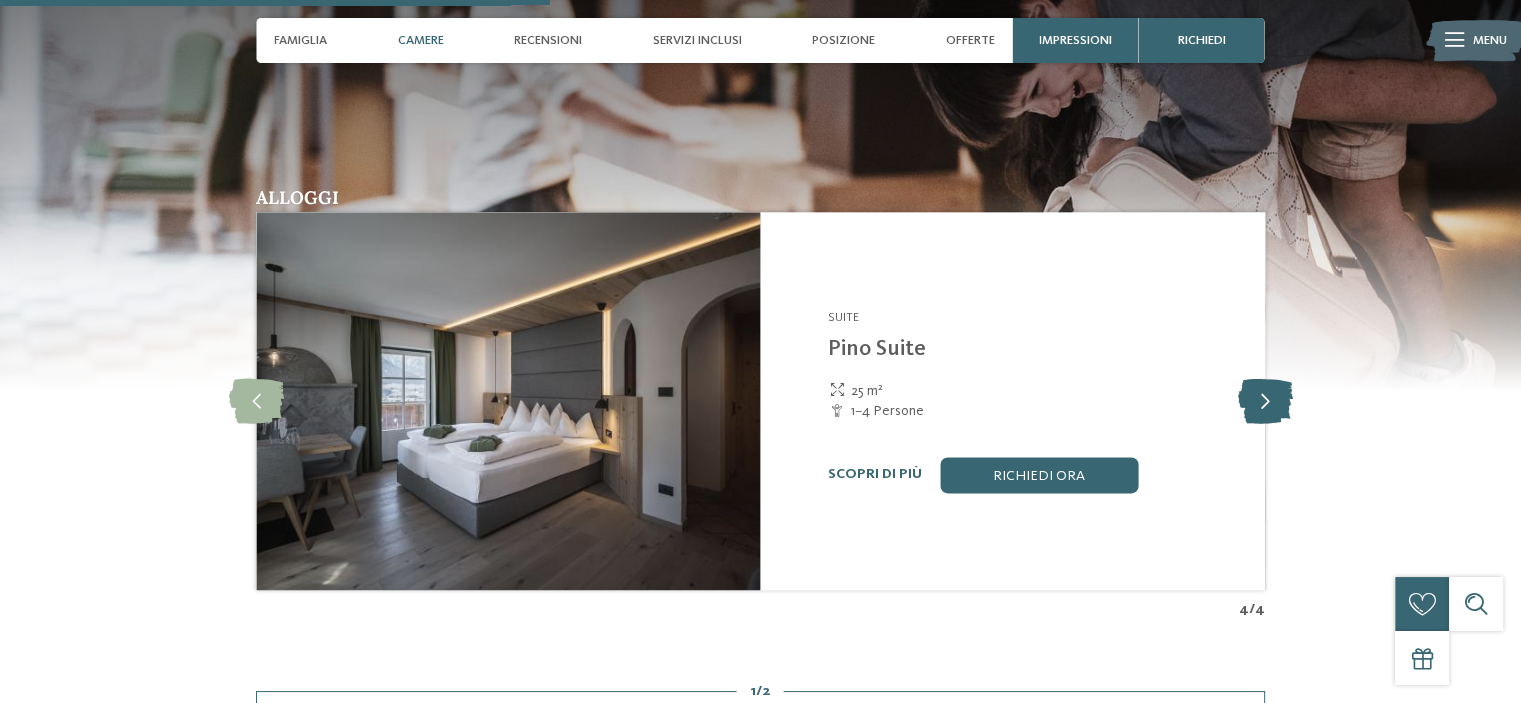 click at bounding box center (1264, 400) 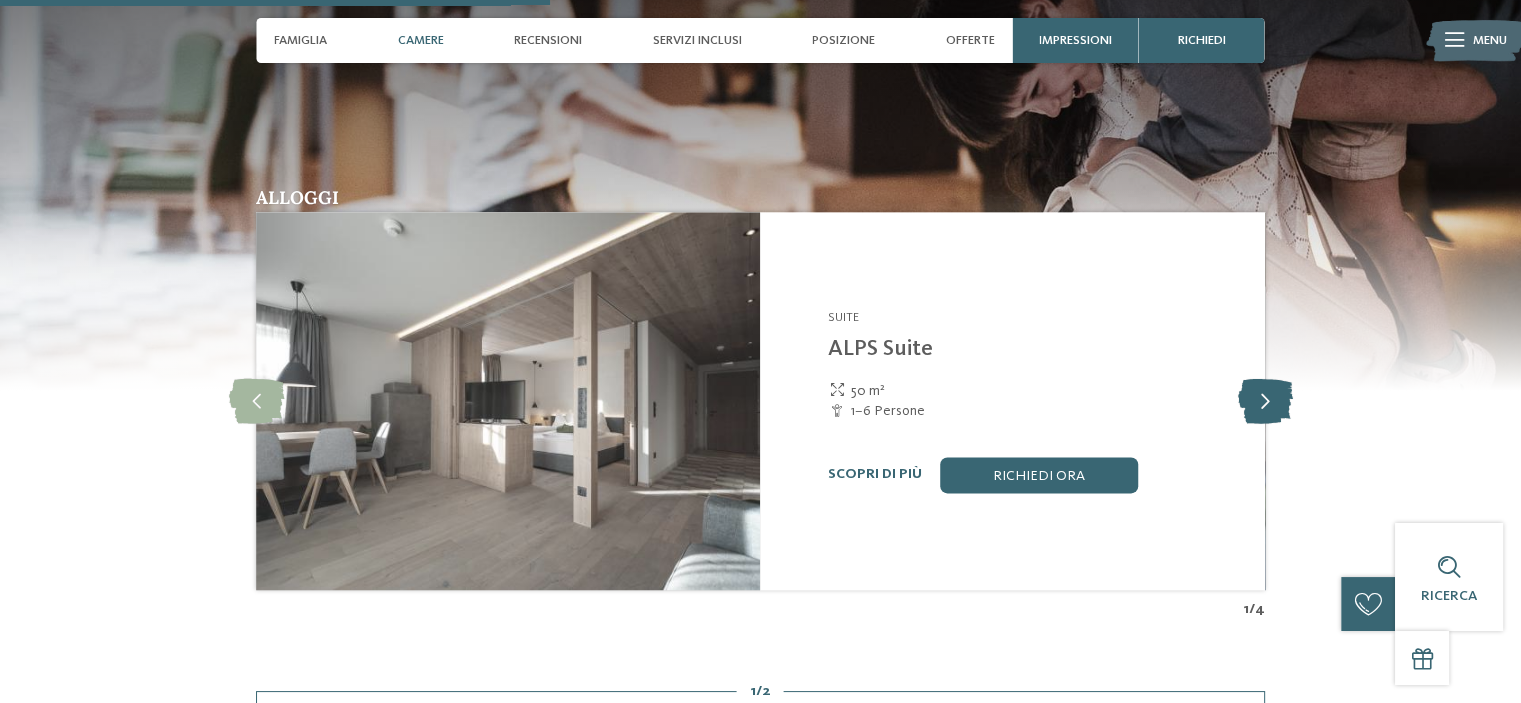 click at bounding box center [1264, 400] 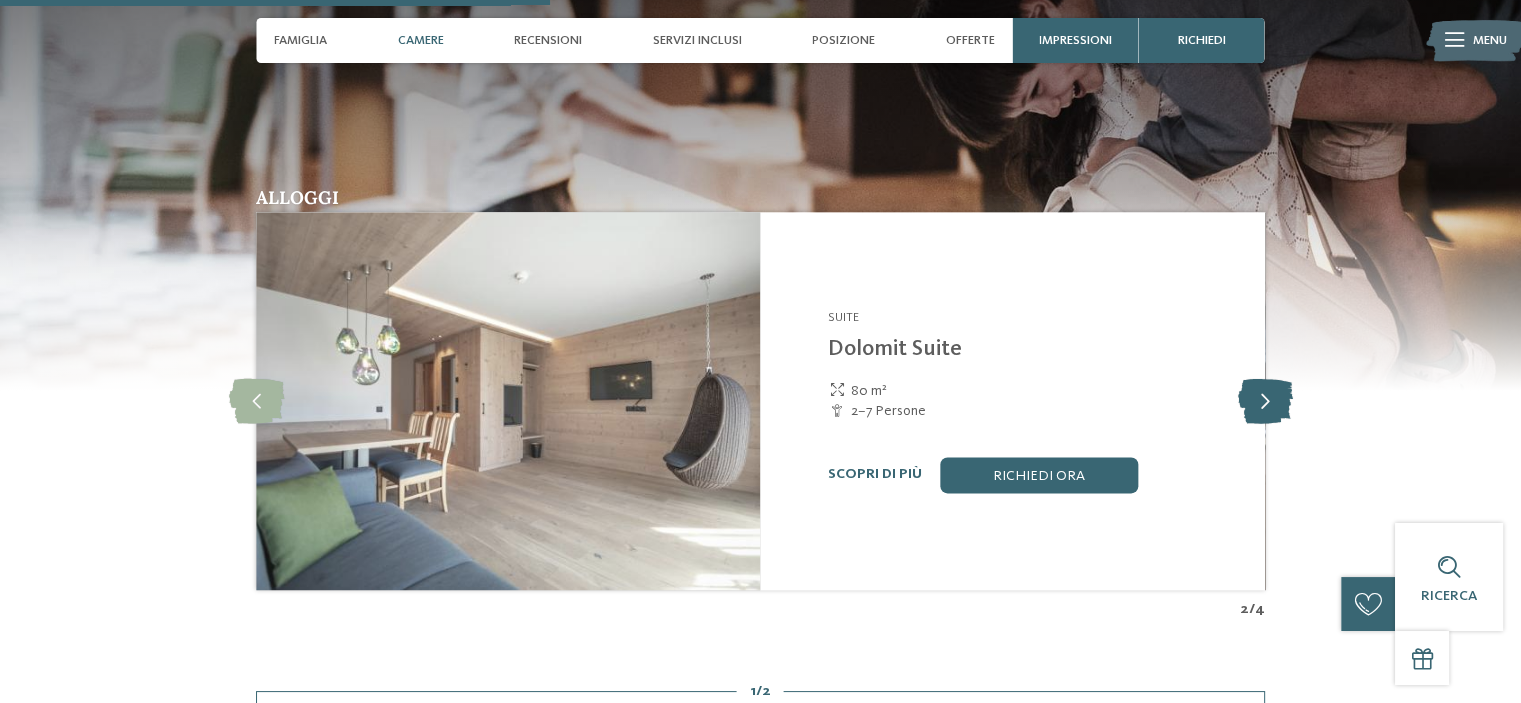 click at bounding box center (1264, 400) 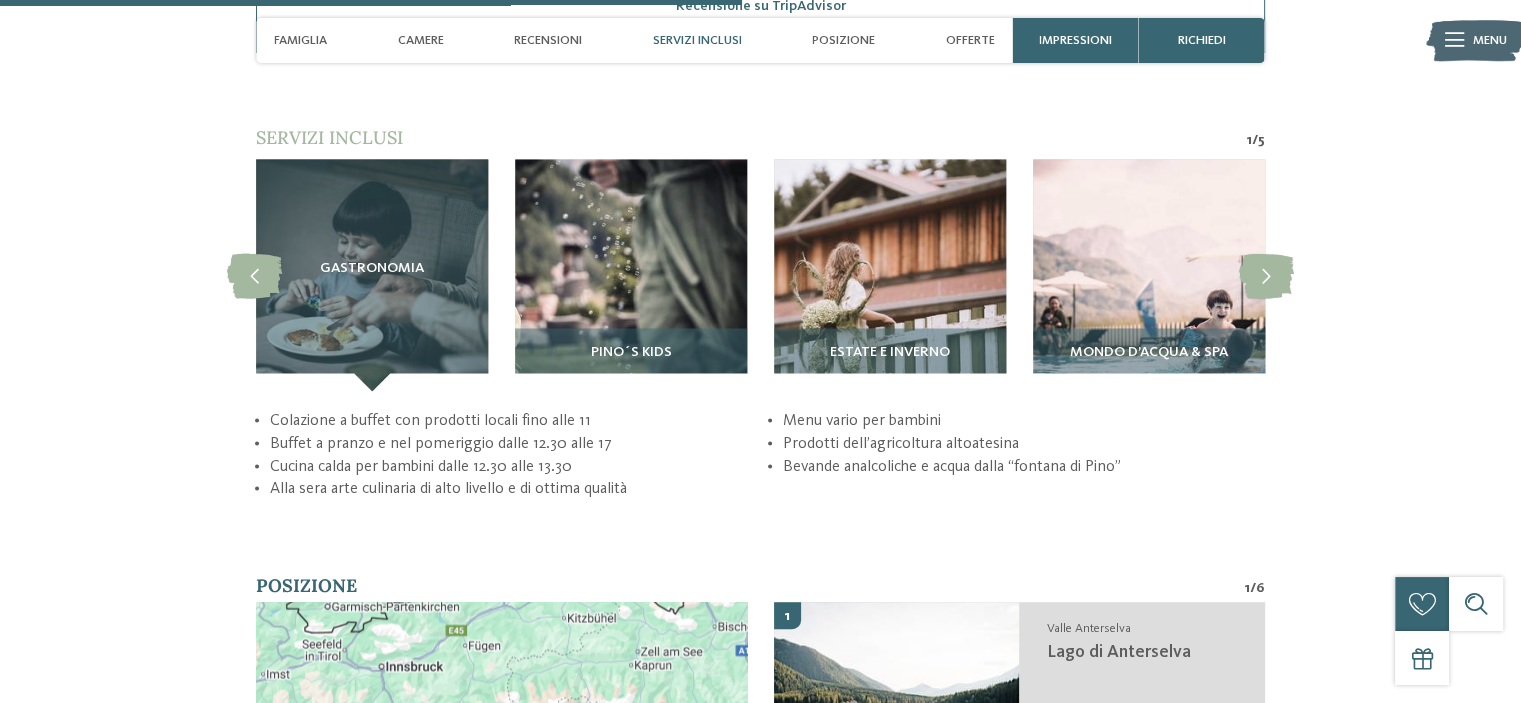 scroll, scrollTop: 3430, scrollLeft: 0, axis: vertical 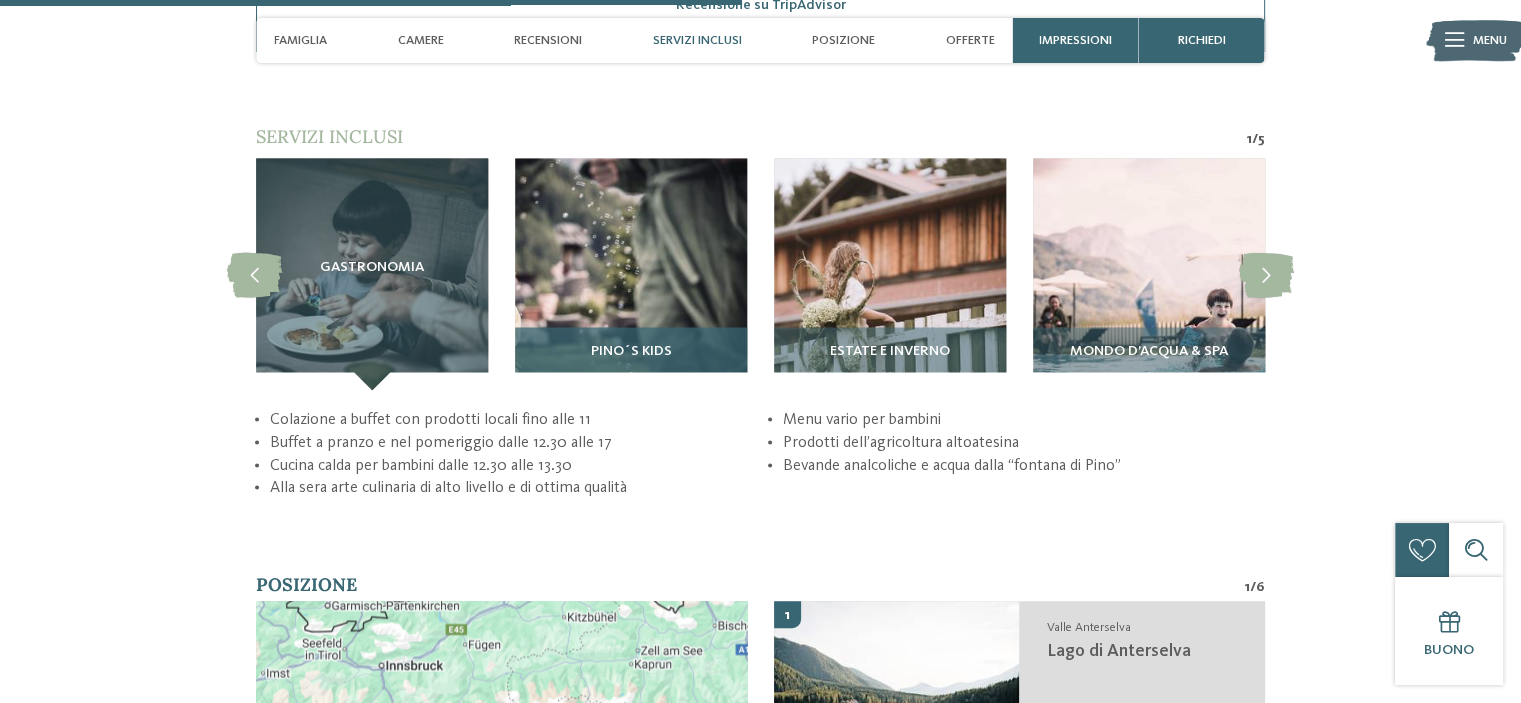 click at bounding box center [631, 274] 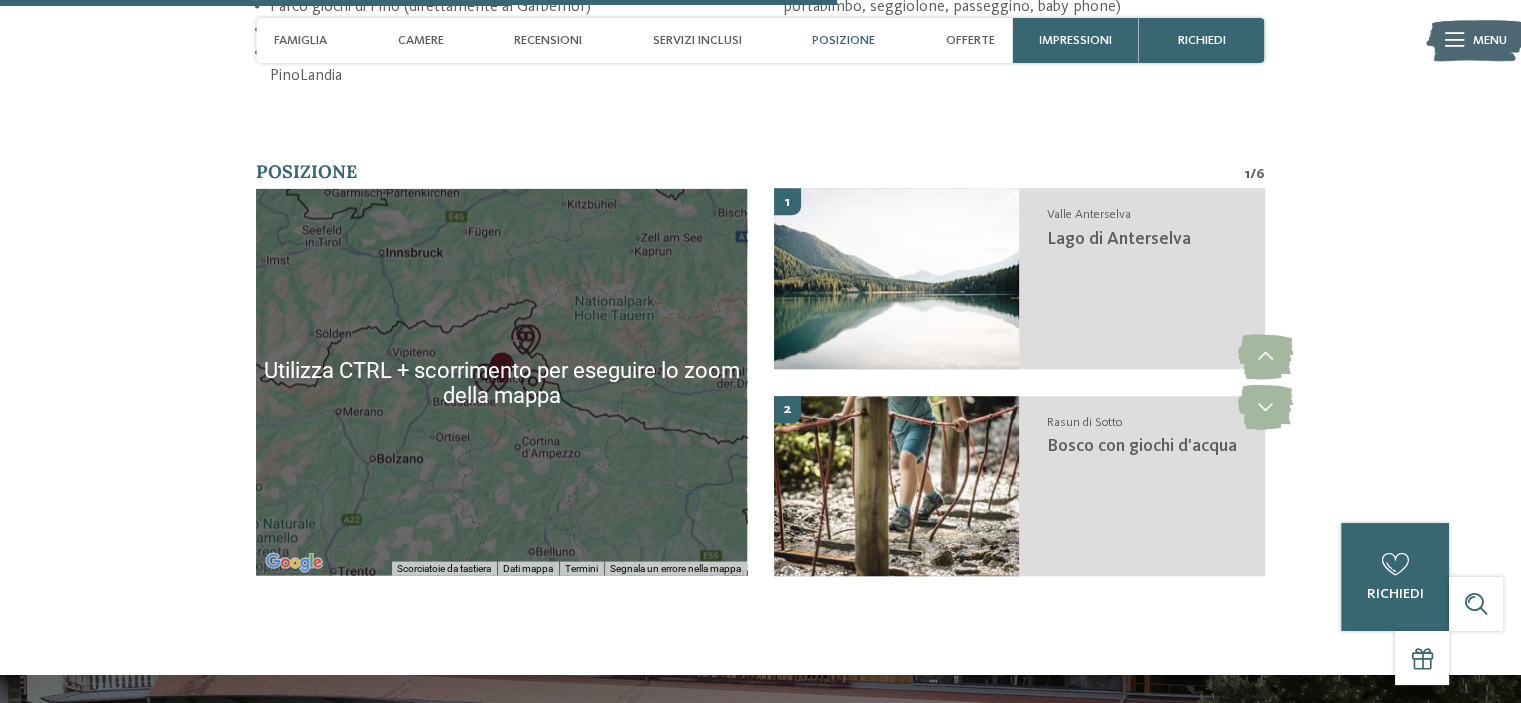 scroll, scrollTop: 3912, scrollLeft: 0, axis: vertical 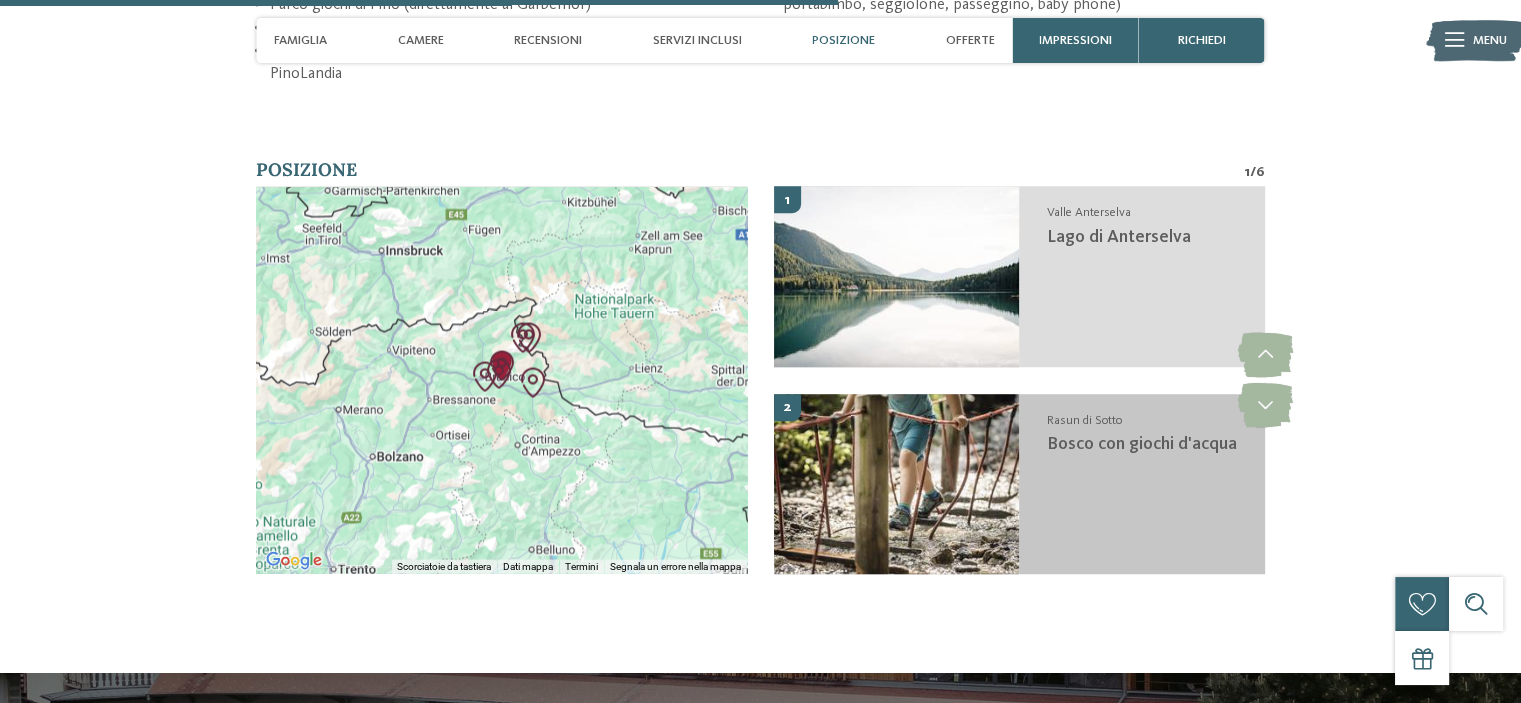 click at bounding box center (896, 484) 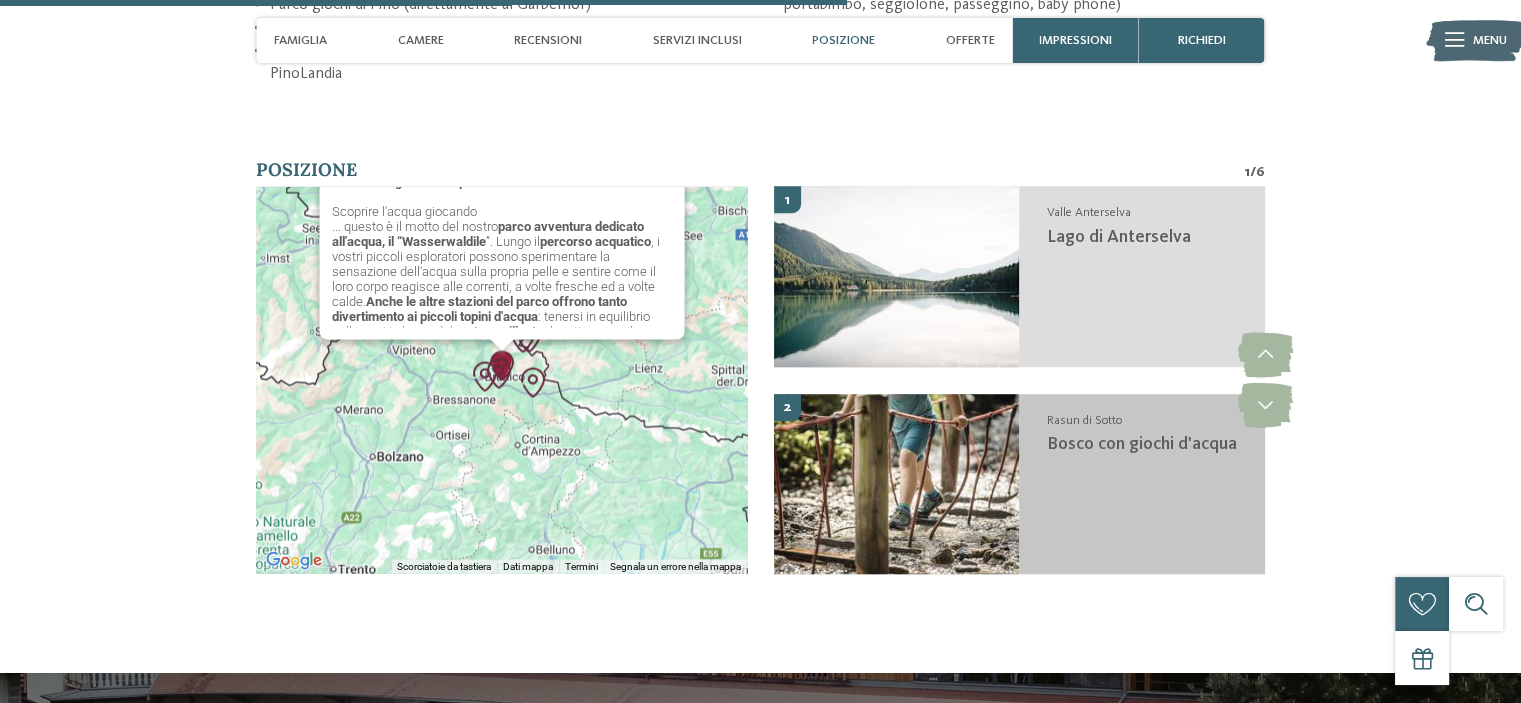 scroll, scrollTop: 3960, scrollLeft: 0, axis: vertical 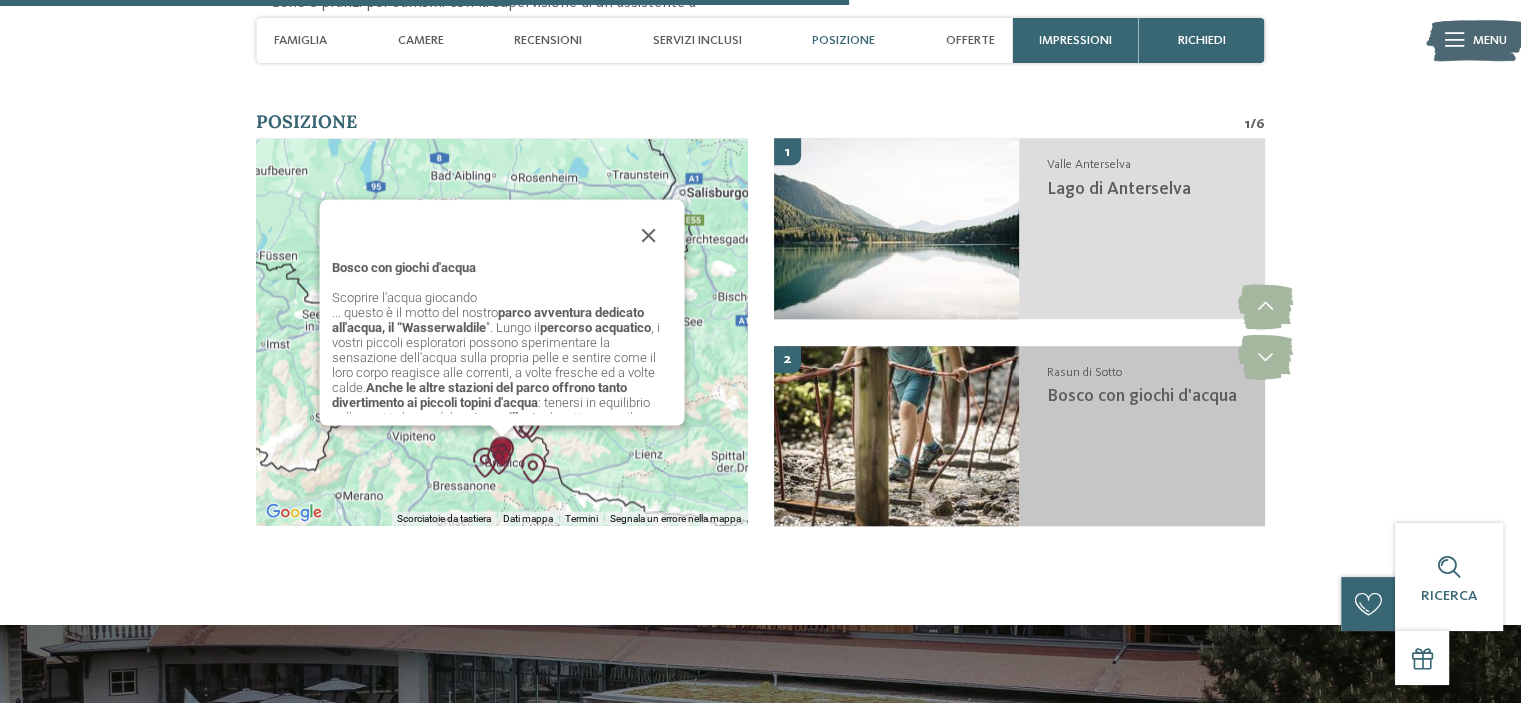 click on "Bosco con giochi d'acqua" at bounding box center (1141, 396) 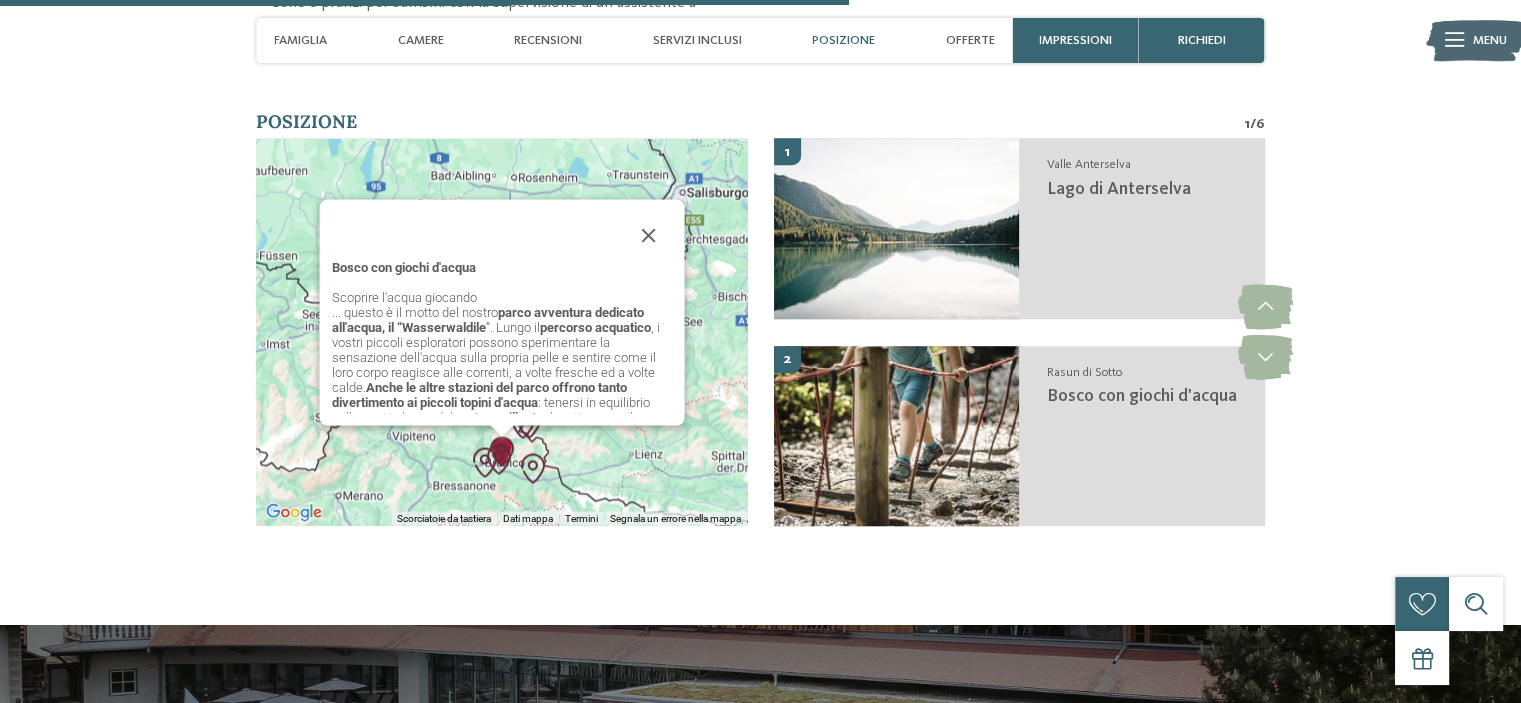 click on "Bosco con giochi d'acqua
Scoprire l'acqua giocando
... questo è il motto del nostro  parco avventura dedicato all'acqua, il “Wasserwaldile ”. Lungo il  percorso acquatico , i vostri piccoli esploratori possono sperimentare la sensazione dell'acqua sulla propria pelle e sentire come il loro corpo reagisce alle correnti, a volte fresche ed a volte calde.  Anche le altre stazioni del parco offrono tanto divertimento ai piccoli topini d'acqua : tenersi in equilibrio sulle assi in legno del  ponte oscillante  che attraversa il…" at bounding box center [501, 342] 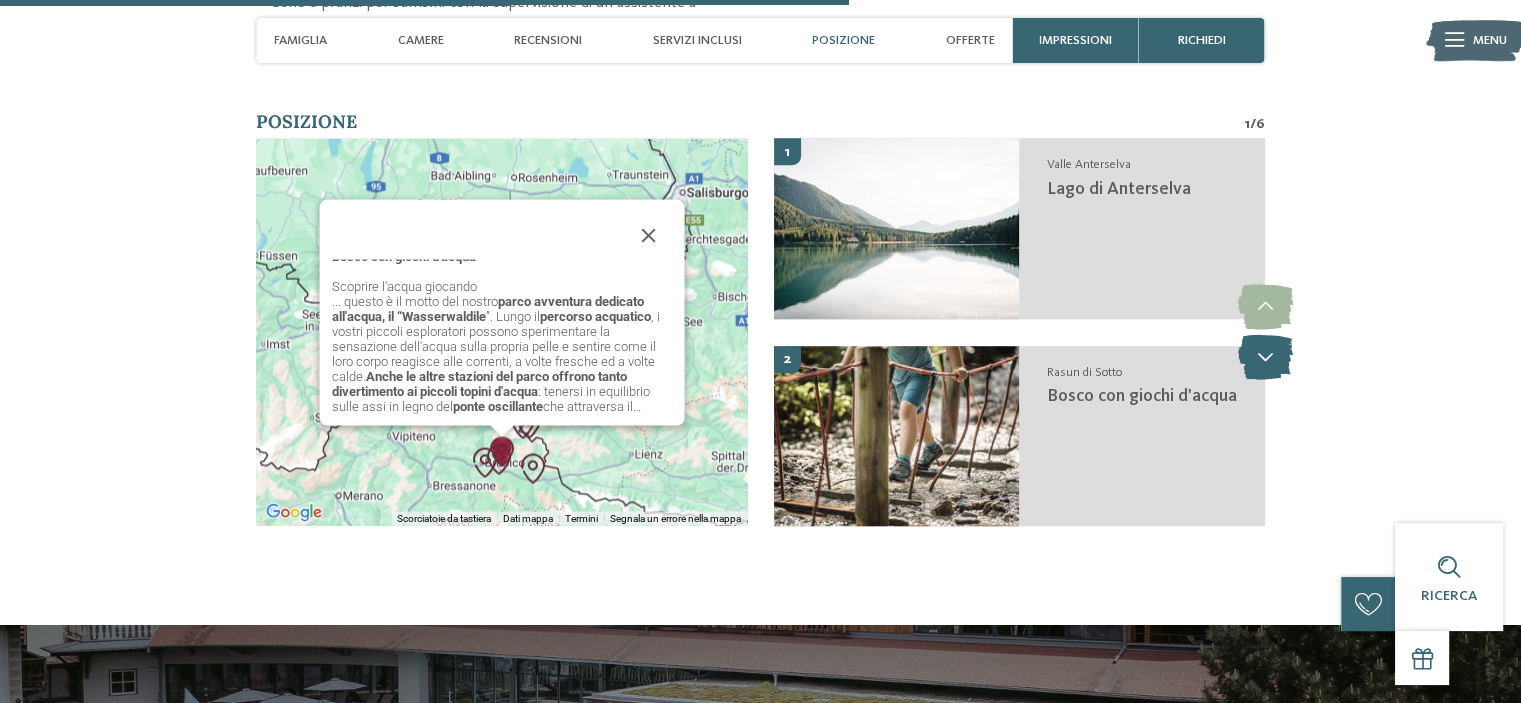 click at bounding box center [1264, 357] 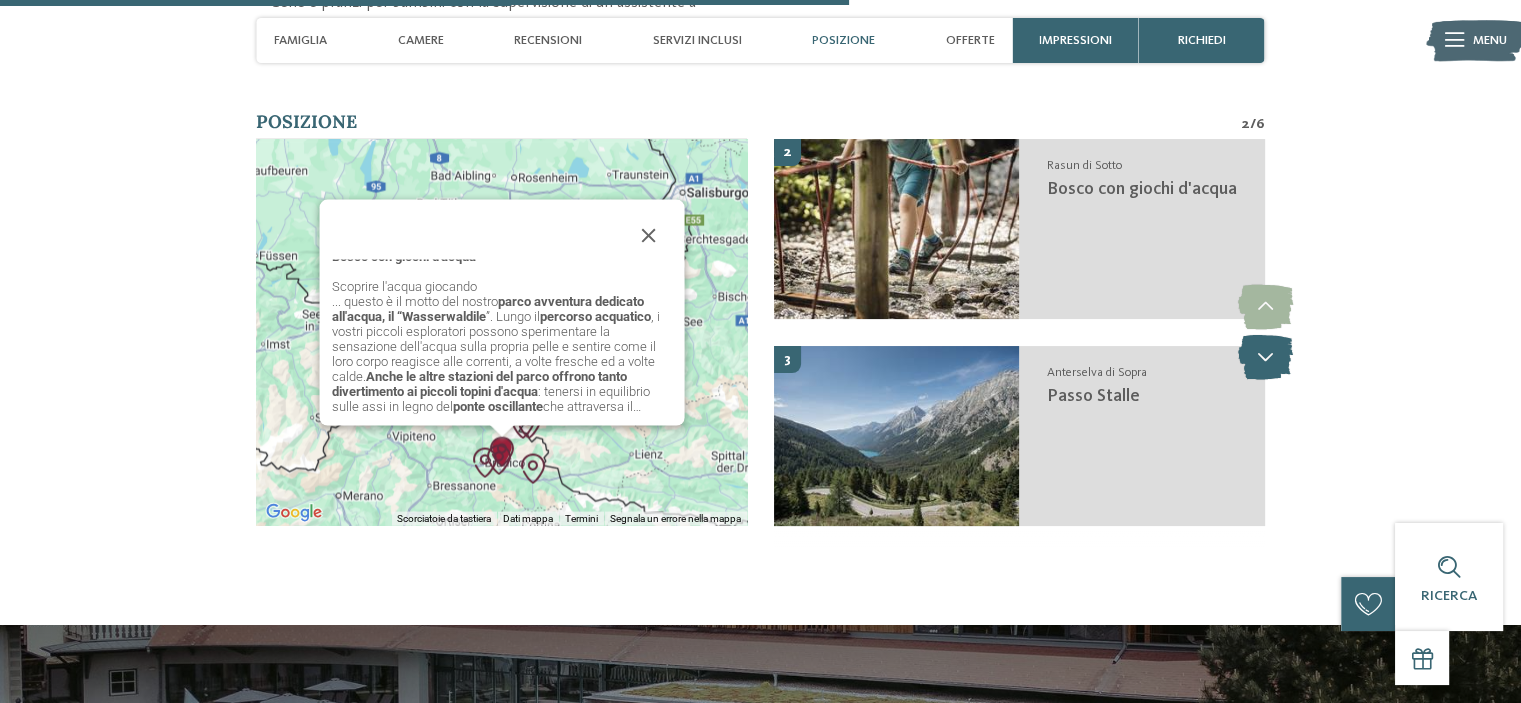 click at bounding box center (1264, 357) 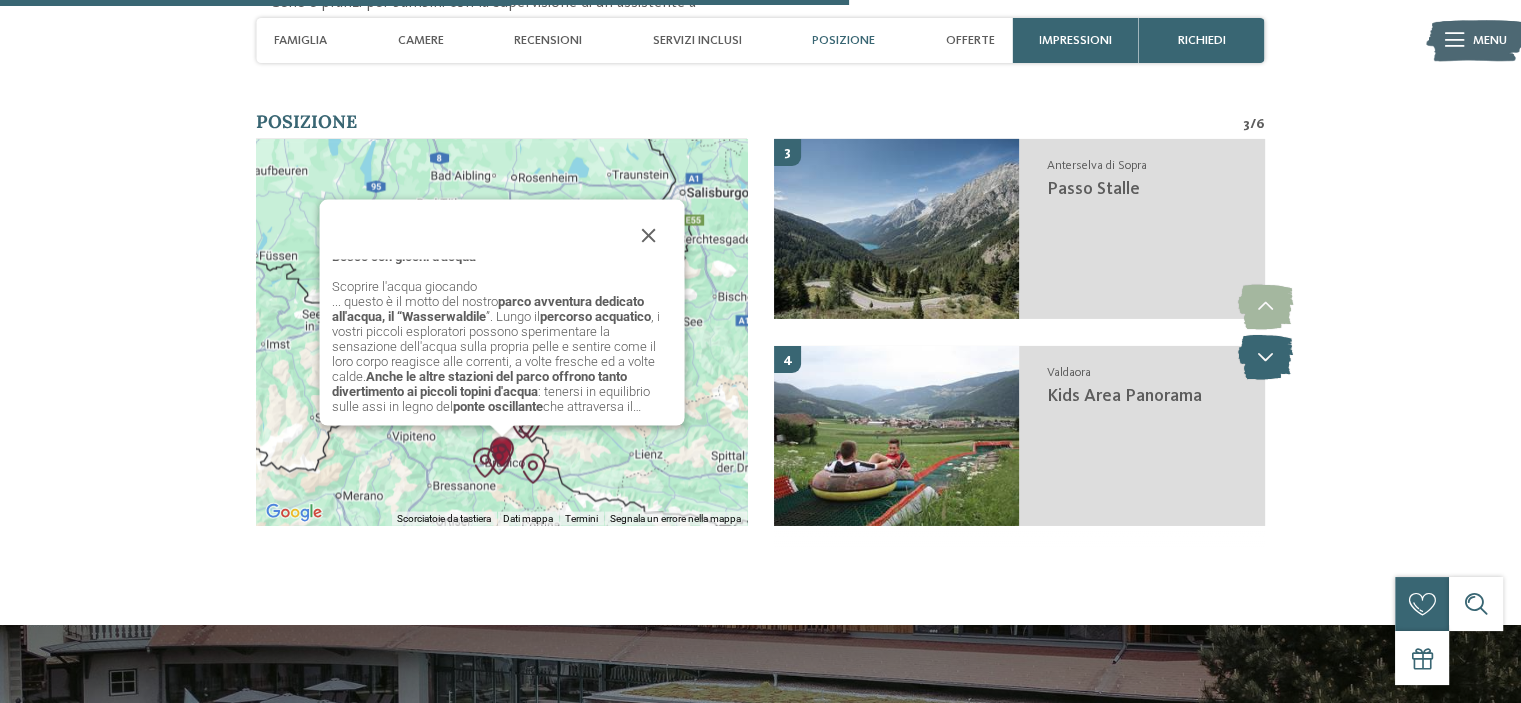 click at bounding box center [1264, 357] 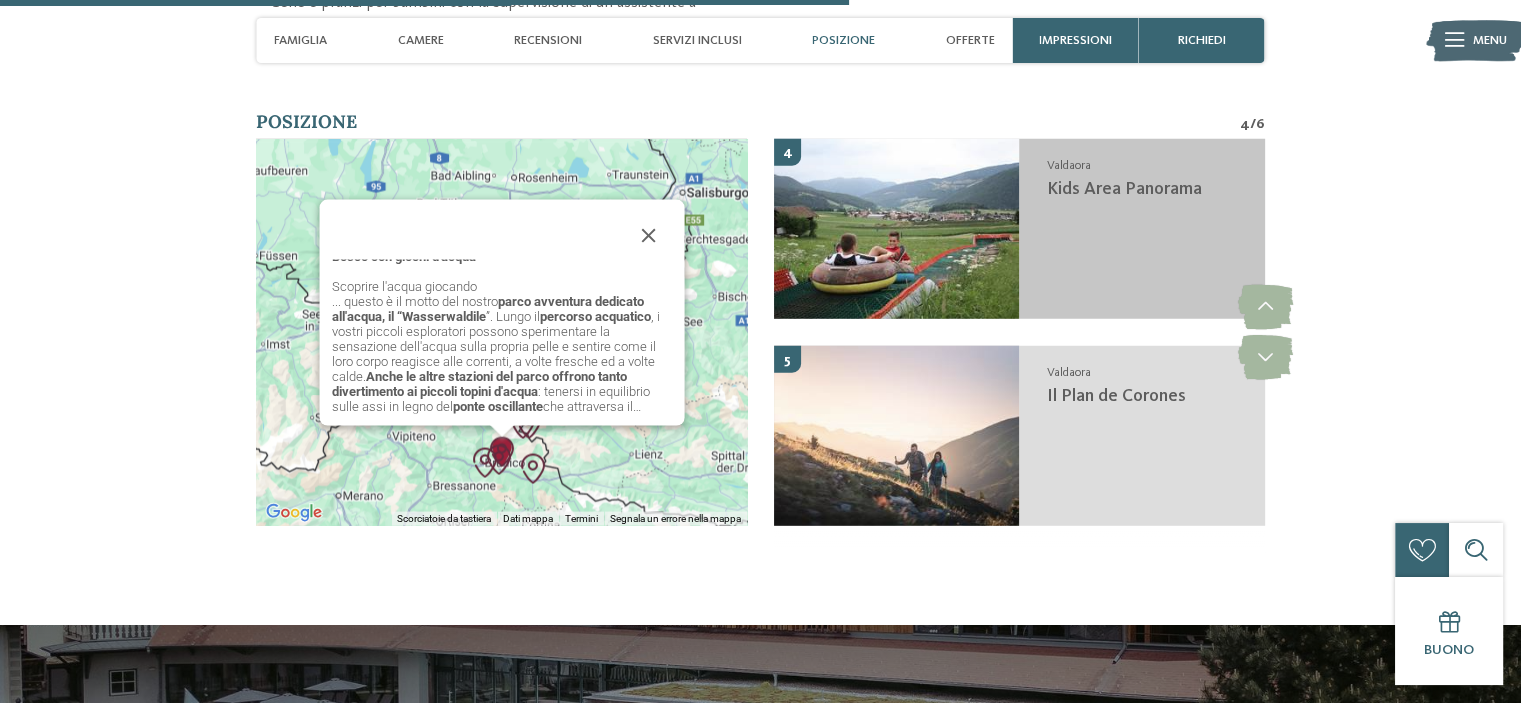 click on "Kids Area Panorama" at bounding box center (1123, 189) 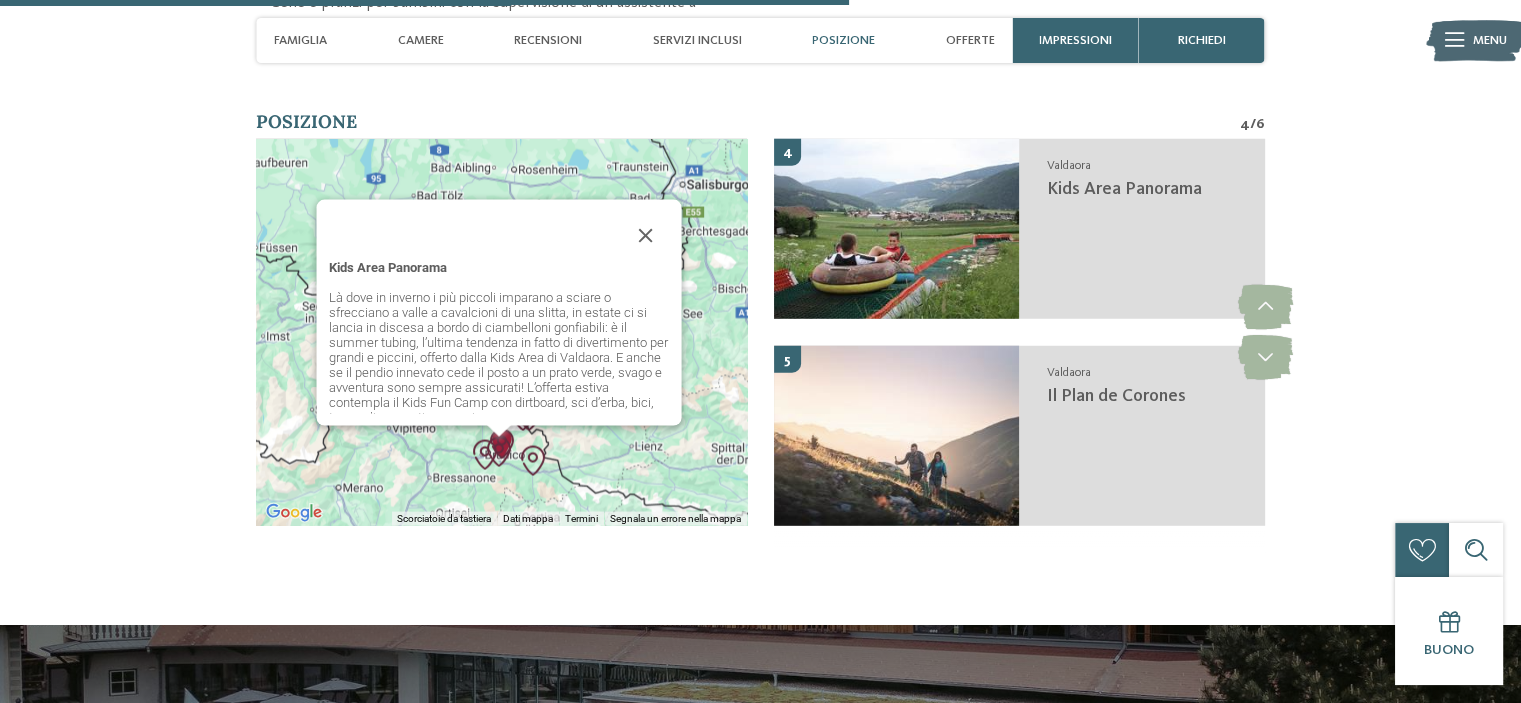 scroll, scrollTop: 12, scrollLeft: 0, axis: vertical 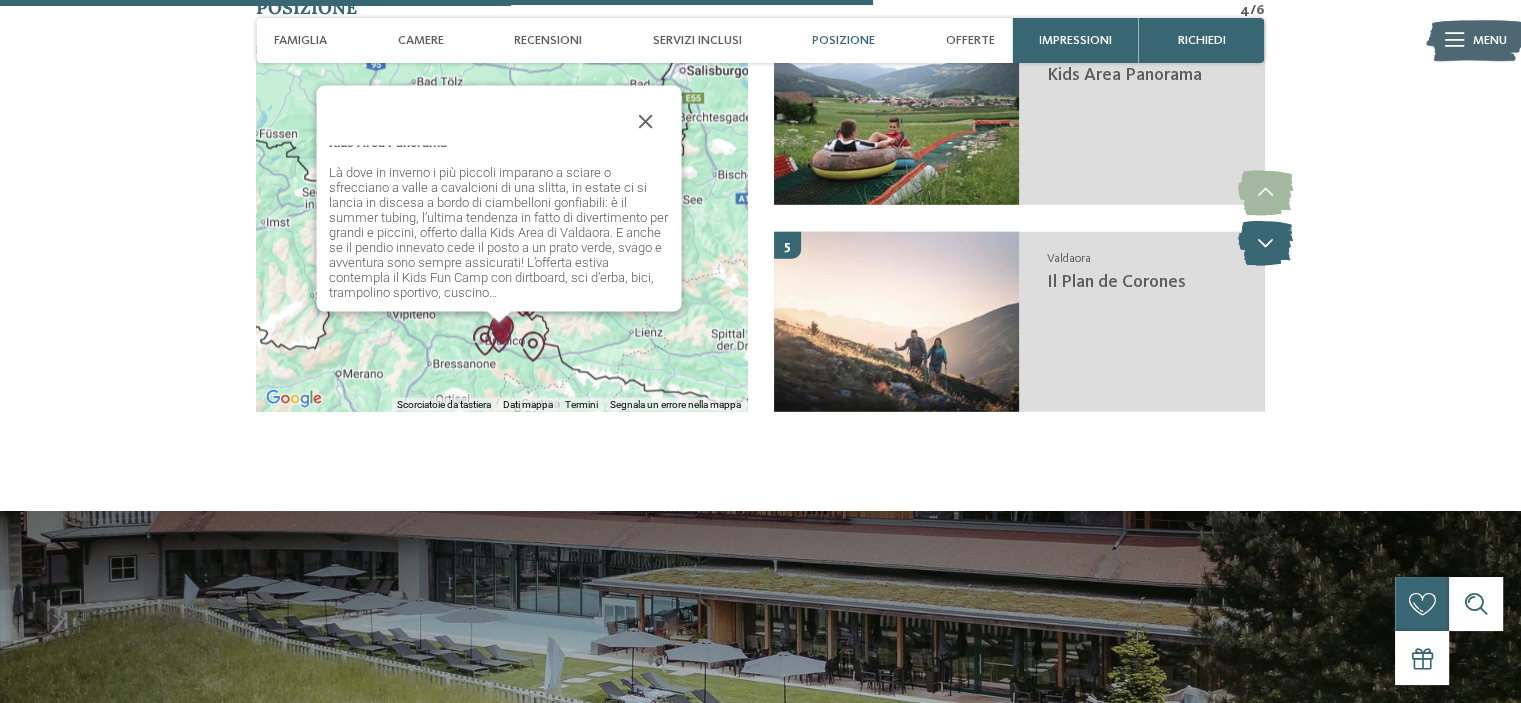 click at bounding box center [1264, 243] 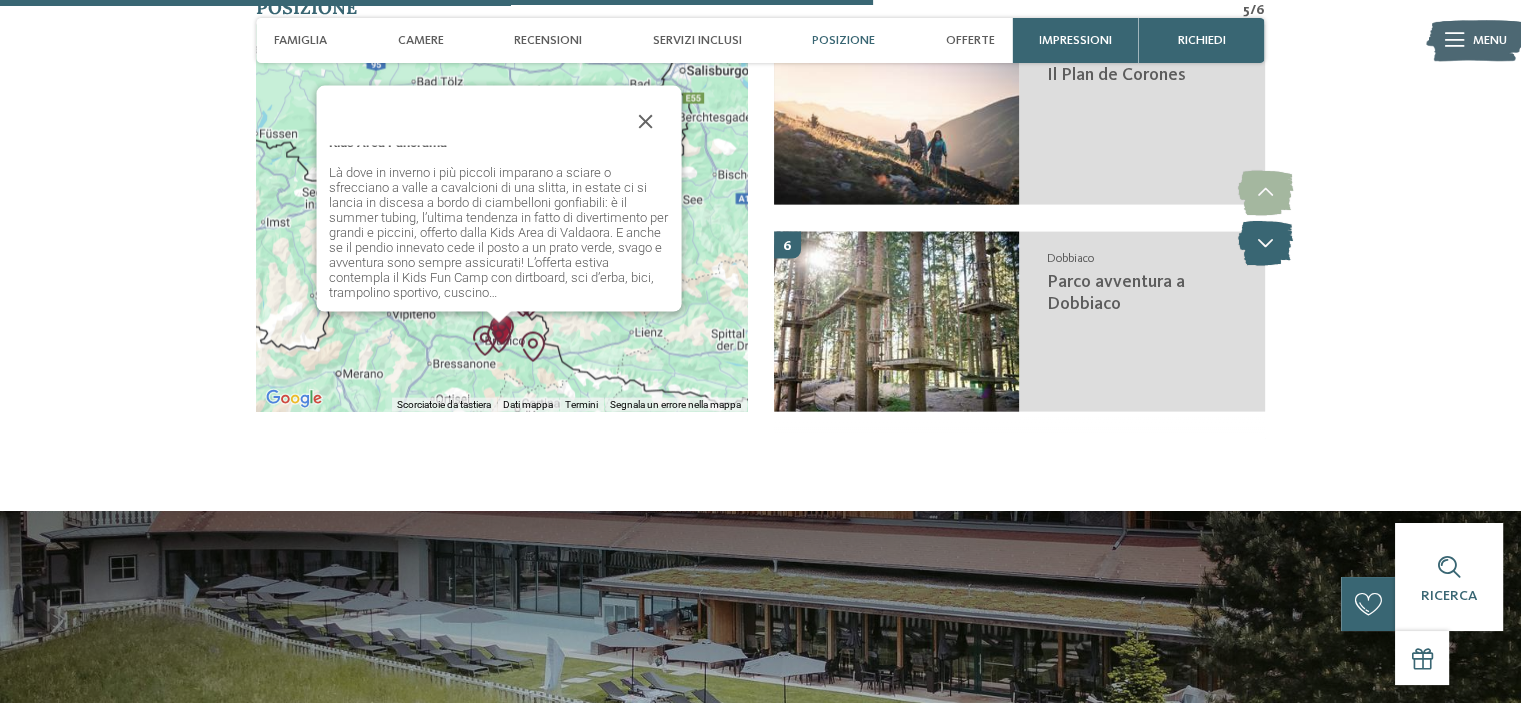click at bounding box center [1264, 243] 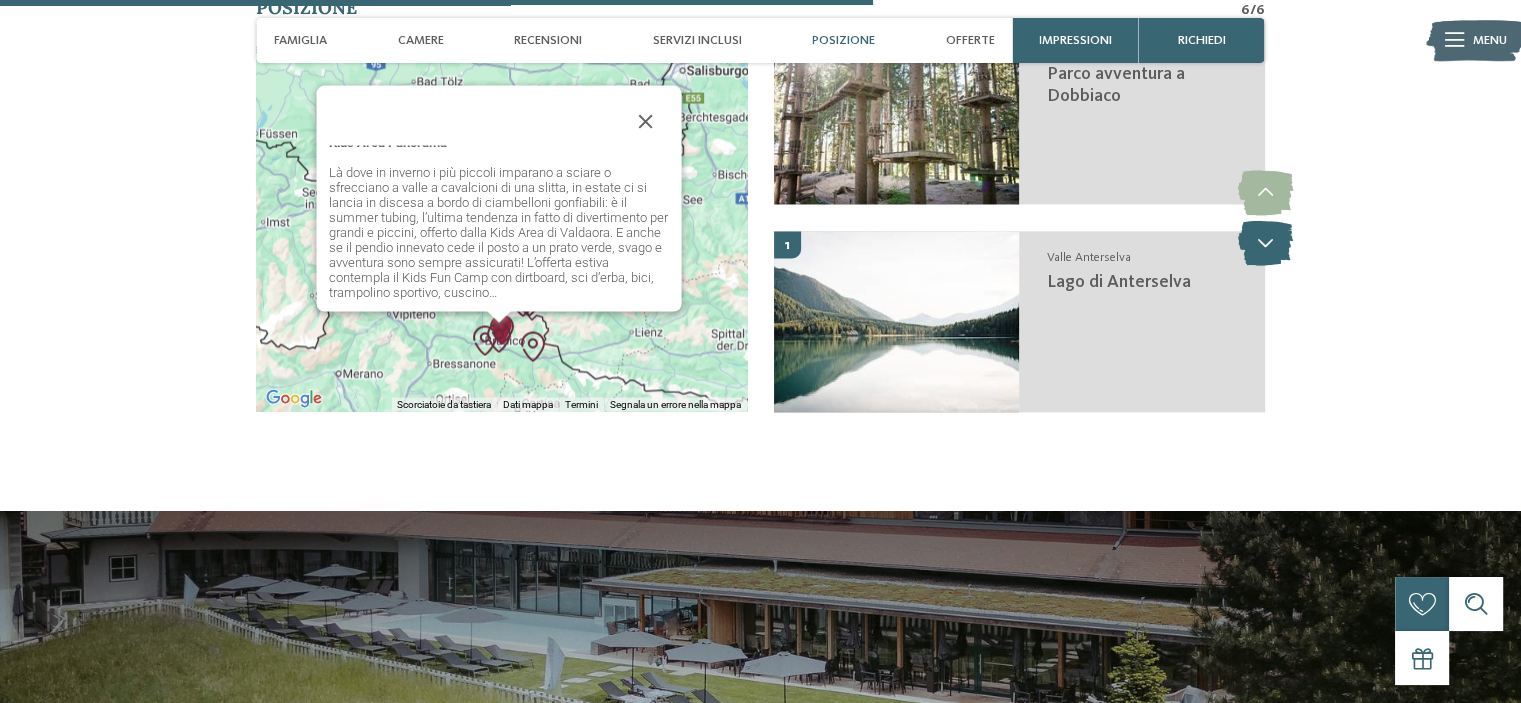 click at bounding box center (1264, 243) 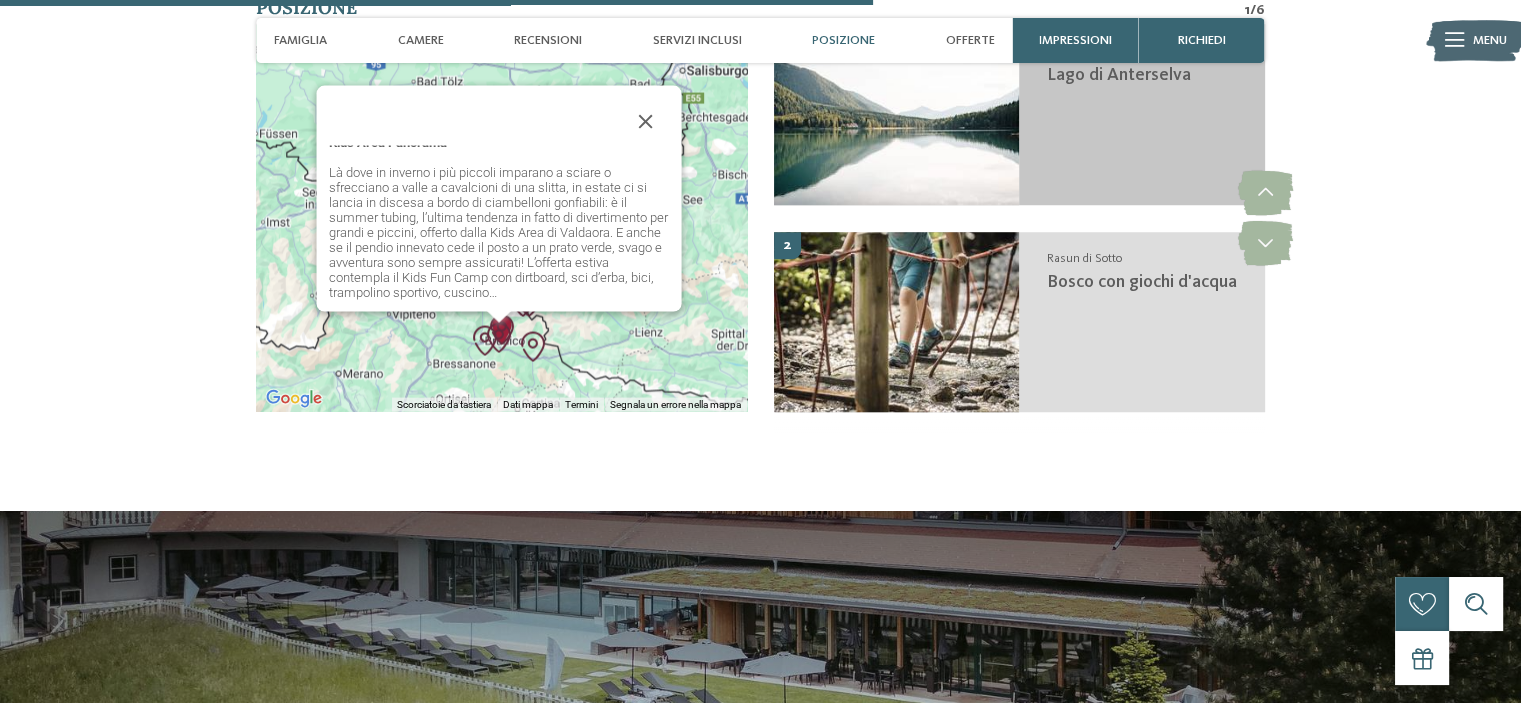 click on "Valle Anterselva
Lago di Anterselva" at bounding box center [1141, 115] 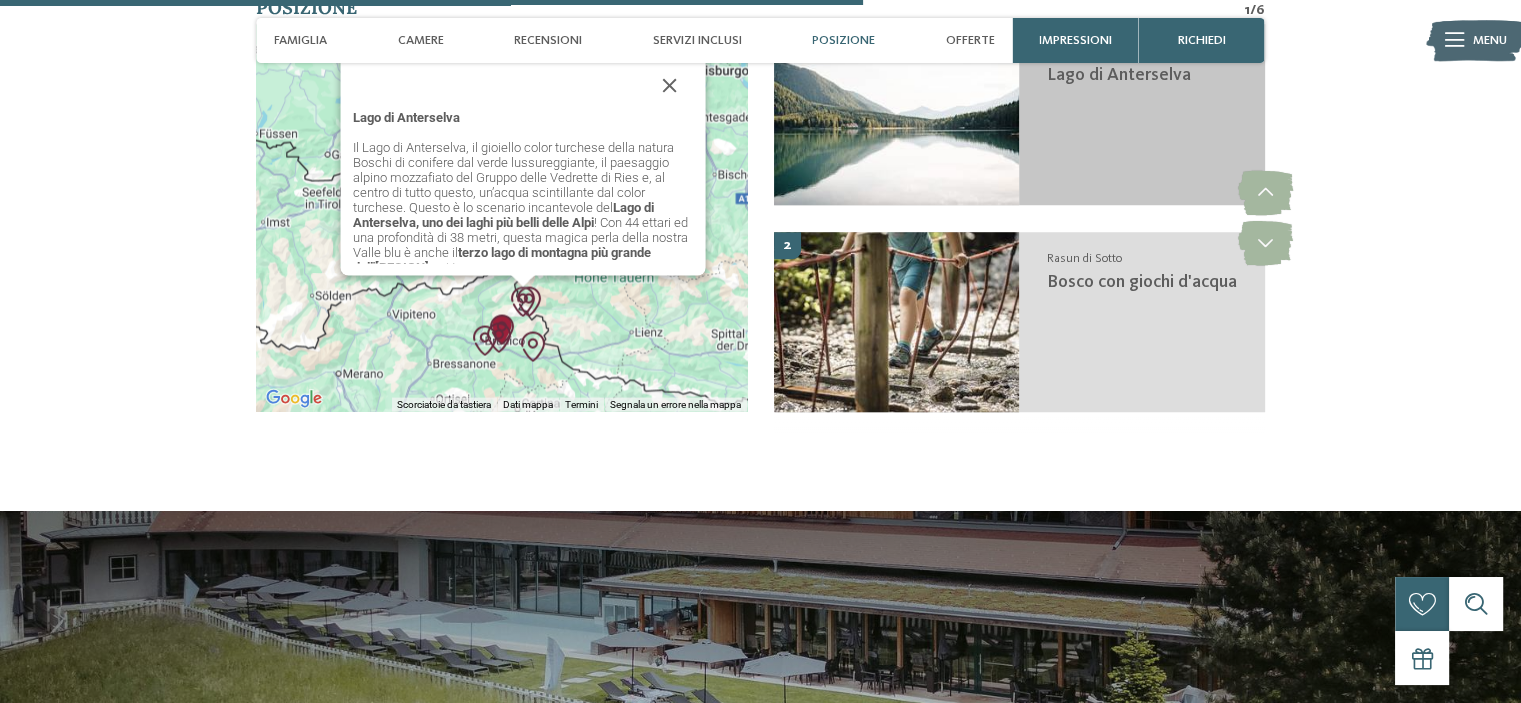 scroll, scrollTop: 3960, scrollLeft: 0, axis: vertical 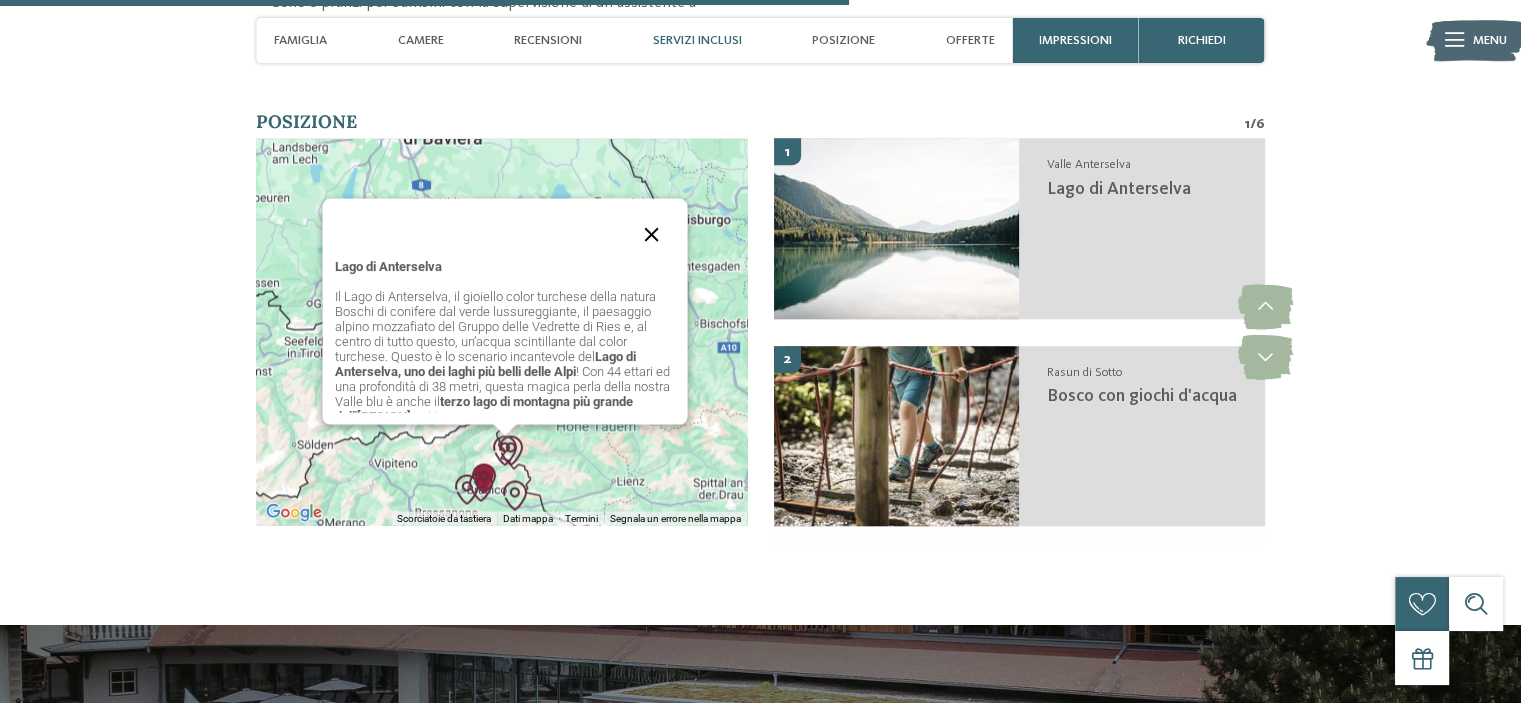 click at bounding box center [651, 235] 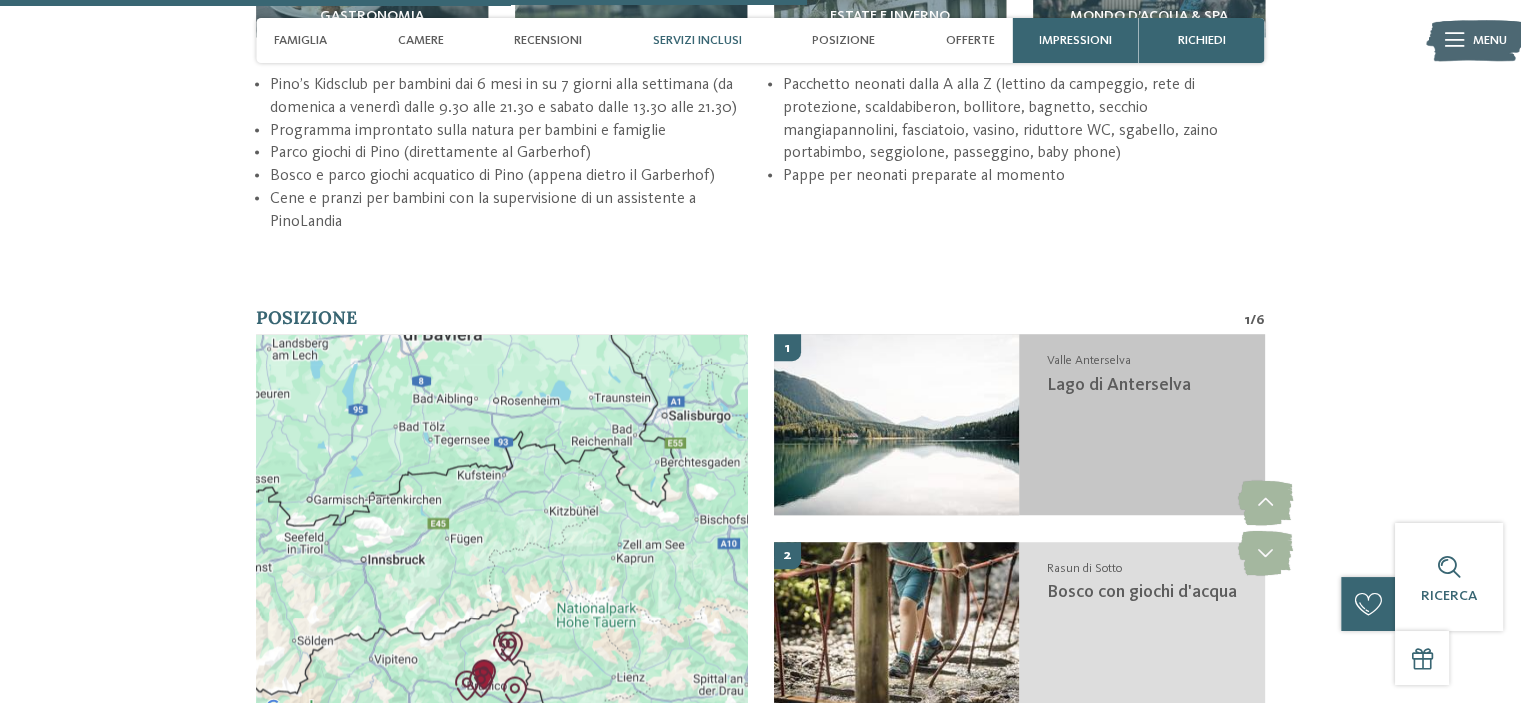 scroll, scrollTop: 3764, scrollLeft: 0, axis: vertical 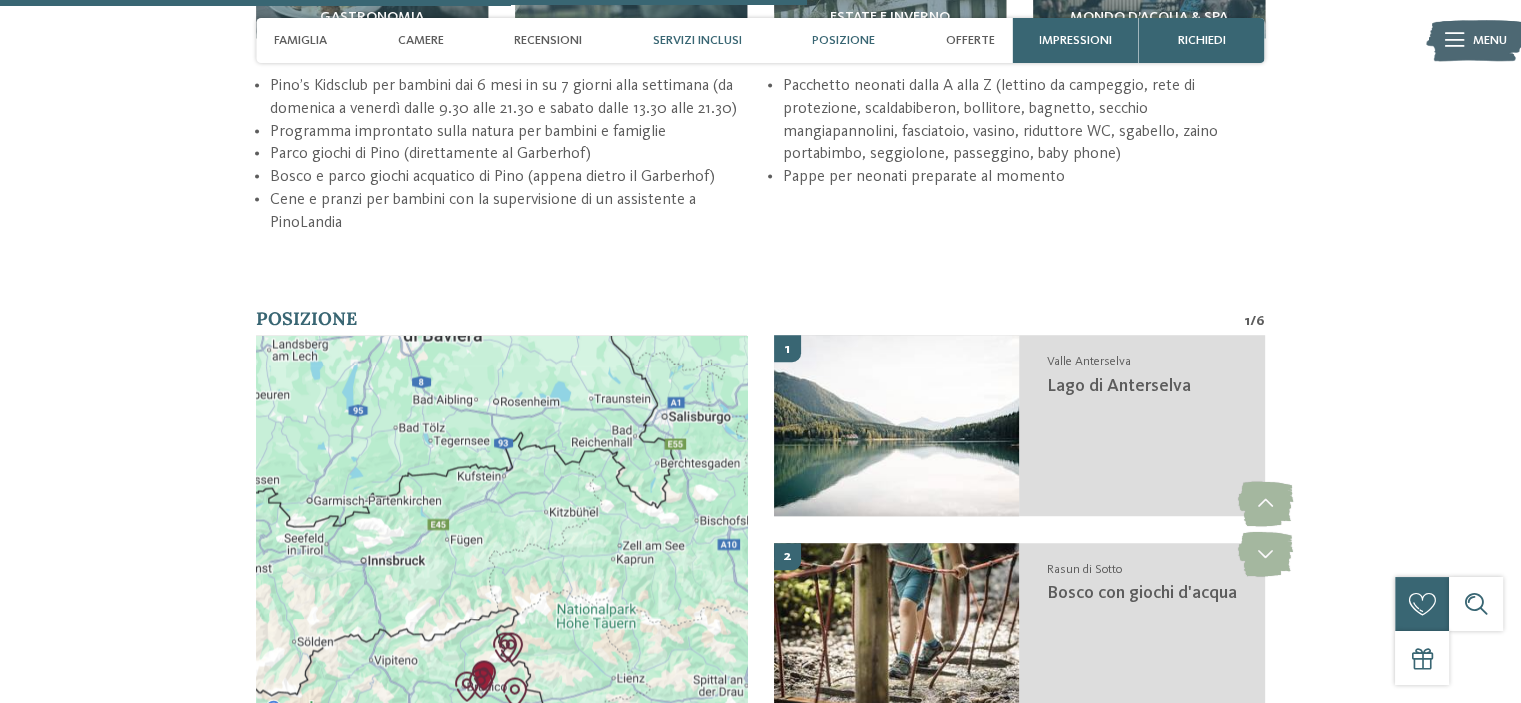 click on "Posizione" at bounding box center [843, 40] 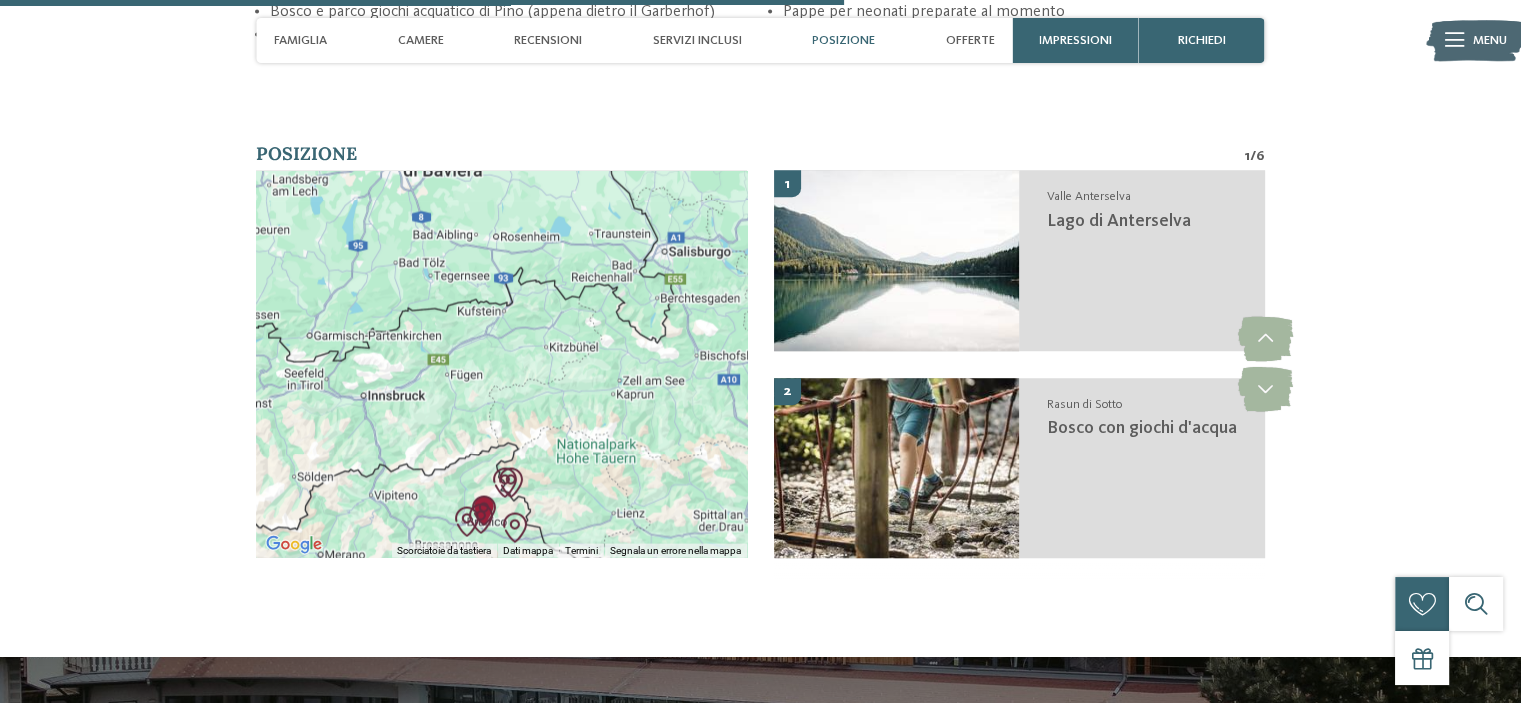 scroll, scrollTop: 3960, scrollLeft: 0, axis: vertical 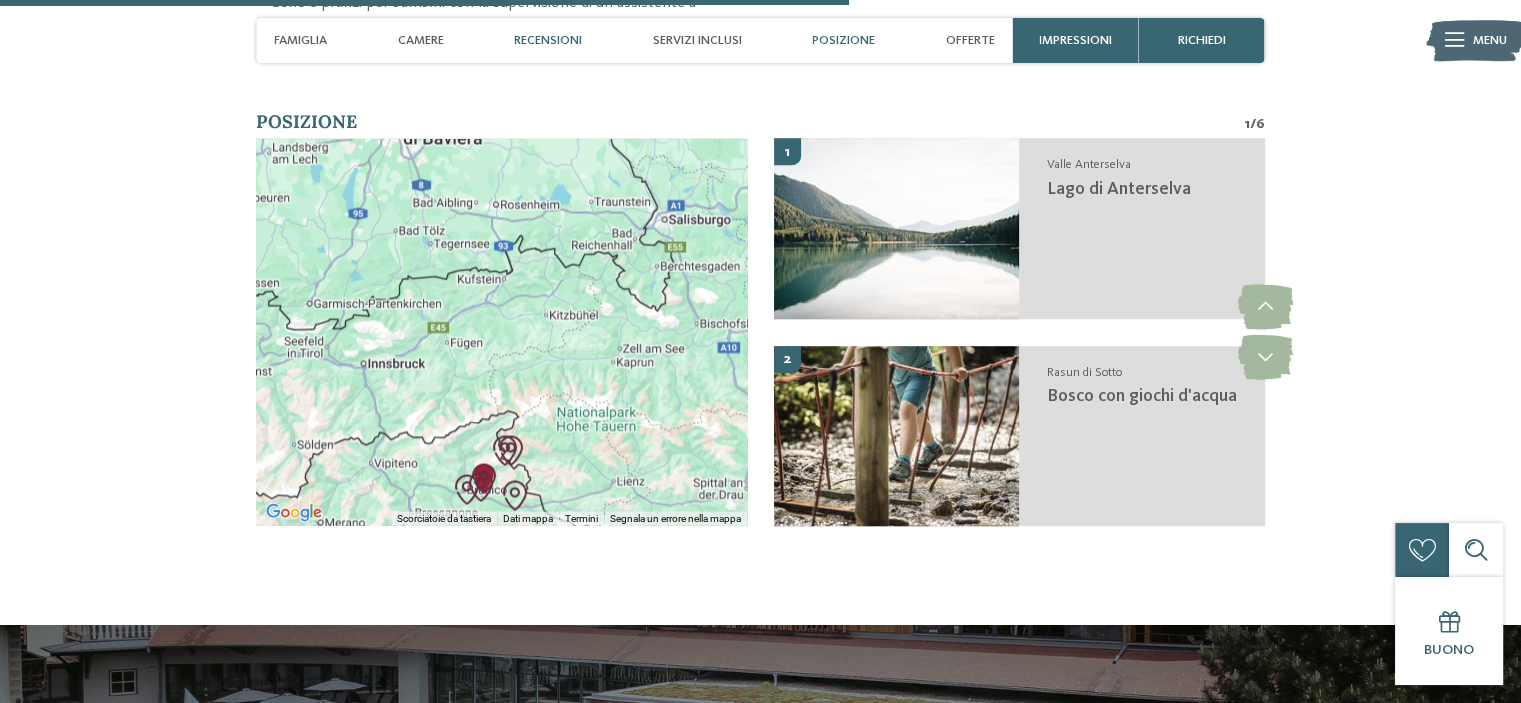 click on "Recensioni" at bounding box center [548, 40] 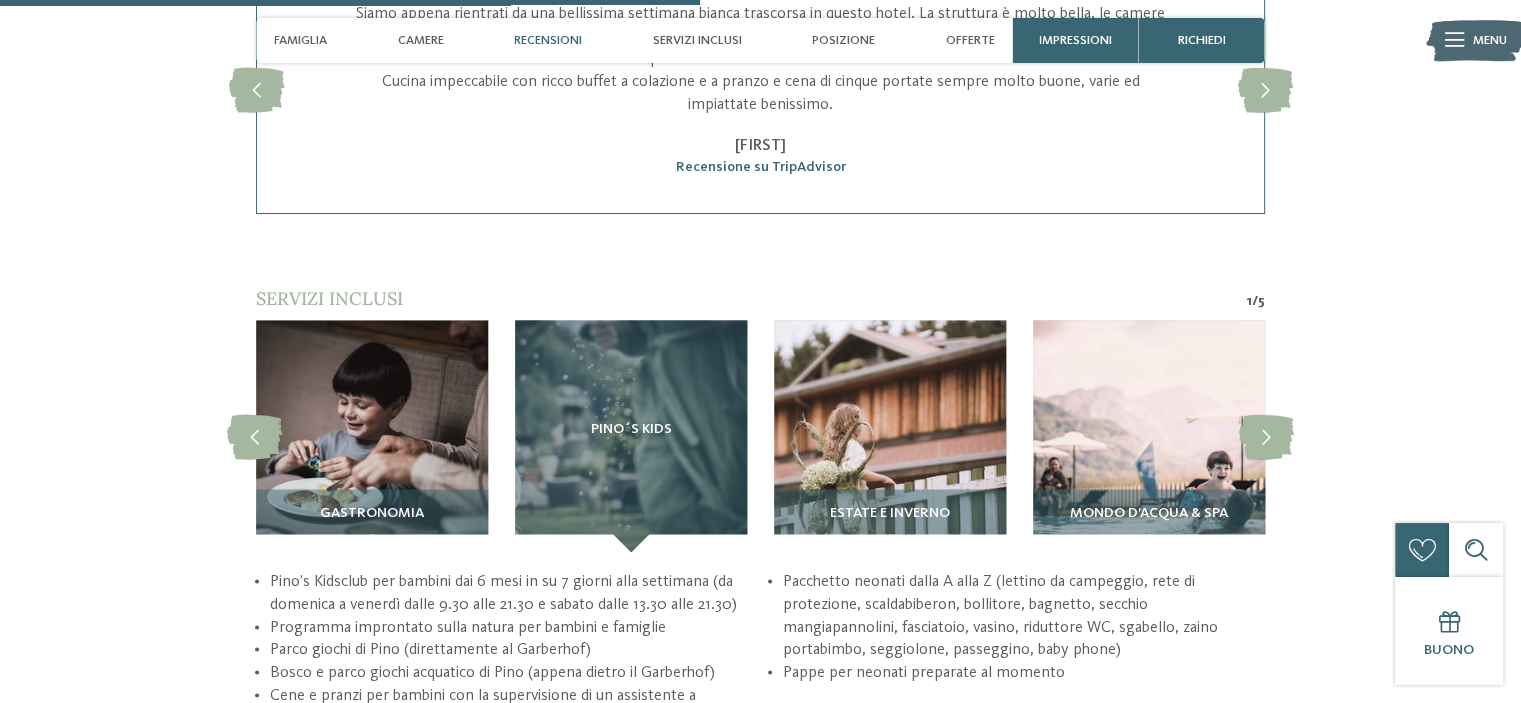 scroll, scrollTop: 3124, scrollLeft: 0, axis: vertical 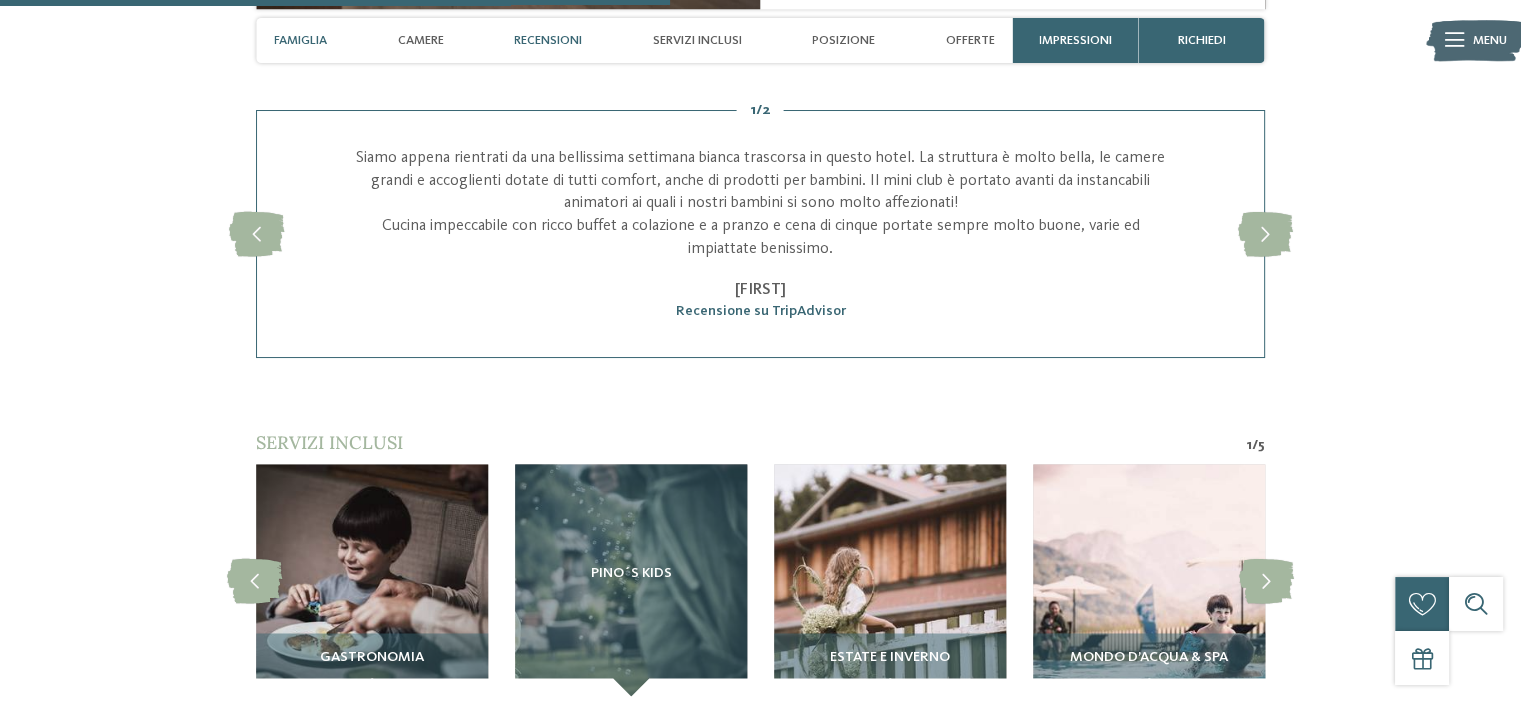 click on "Famiglia" at bounding box center [300, 40] 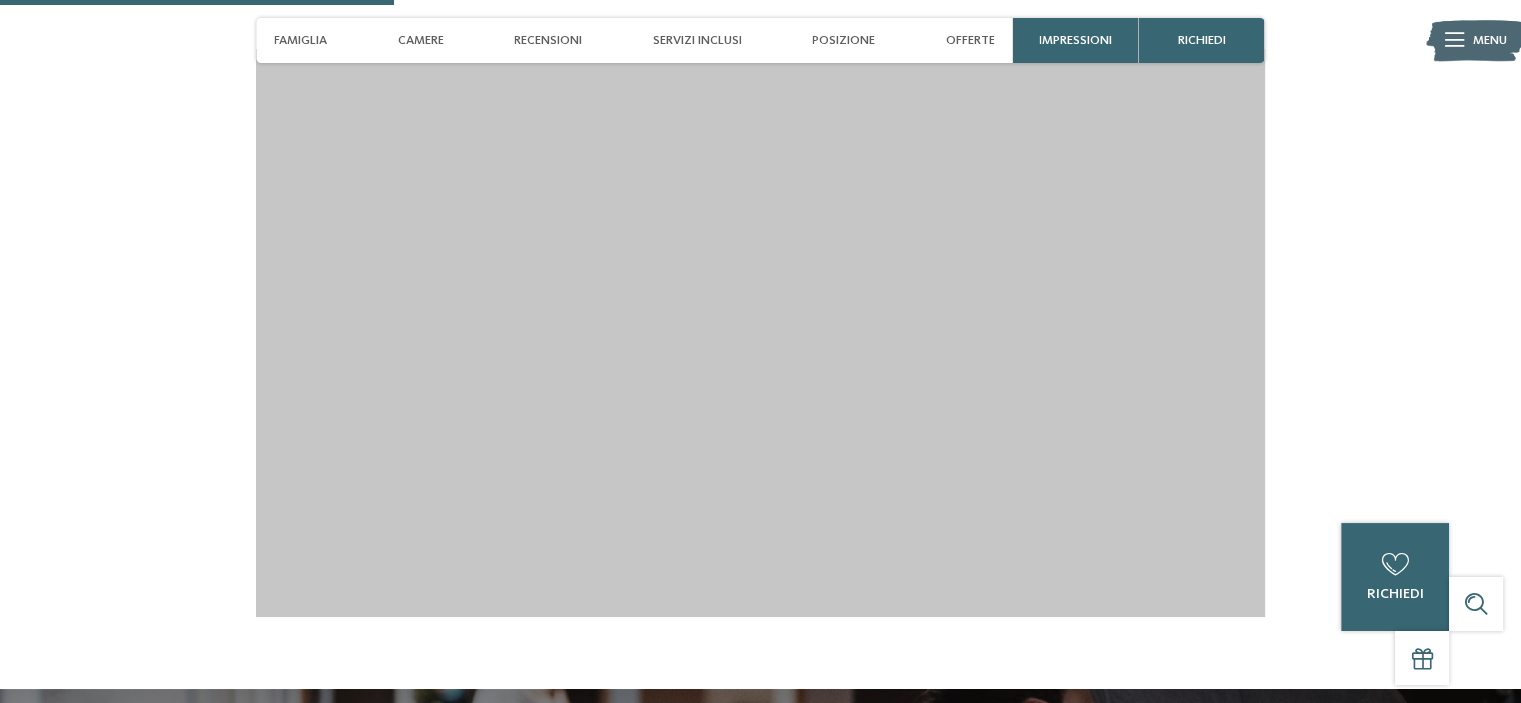 scroll, scrollTop: 1842, scrollLeft: 0, axis: vertical 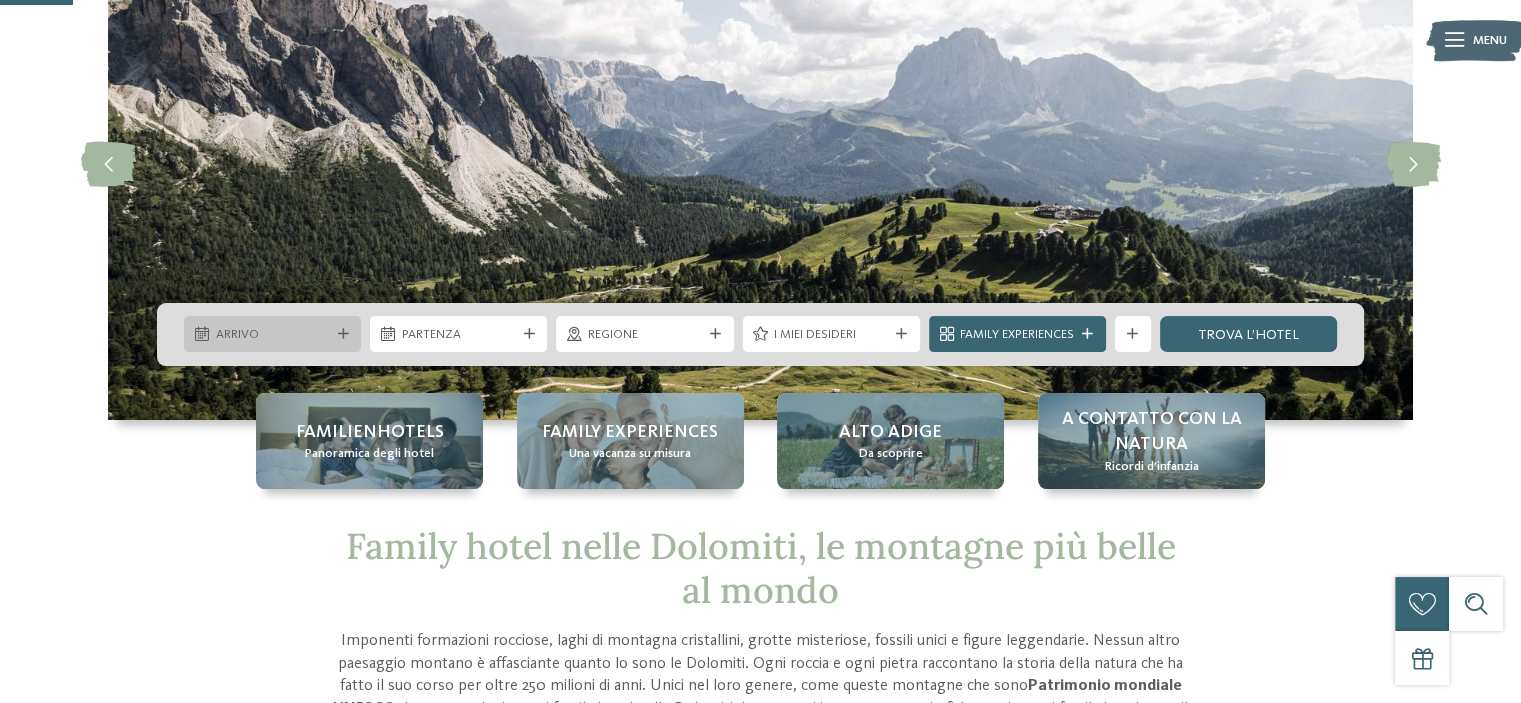 click on "Arrivo" at bounding box center [272, 334] 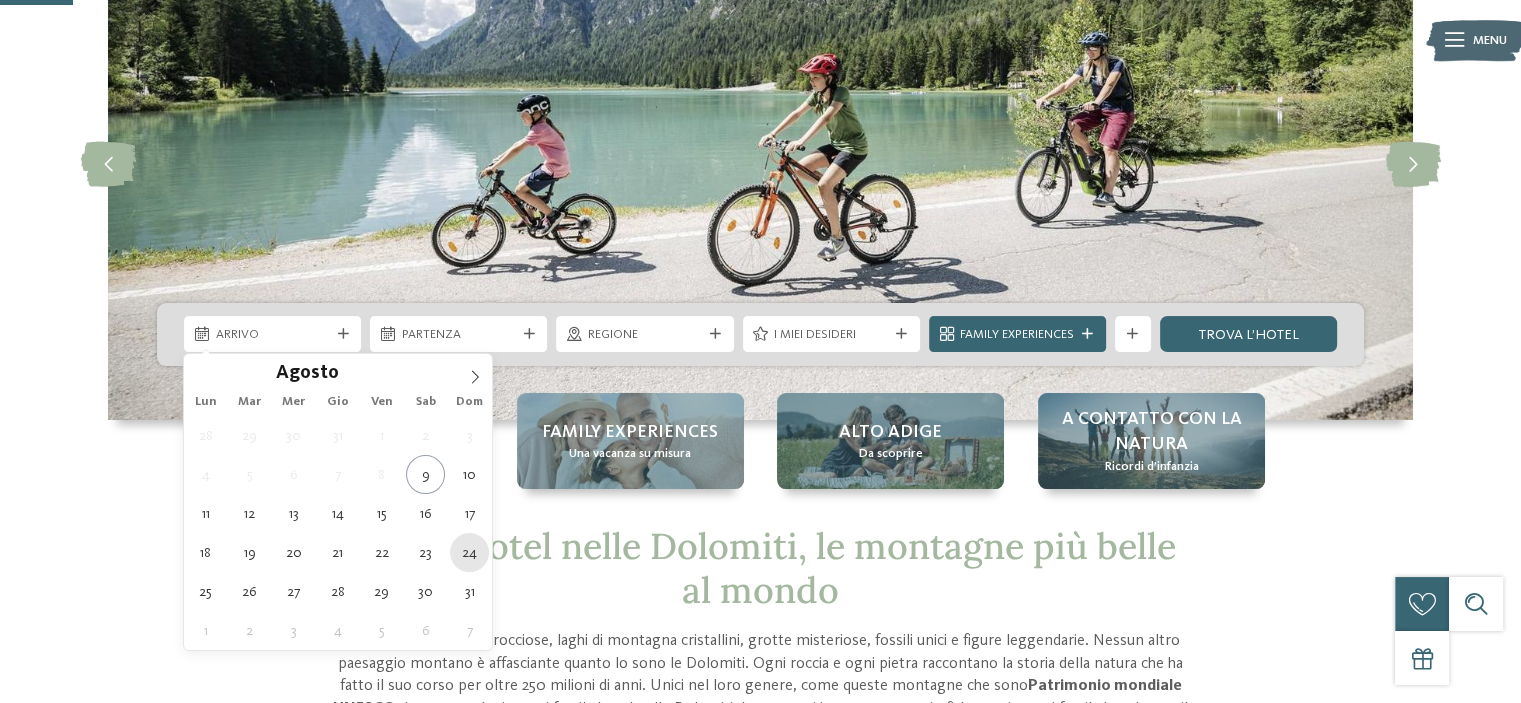 type on "24.08.2025" 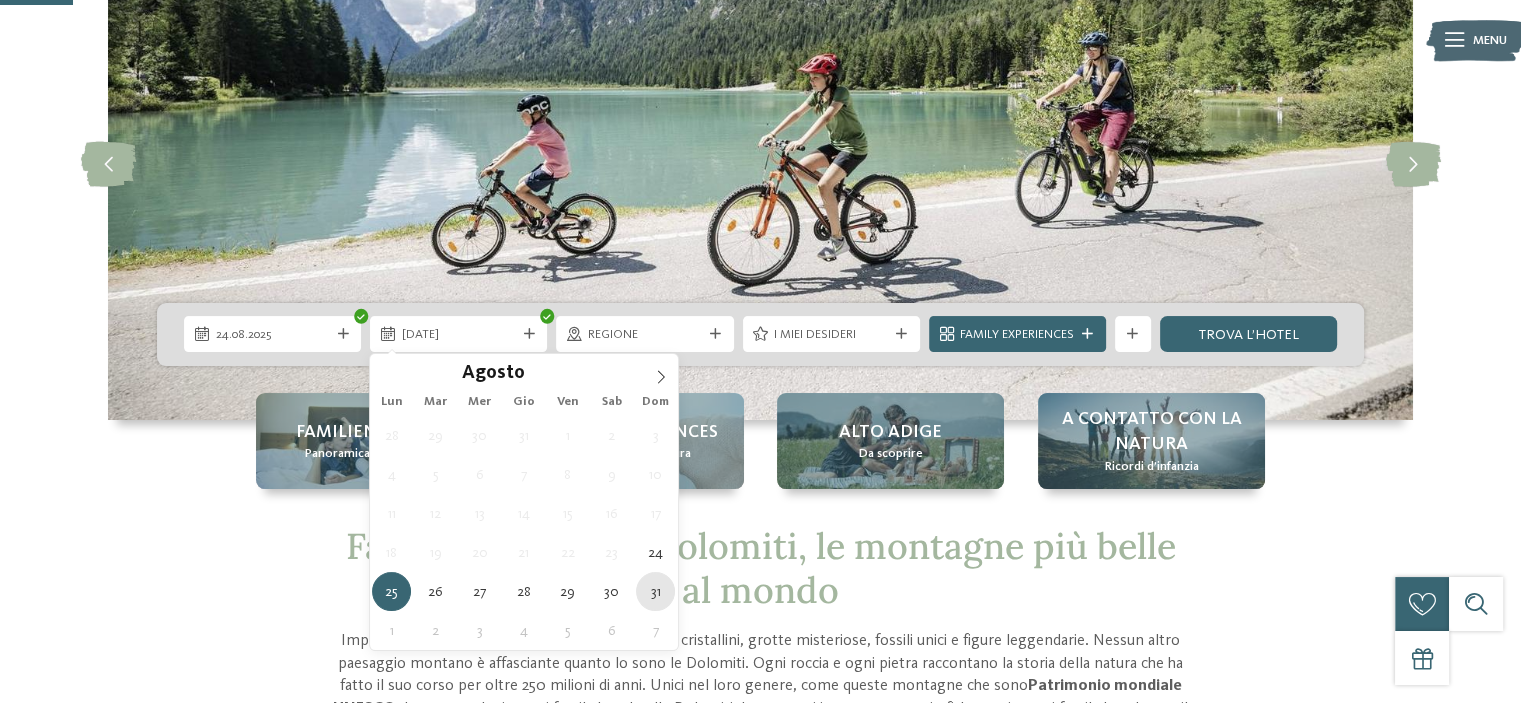 type on "31.08.2025" 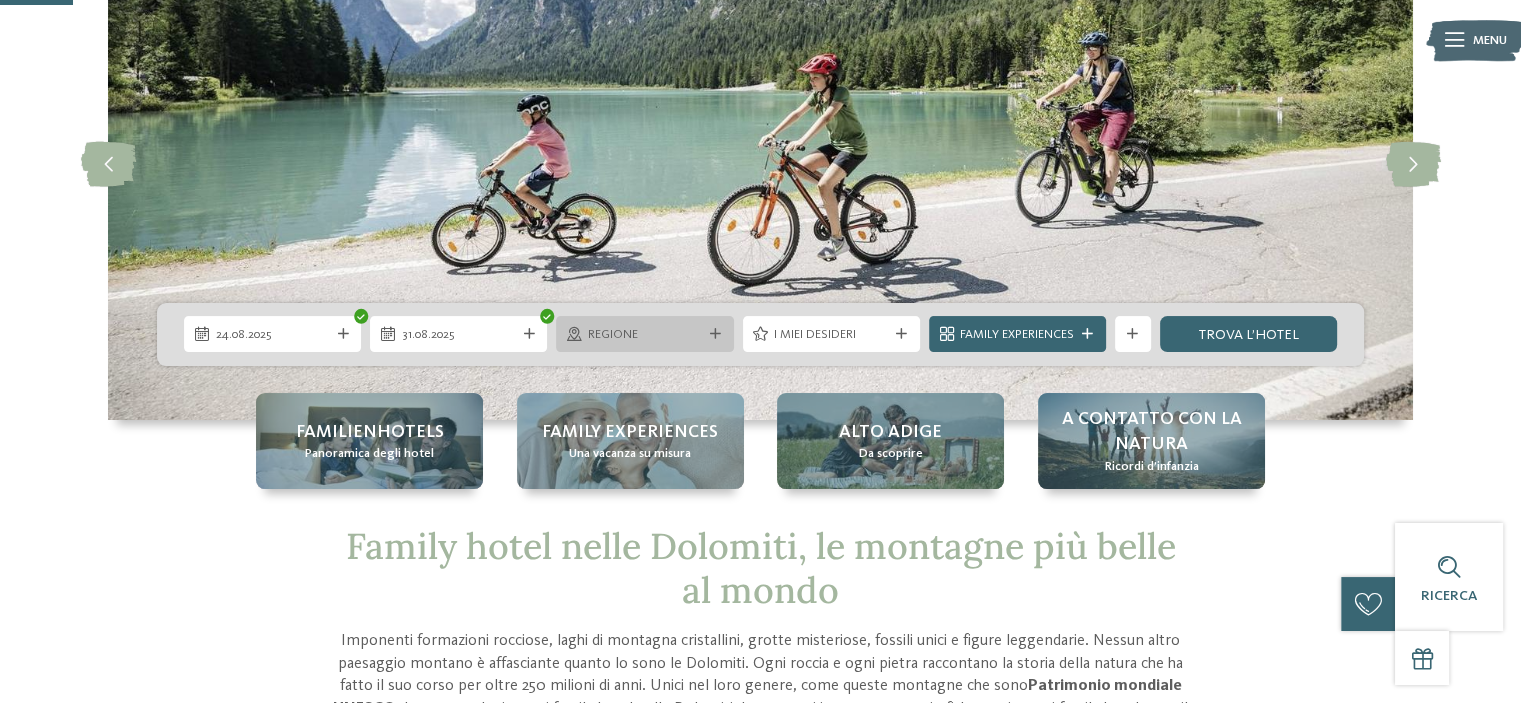 click on "Regione" at bounding box center (645, 335) 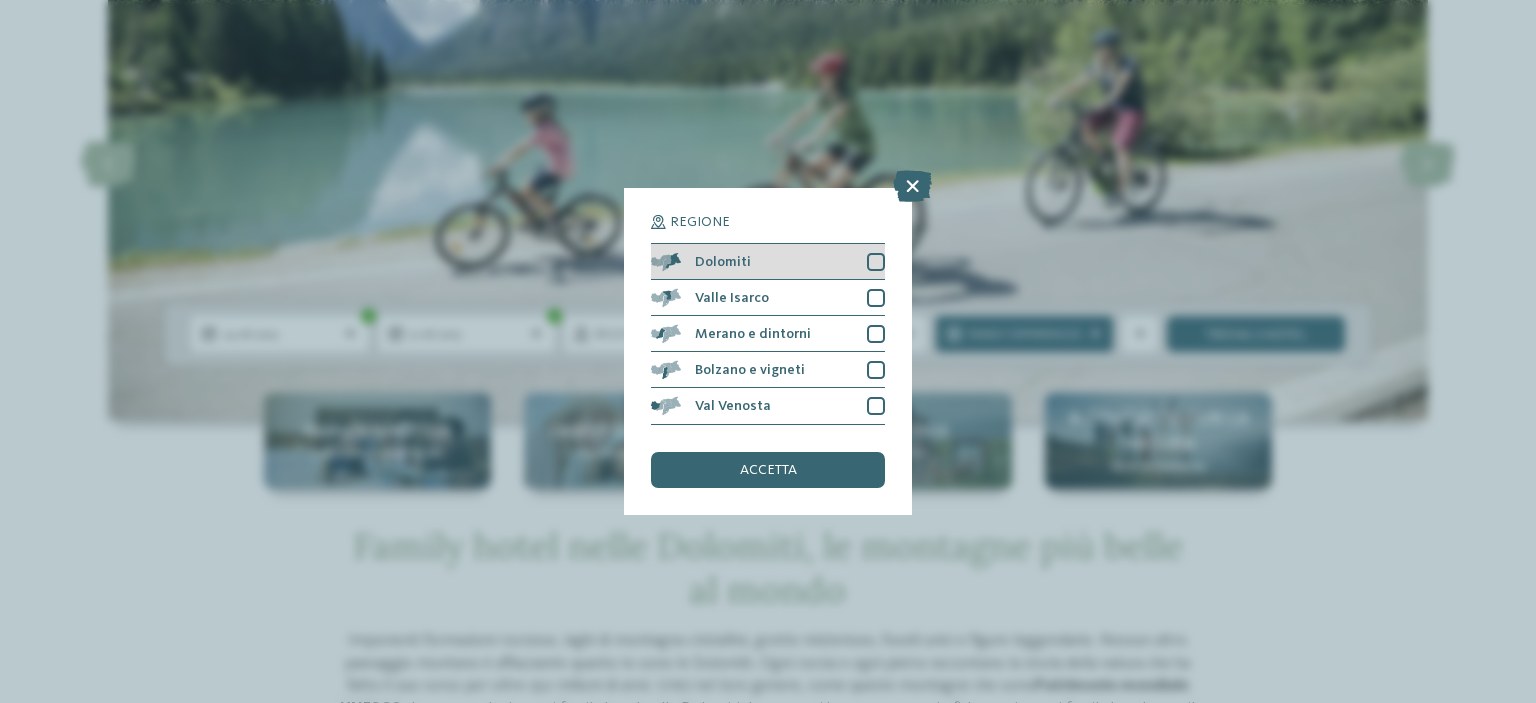 click on "Dolomiti" at bounding box center [723, 262] 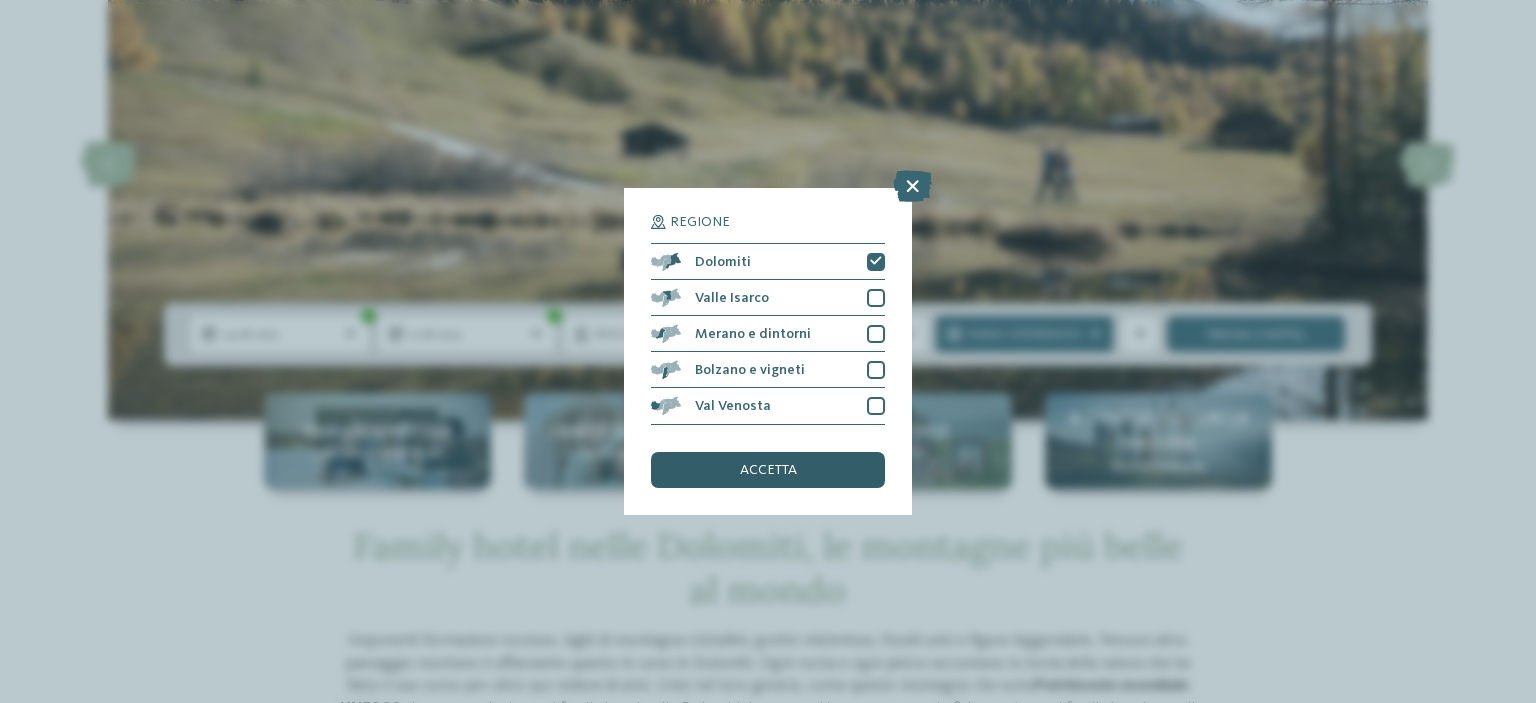 click on "accetta" at bounding box center (768, 470) 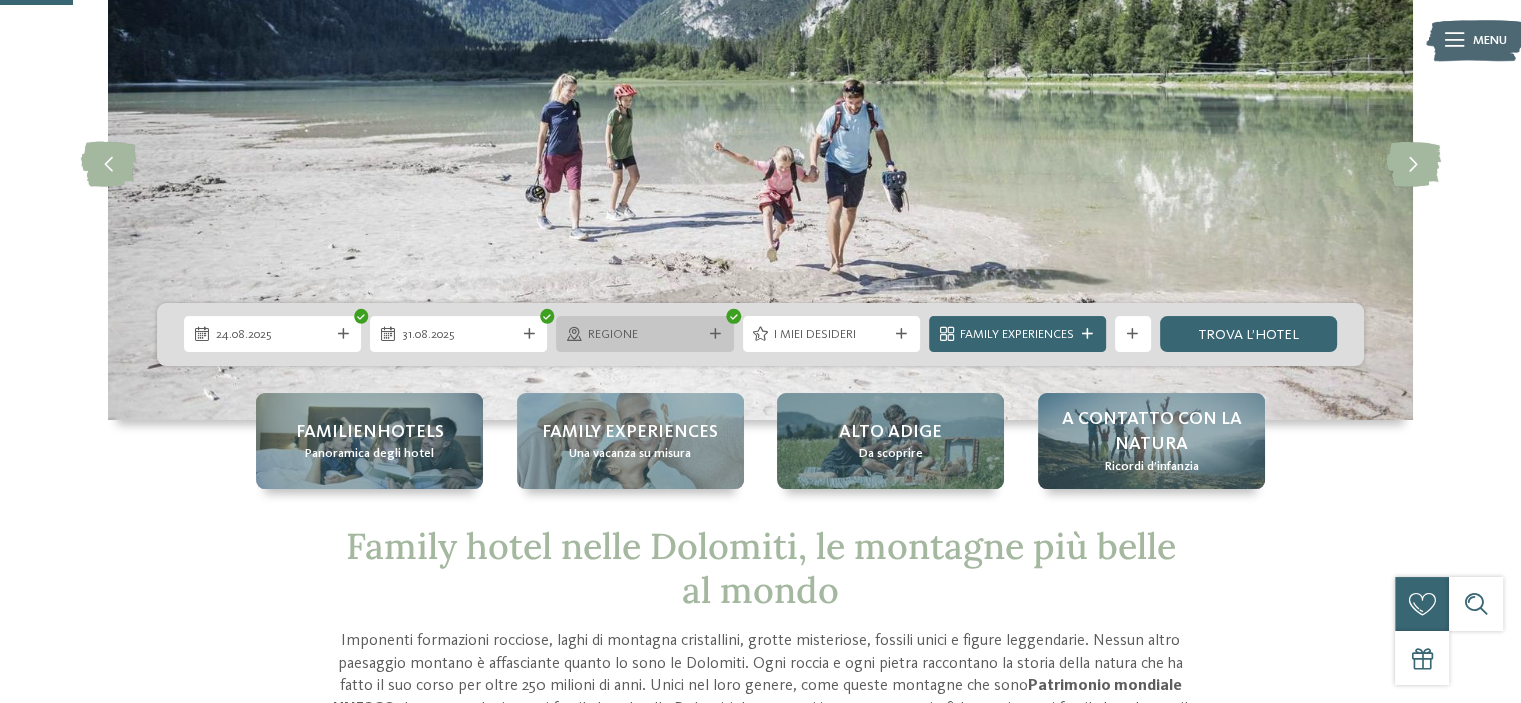 click on "Regione" at bounding box center [645, 335] 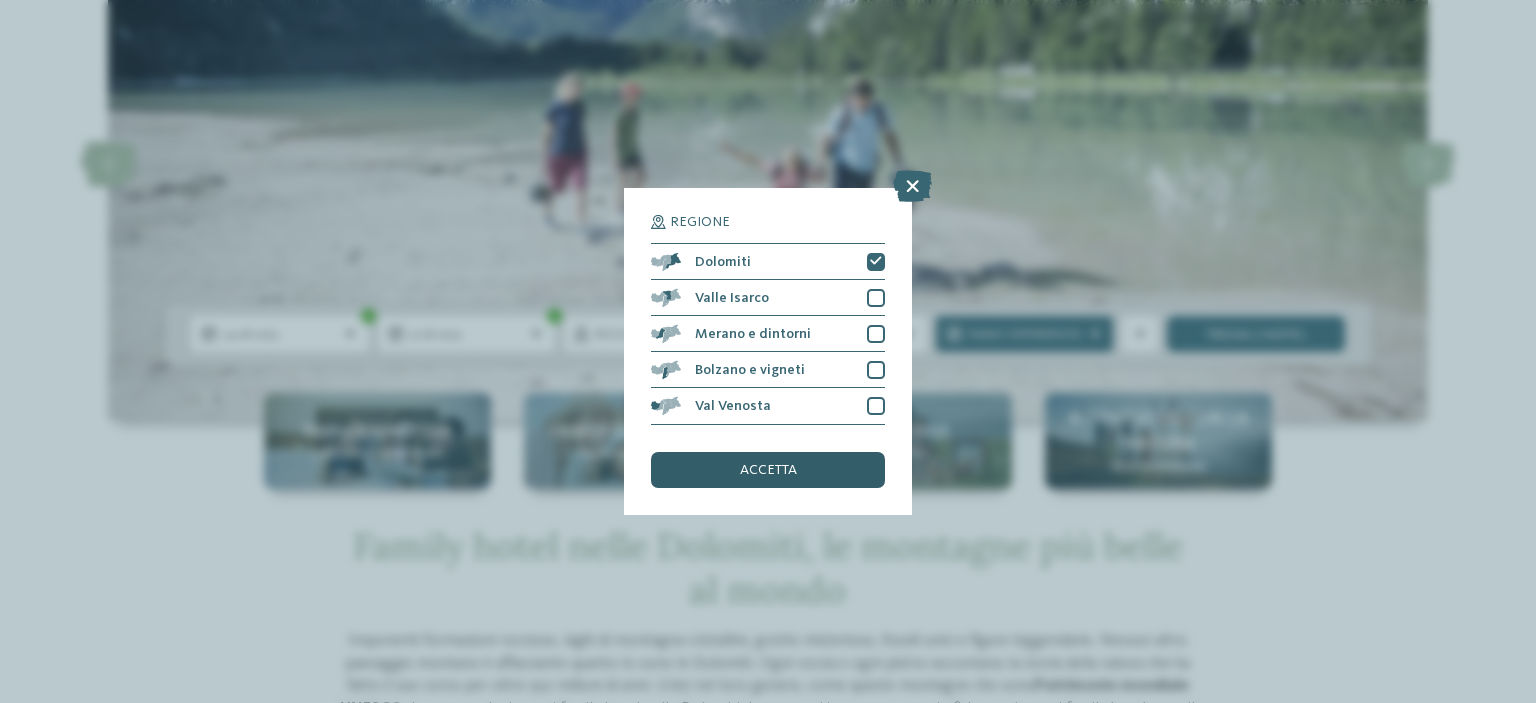 click on "accetta" at bounding box center [768, 470] 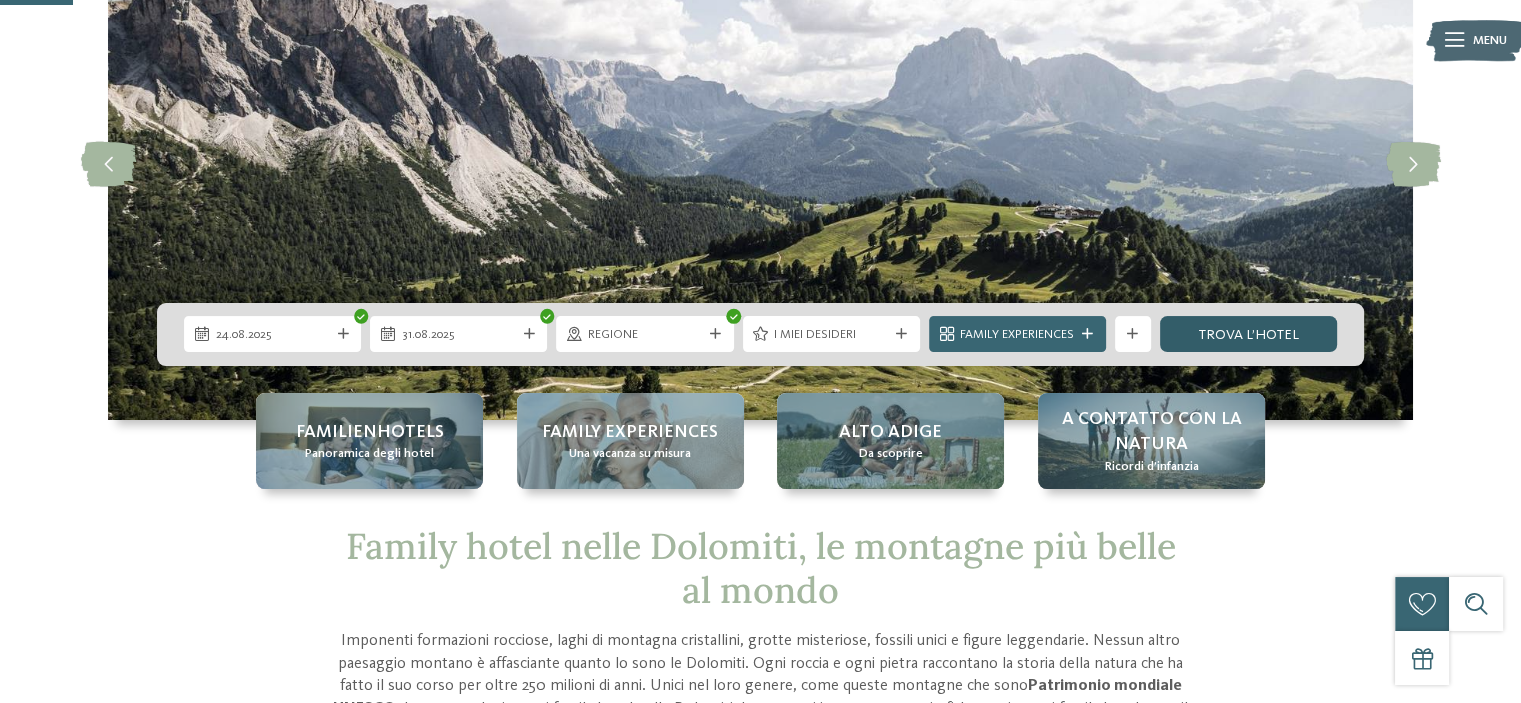 click on "trova l’hotel" at bounding box center (1248, 334) 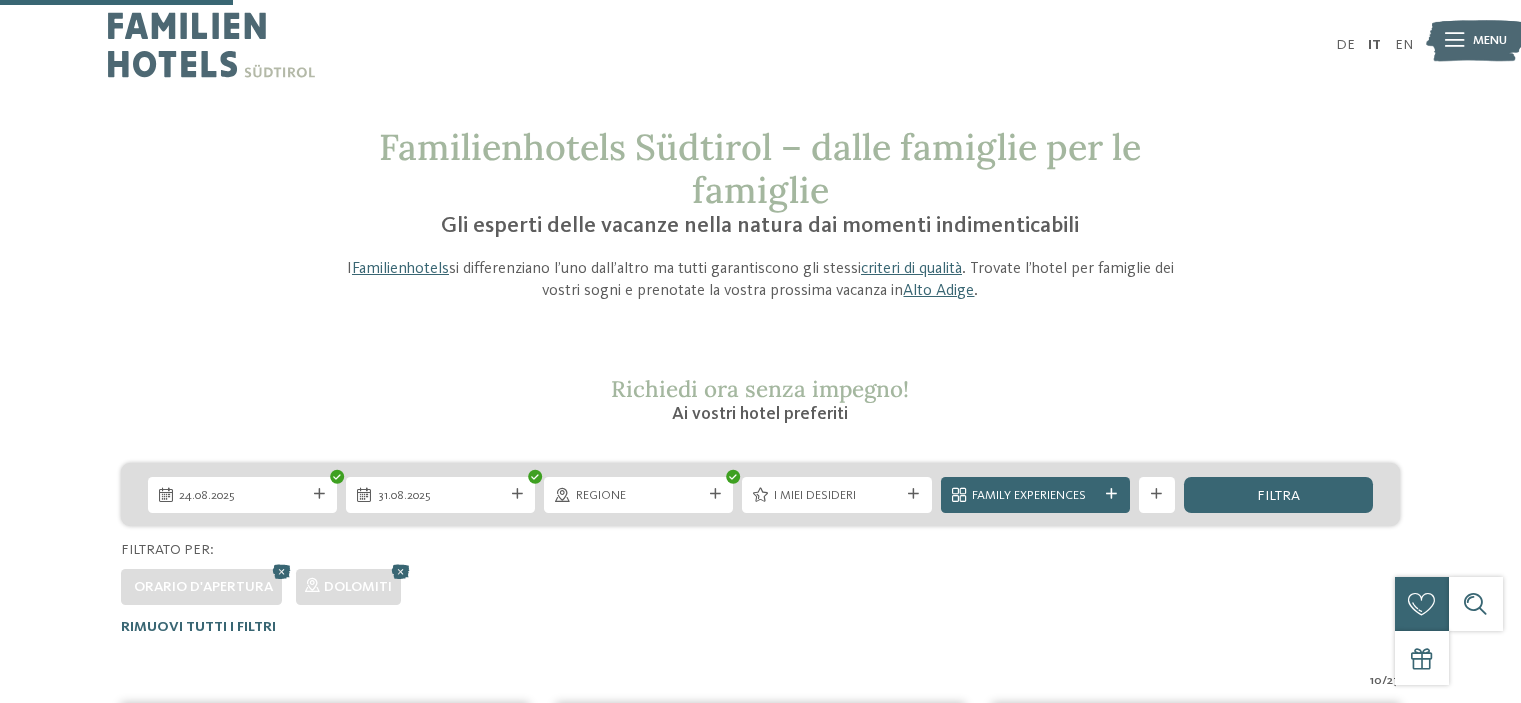 scroll, scrollTop: 579, scrollLeft: 0, axis: vertical 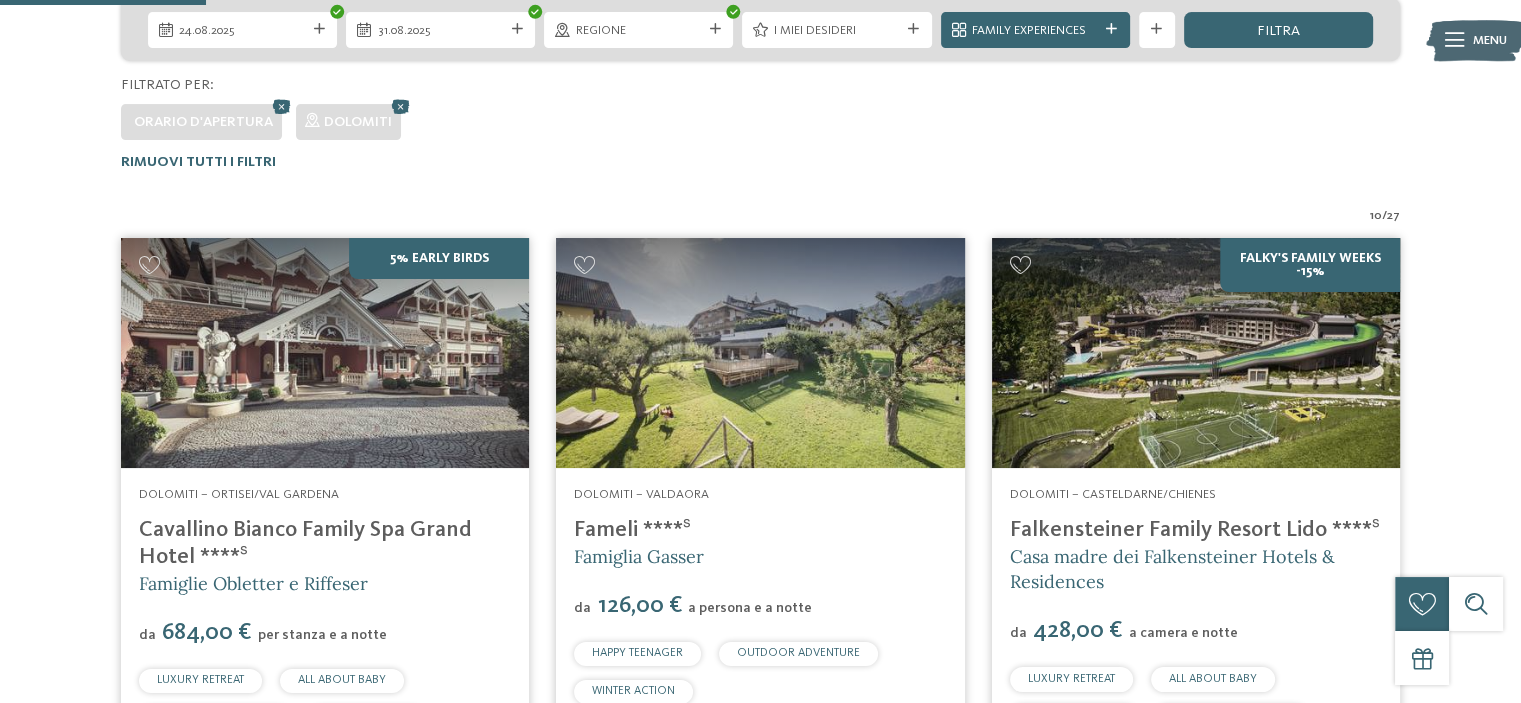 click on "[DATE]
[DATE]" at bounding box center (760, 29) 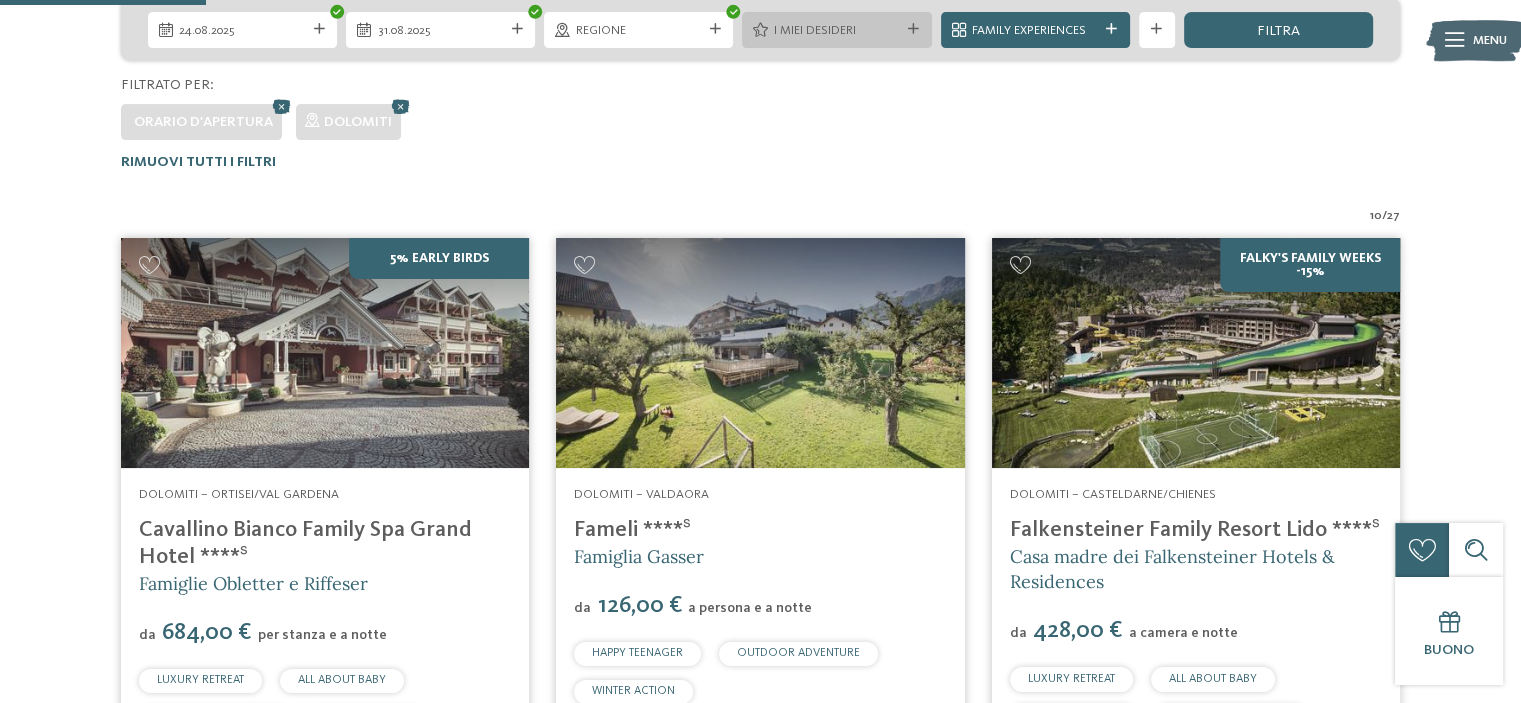 click on "I miei desideri" at bounding box center [837, 31] 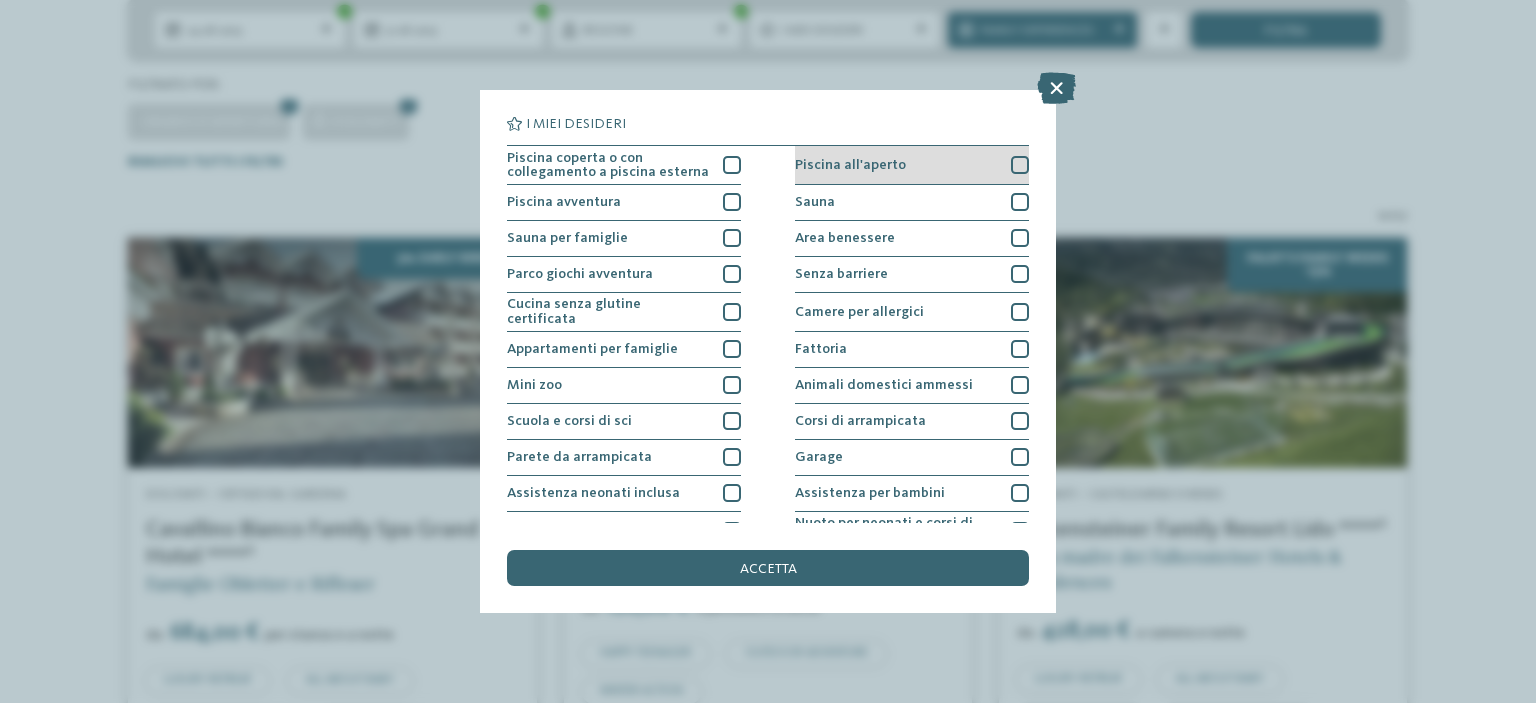 click on "Piscina all'aperto" at bounding box center [912, 165] 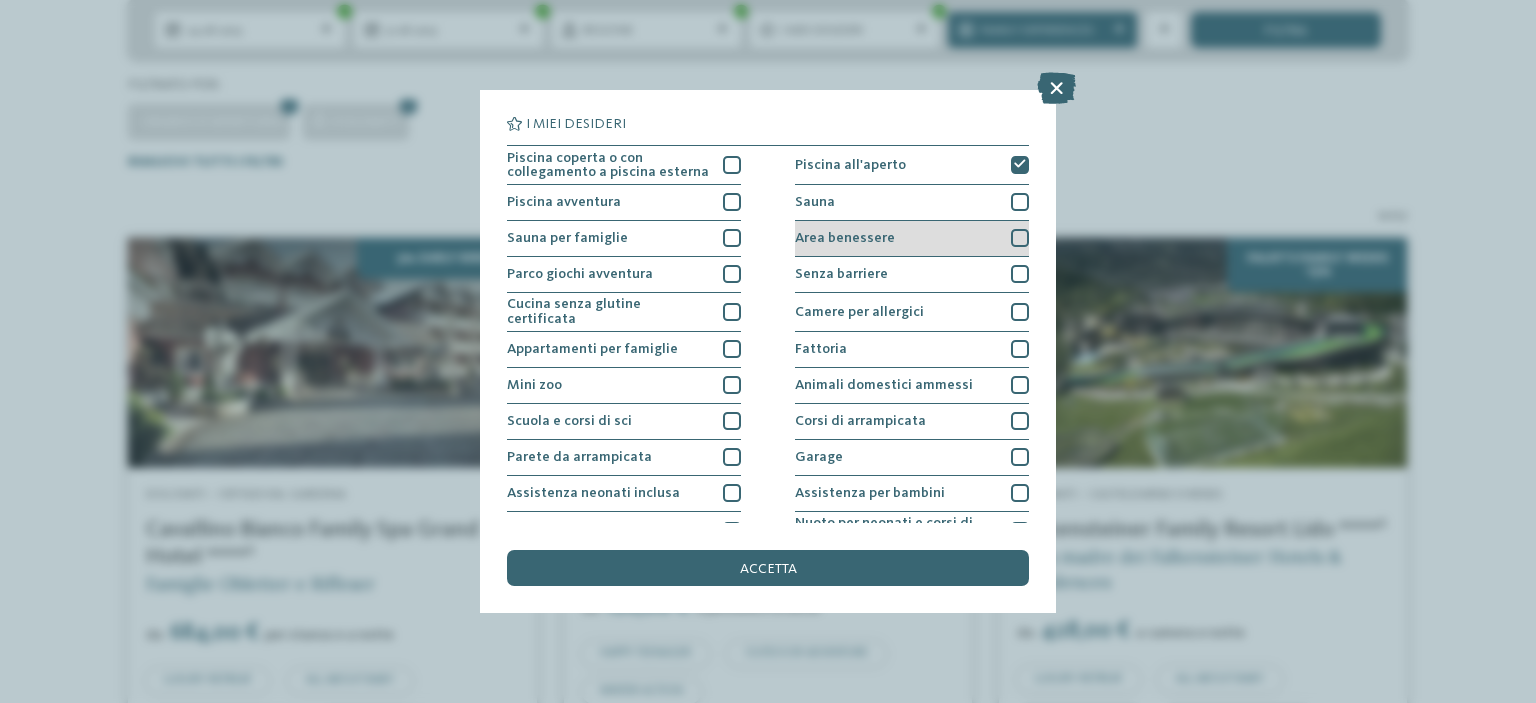 click on "Area benessere" at bounding box center [912, 239] 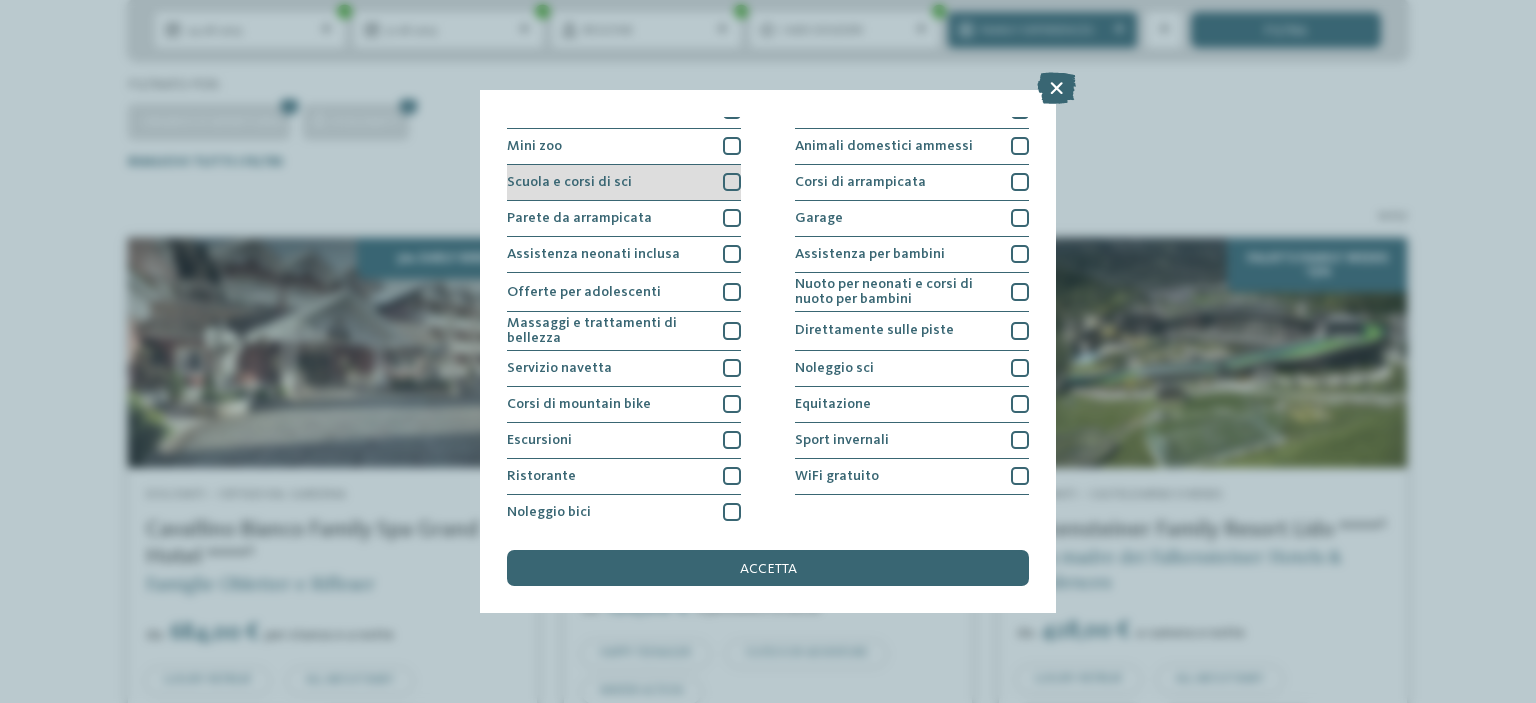 scroll, scrollTop: 243, scrollLeft: 0, axis: vertical 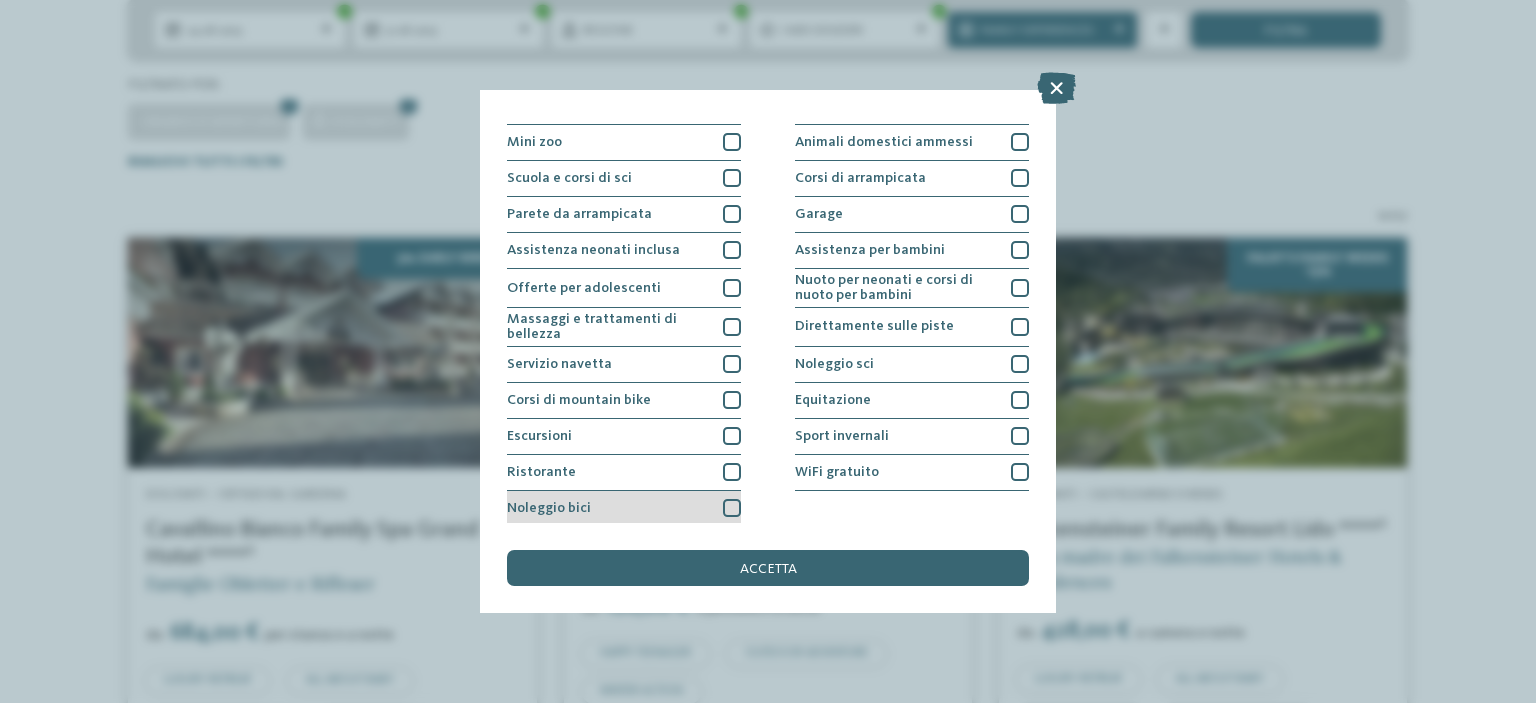 click on "Noleggio bici" at bounding box center (624, 509) 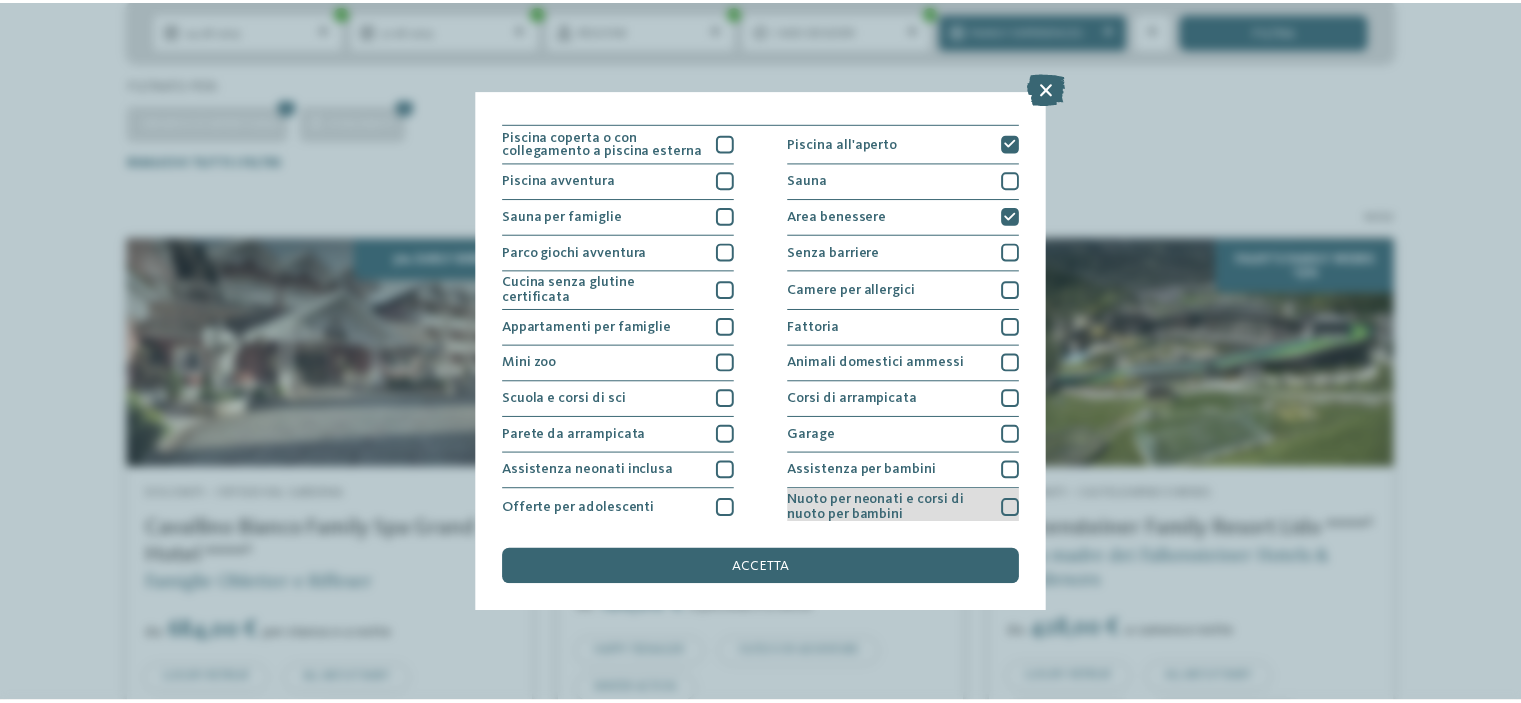 scroll, scrollTop: 0, scrollLeft: 0, axis: both 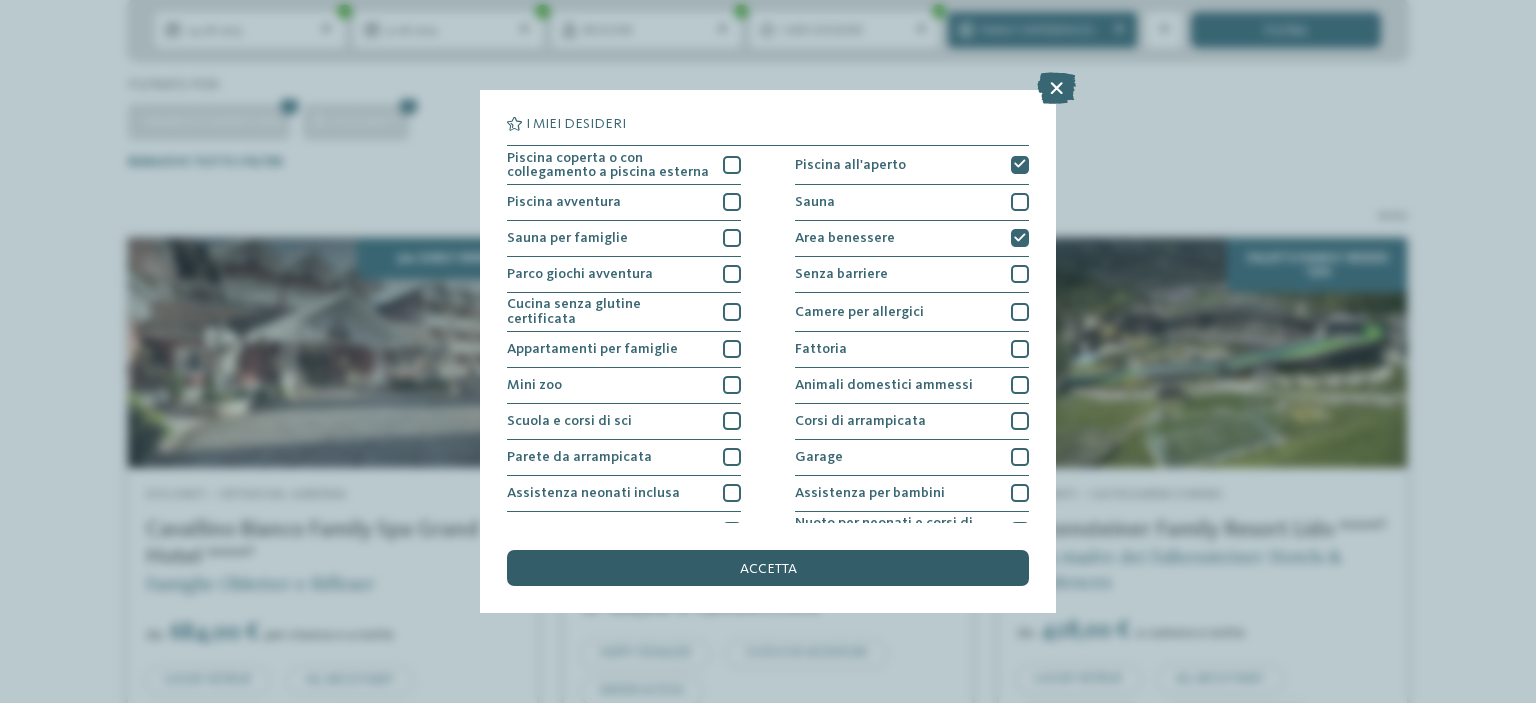 click on "accetta" at bounding box center [768, 568] 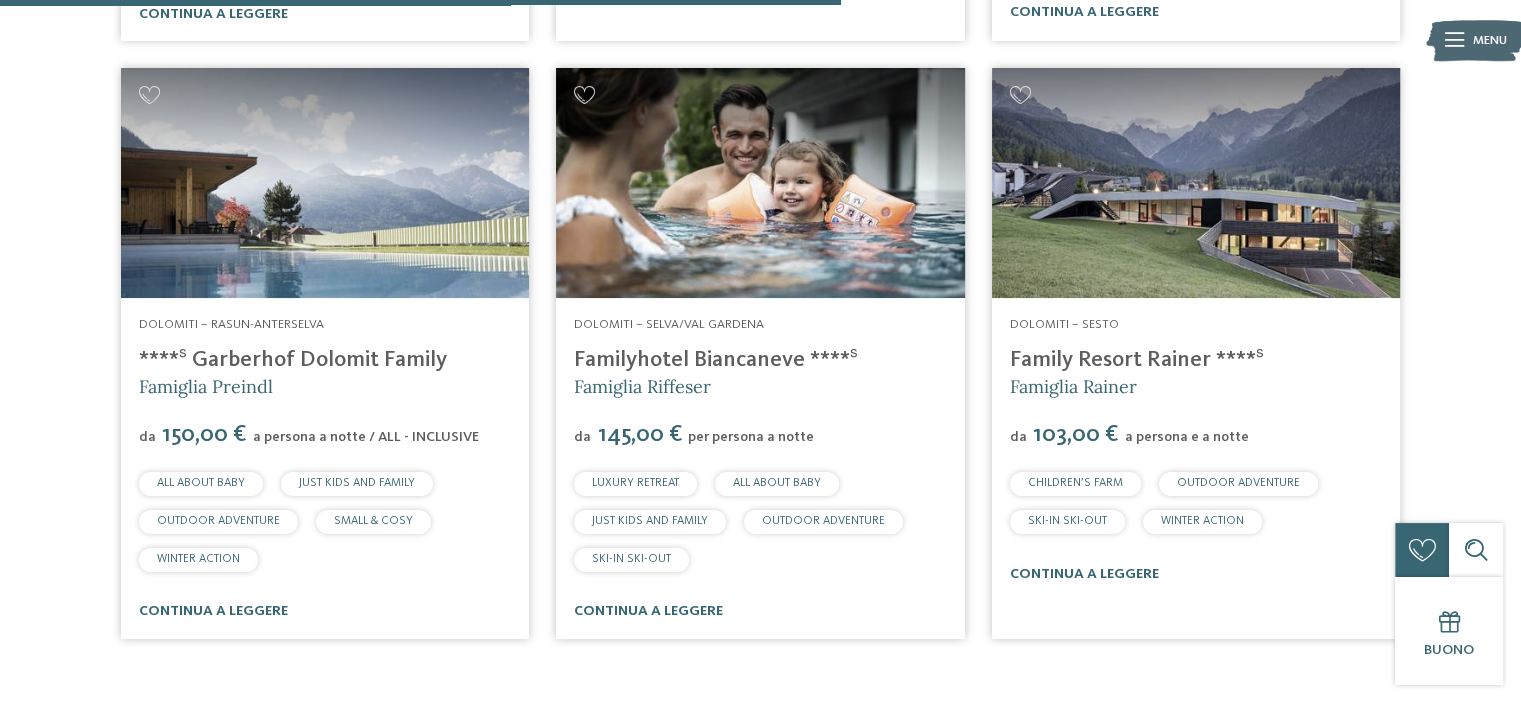 scroll, scrollTop: 1263, scrollLeft: 0, axis: vertical 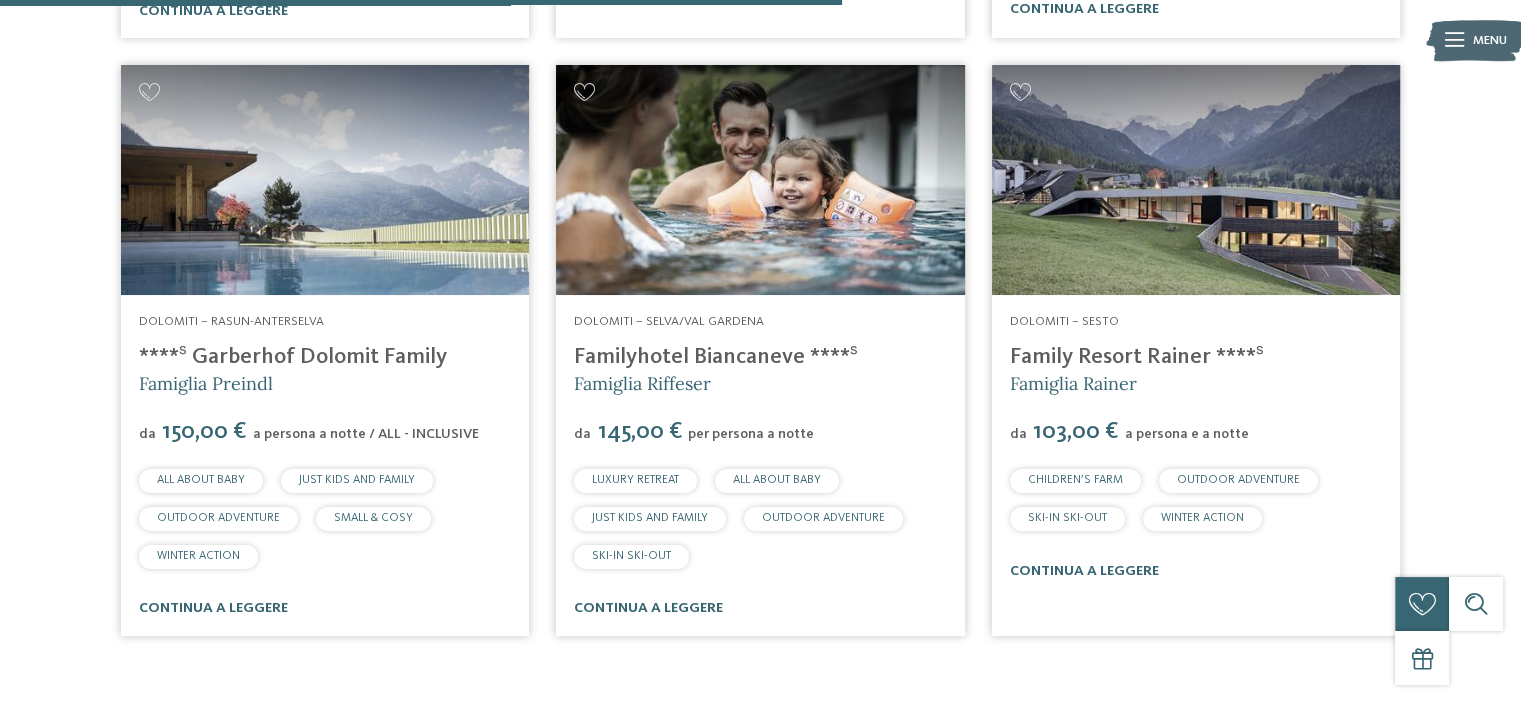 click on "Familyhotel Biancaneve ****ˢ" at bounding box center [716, 357] 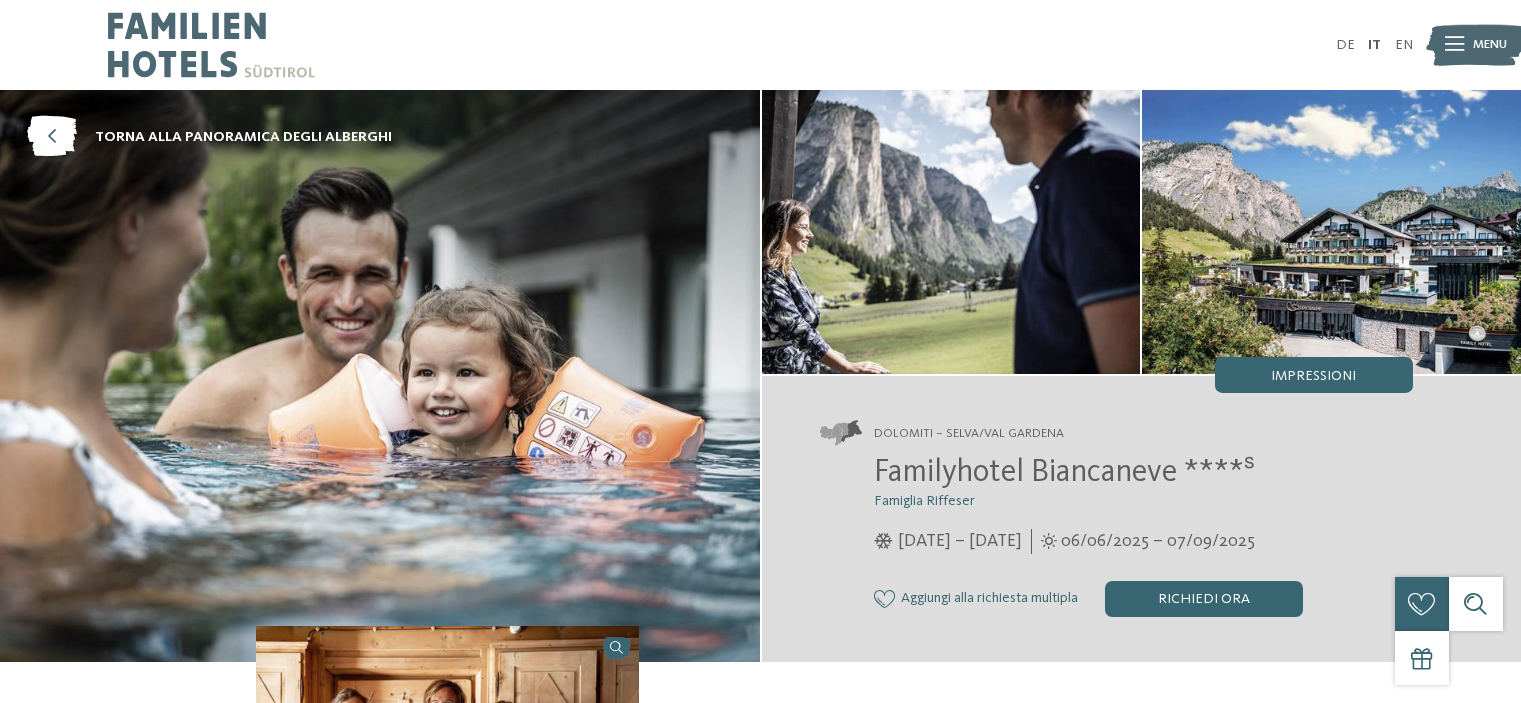 scroll, scrollTop: 0, scrollLeft: 0, axis: both 